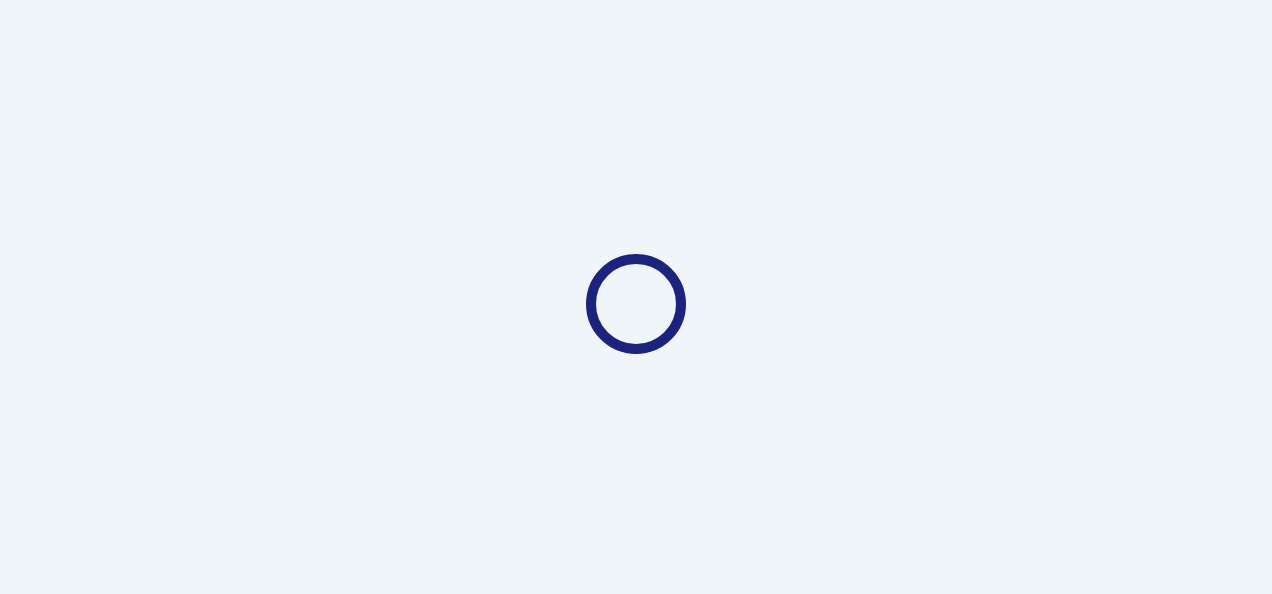 scroll, scrollTop: 0, scrollLeft: 0, axis: both 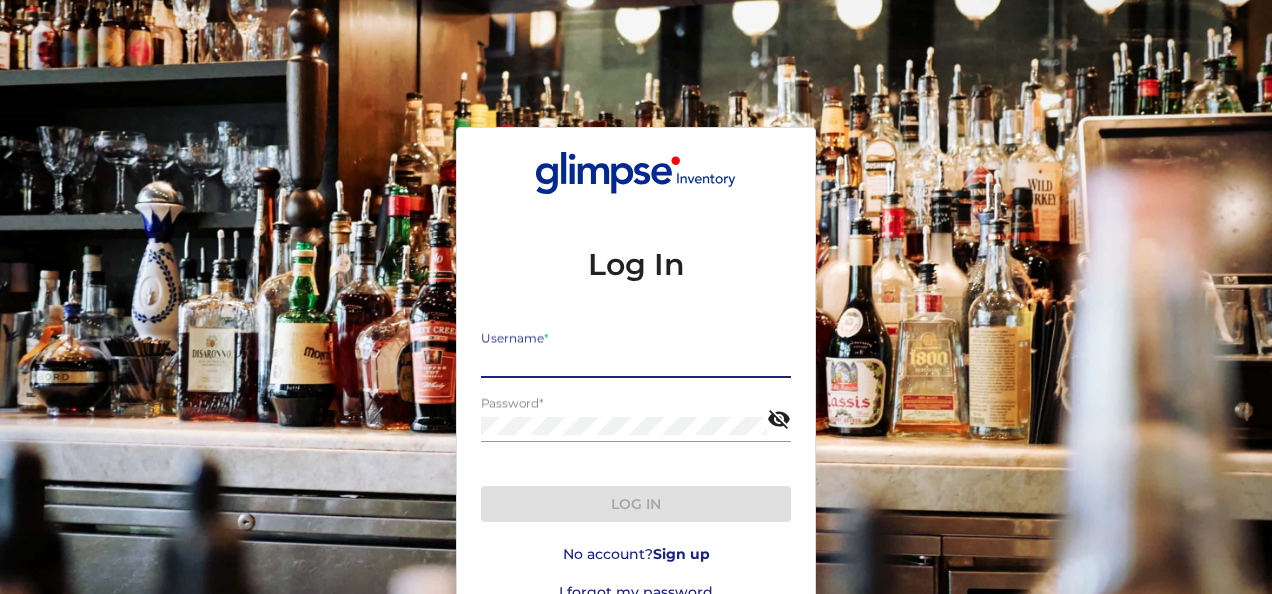 type on "embassyflossmoor@[EXAMPLE.COM]" 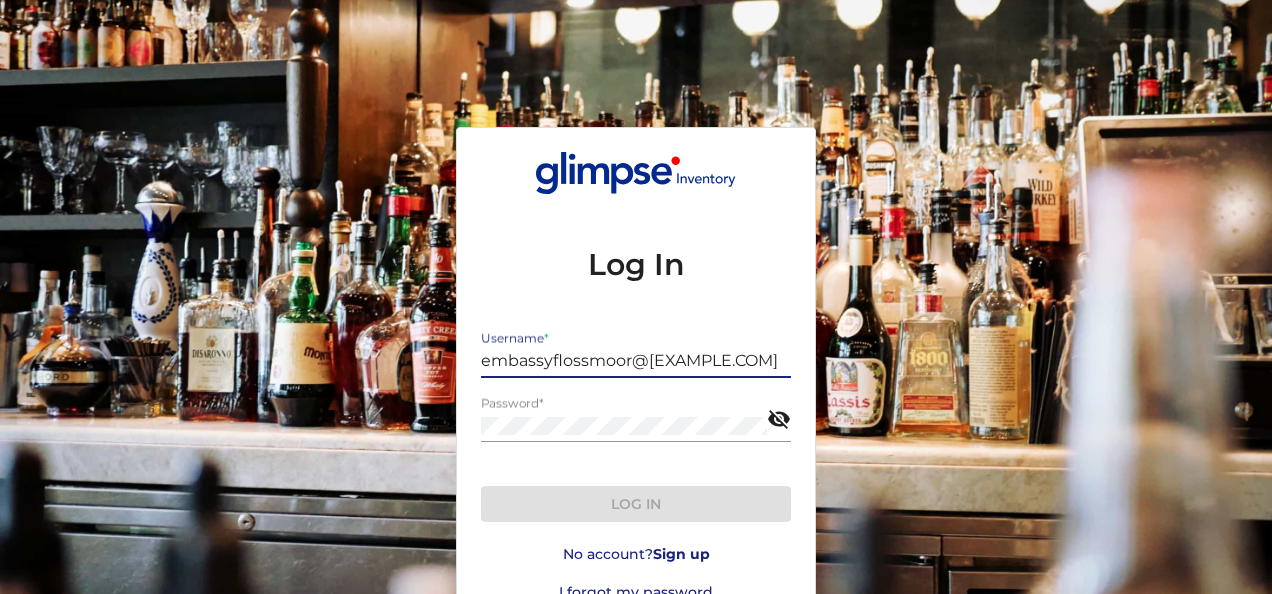 click on "Log in" at bounding box center [636, 504] 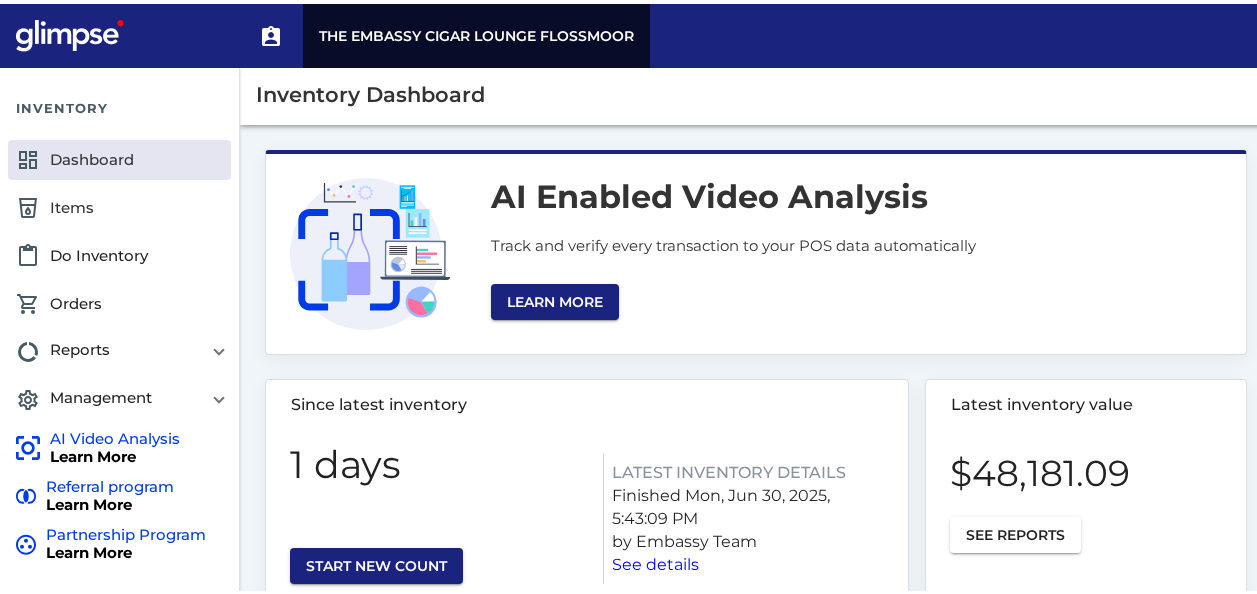 click on "local_drink  Items" at bounding box center (119, 204) 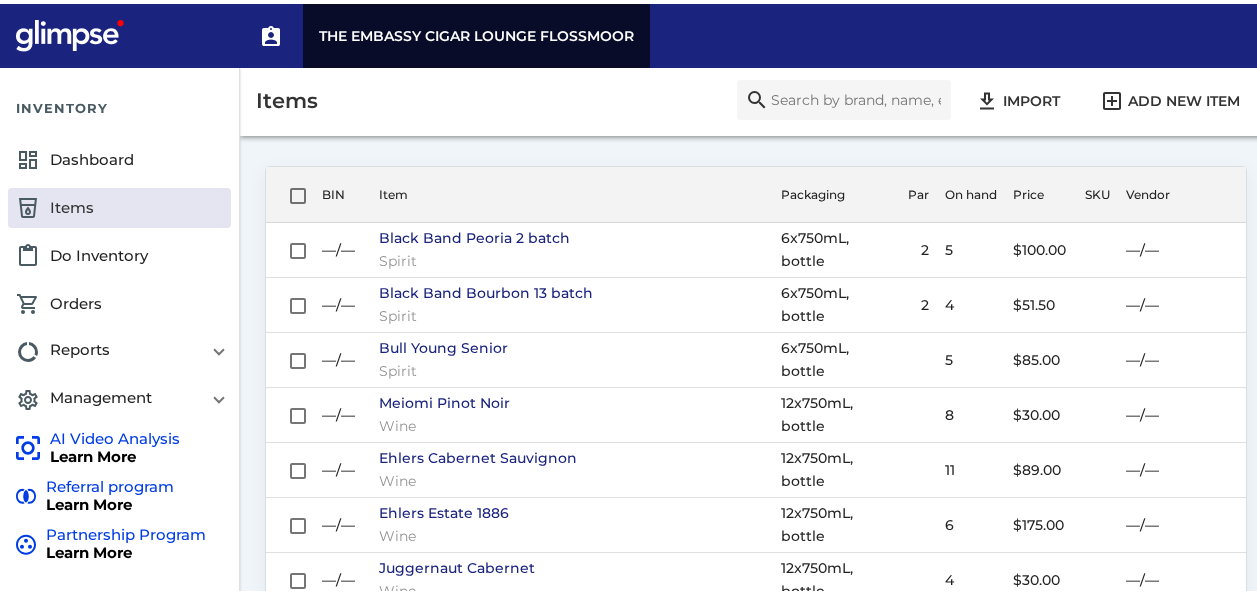 click on "search" at bounding box center (844, 96) 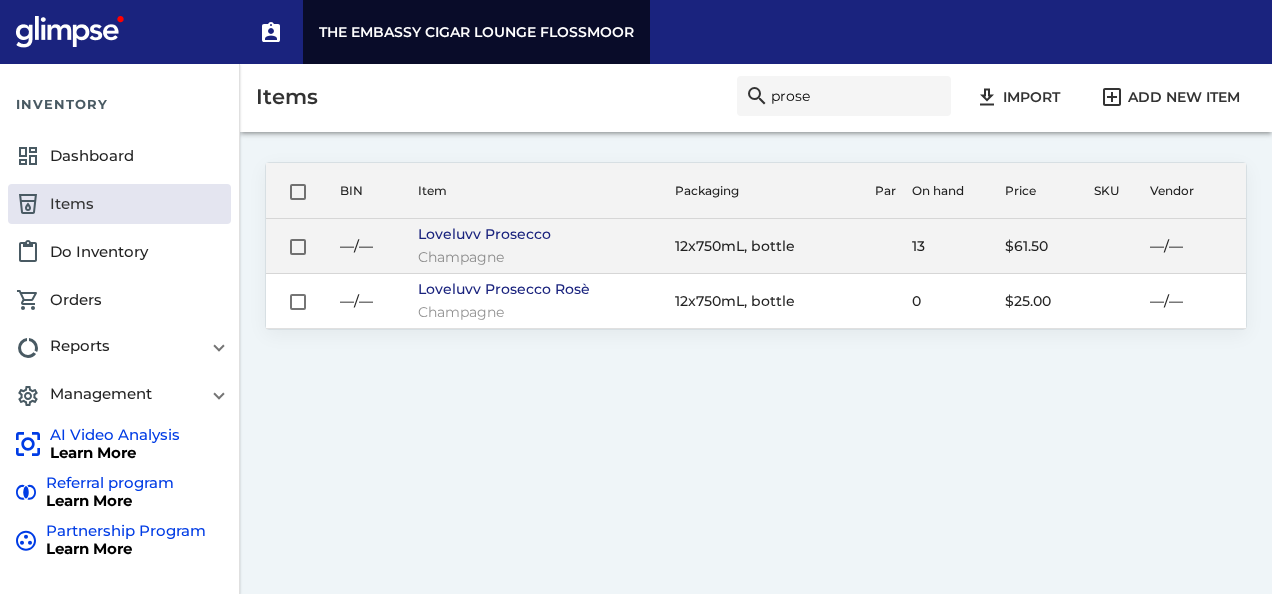 type on "prose" 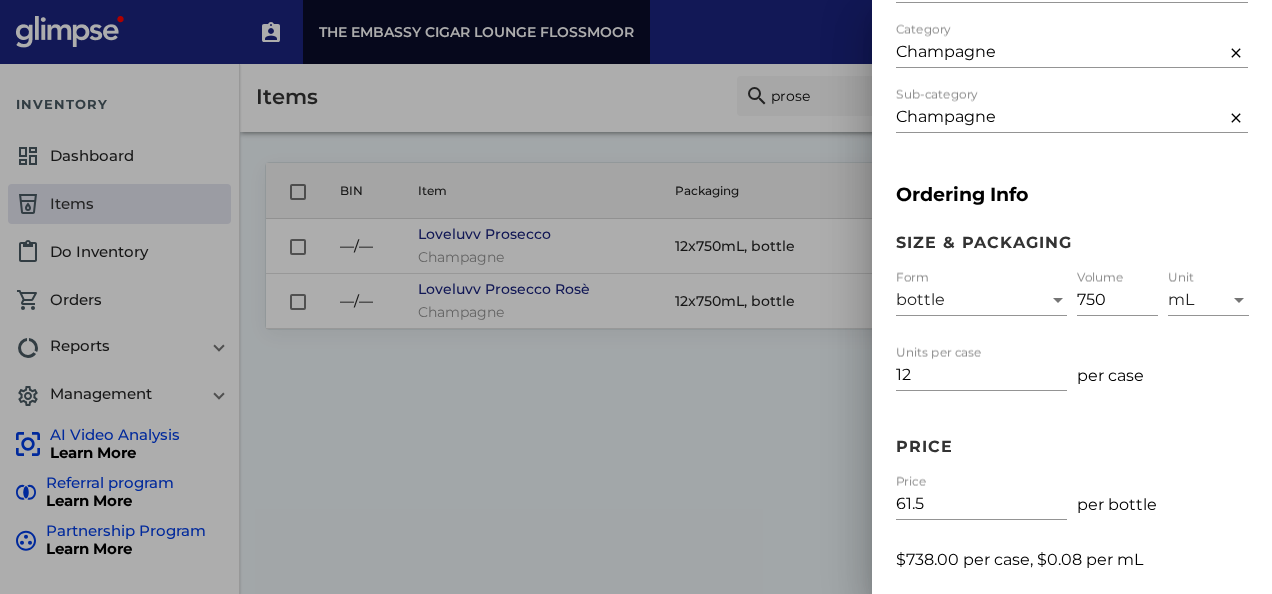 scroll, scrollTop: 147, scrollLeft: 0, axis: vertical 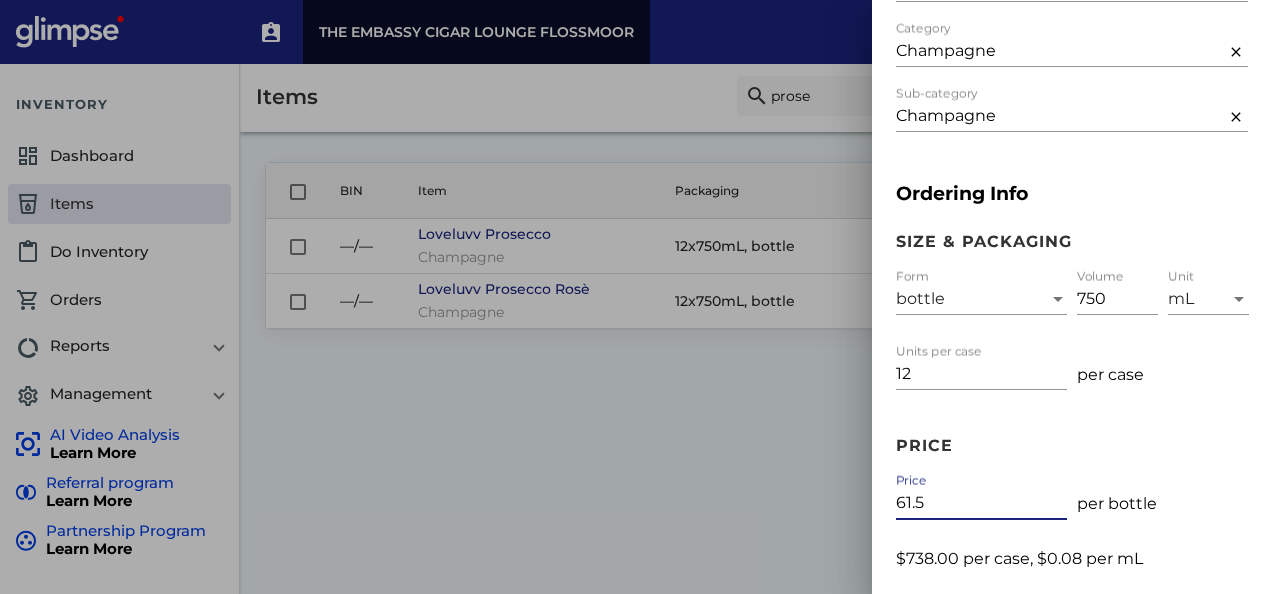 click on "61.5" at bounding box center (981, 503) 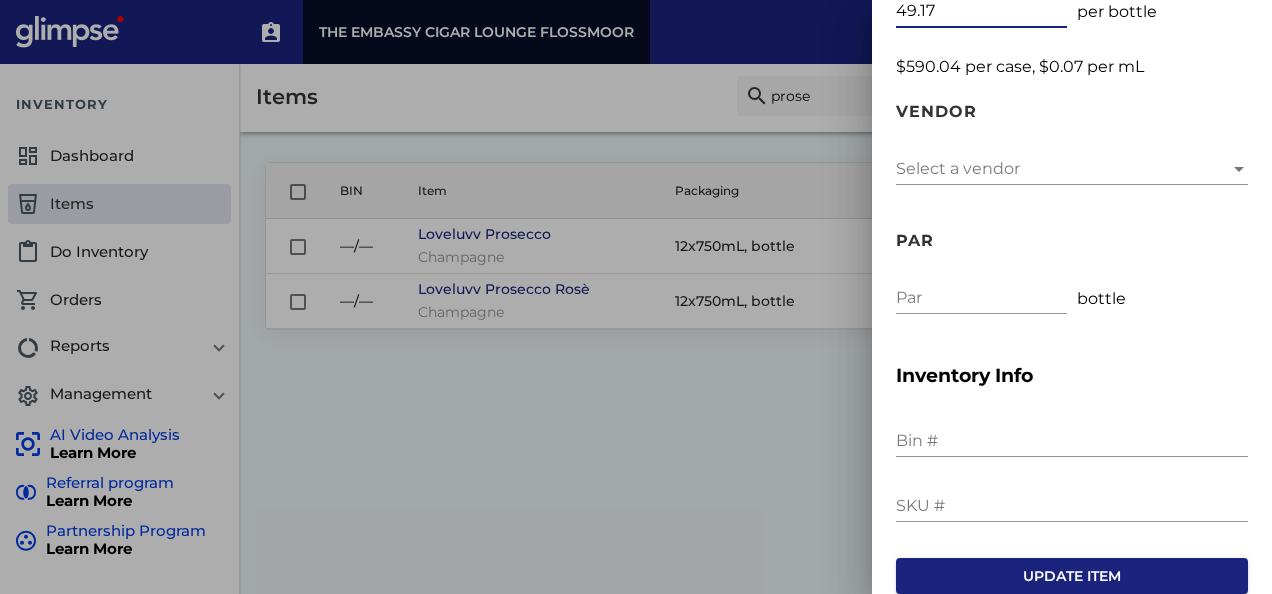 scroll, scrollTop: 640, scrollLeft: 0, axis: vertical 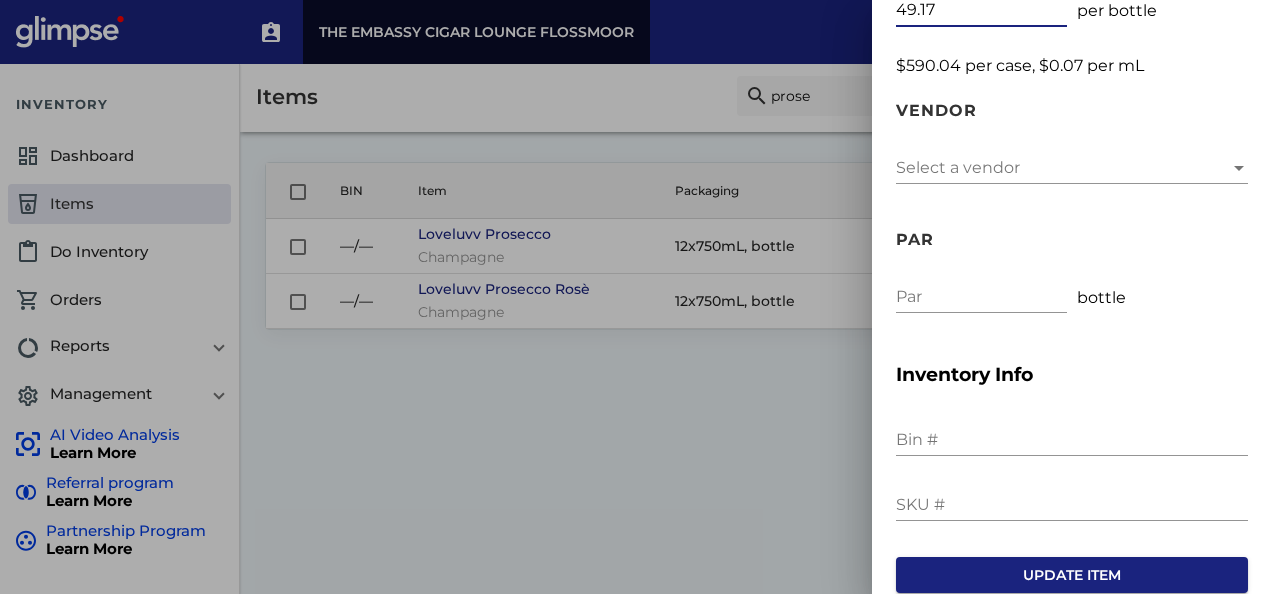 type on "49.17" 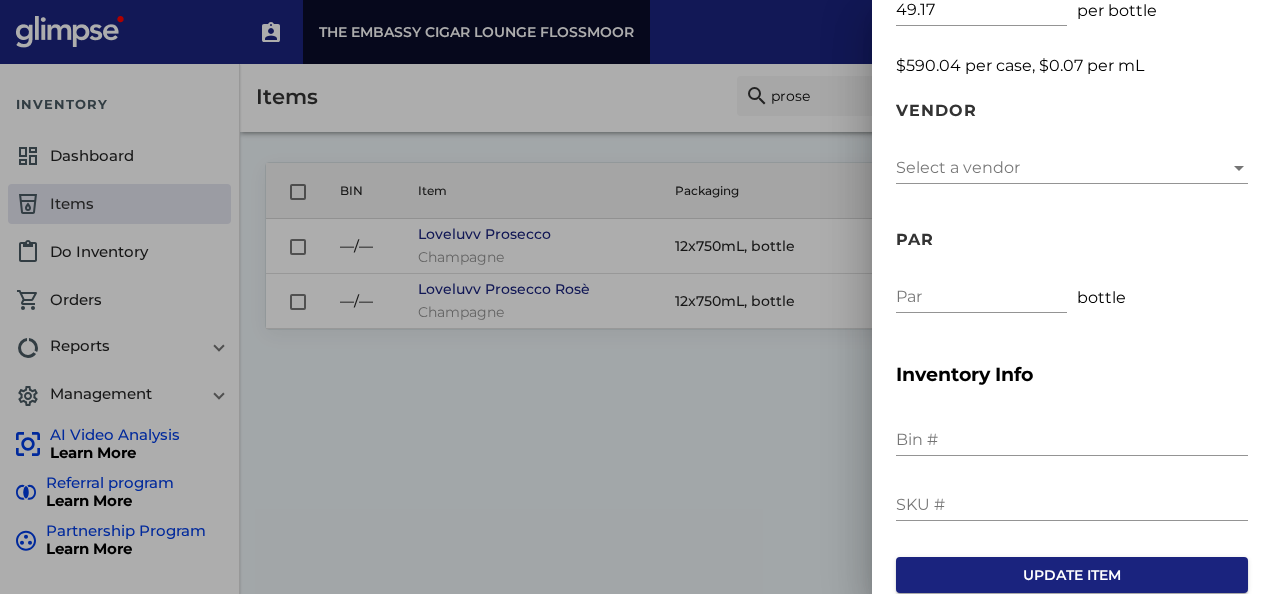 drag, startPoint x: 970, startPoint y: 565, endPoint x: 591, endPoint y: 390, distance: 417.45178 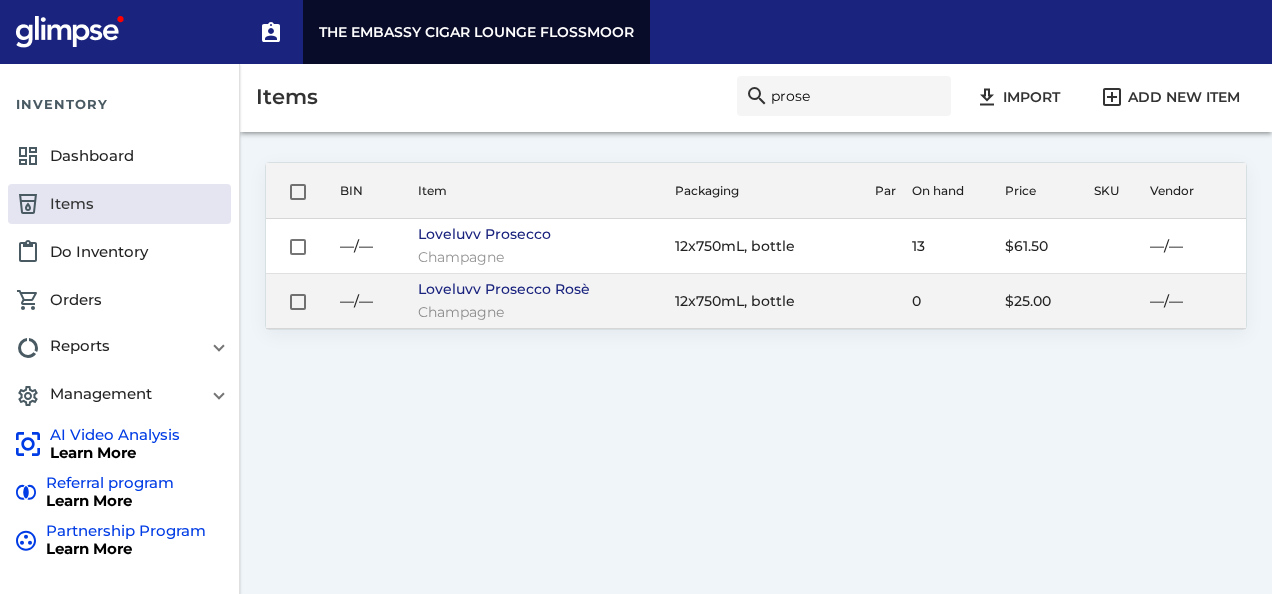 click on "Loveluvv Prosecco Rosè" at bounding box center (538, 234) 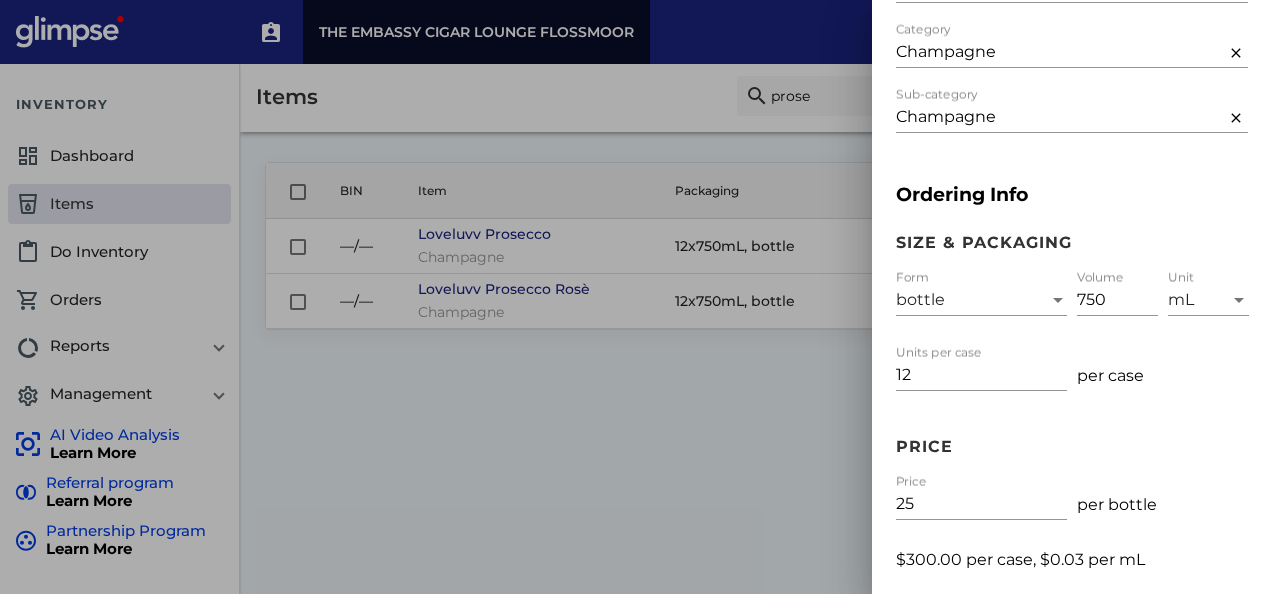 scroll, scrollTop: 147, scrollLeft: 0, axis: vertical 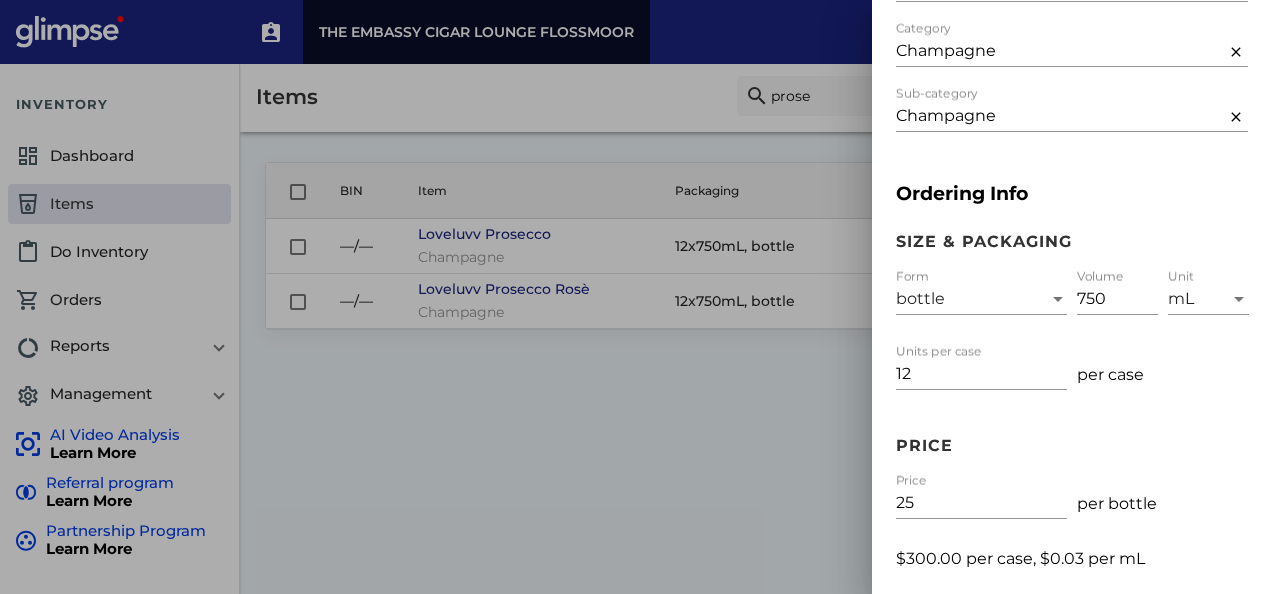 click on "25 Price" at bounding box center (981, 506) 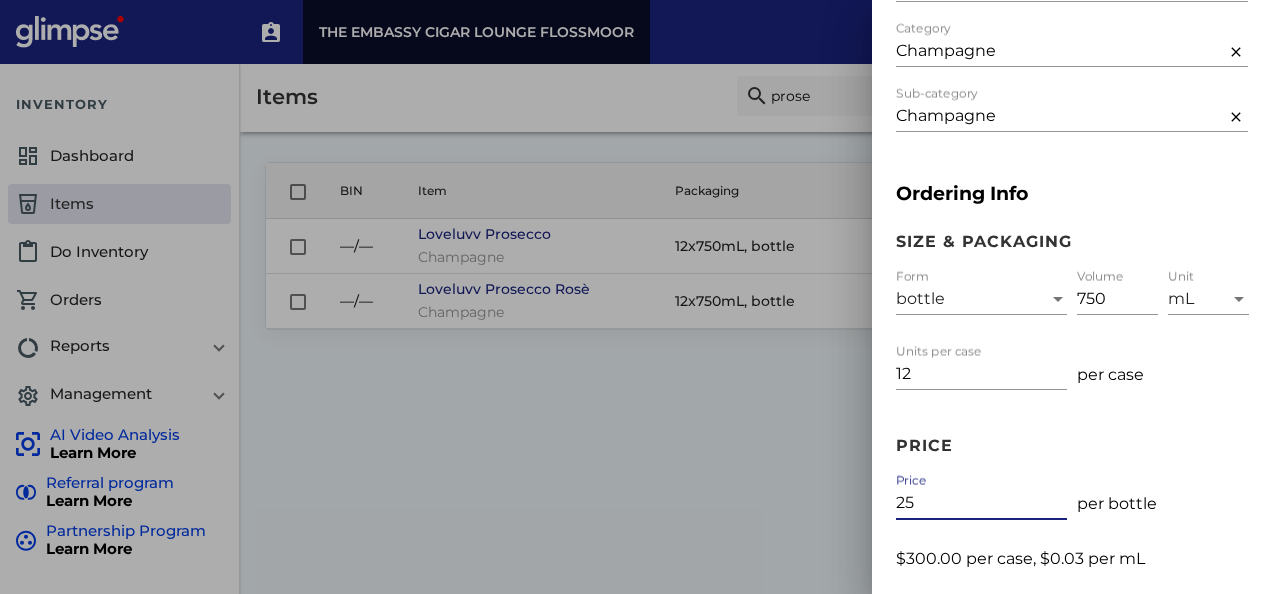 click on "25" at bounding box center (981, 503) 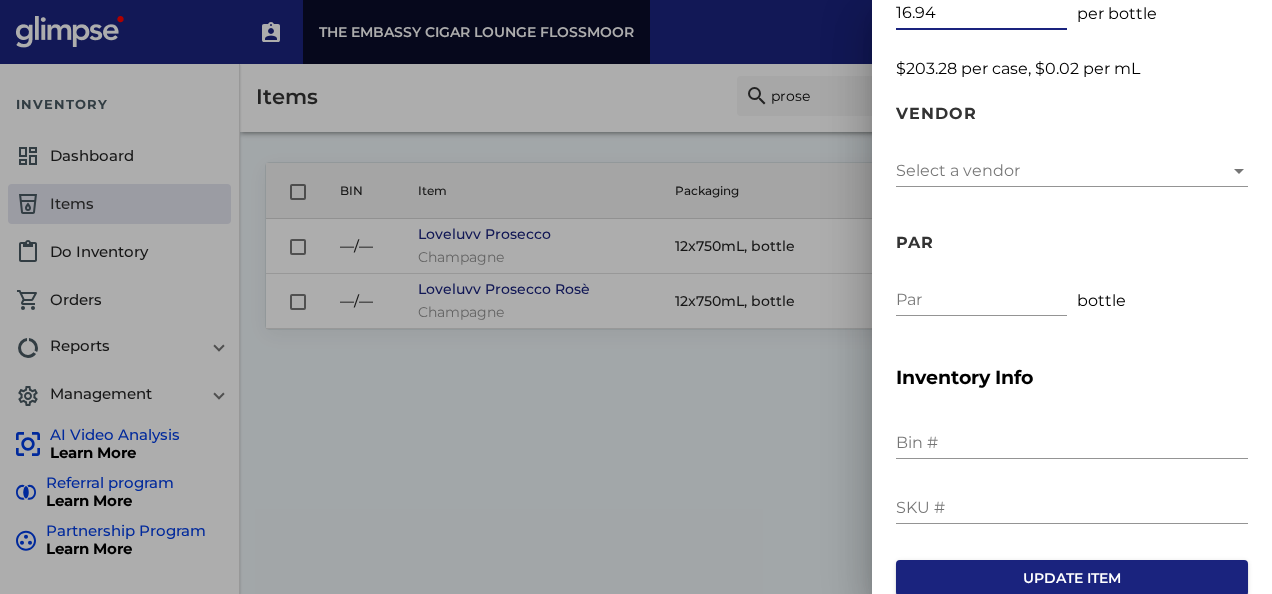 scroll, scrollTop: 663, scrollLeft: 0, axis: vertical 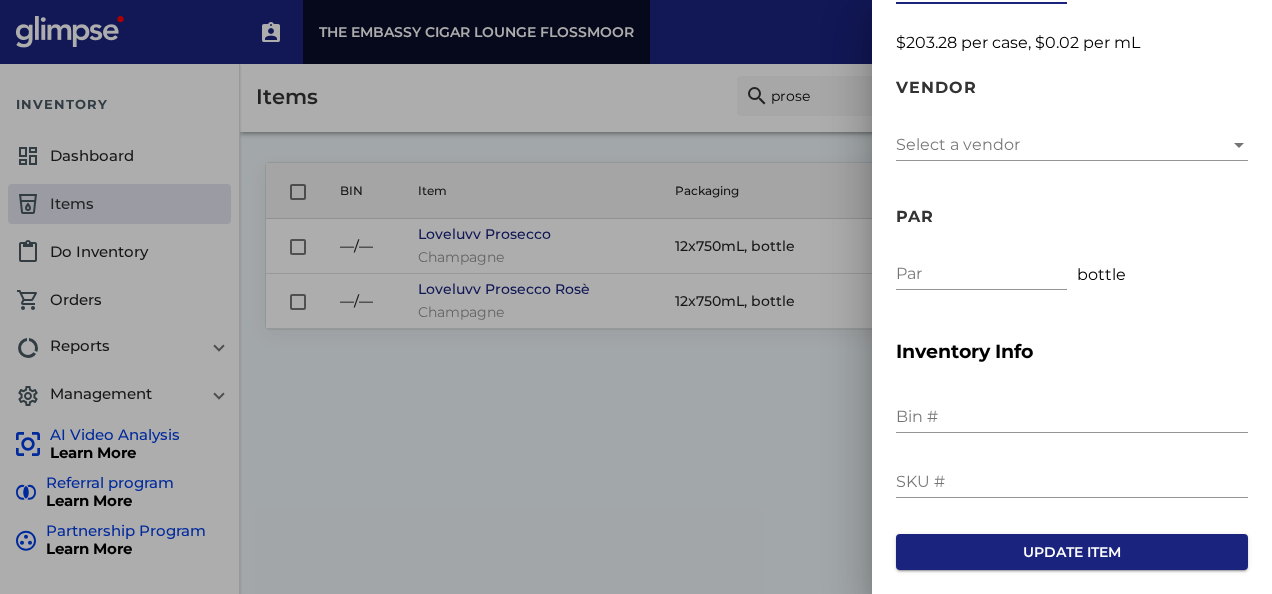 type on "16.94" 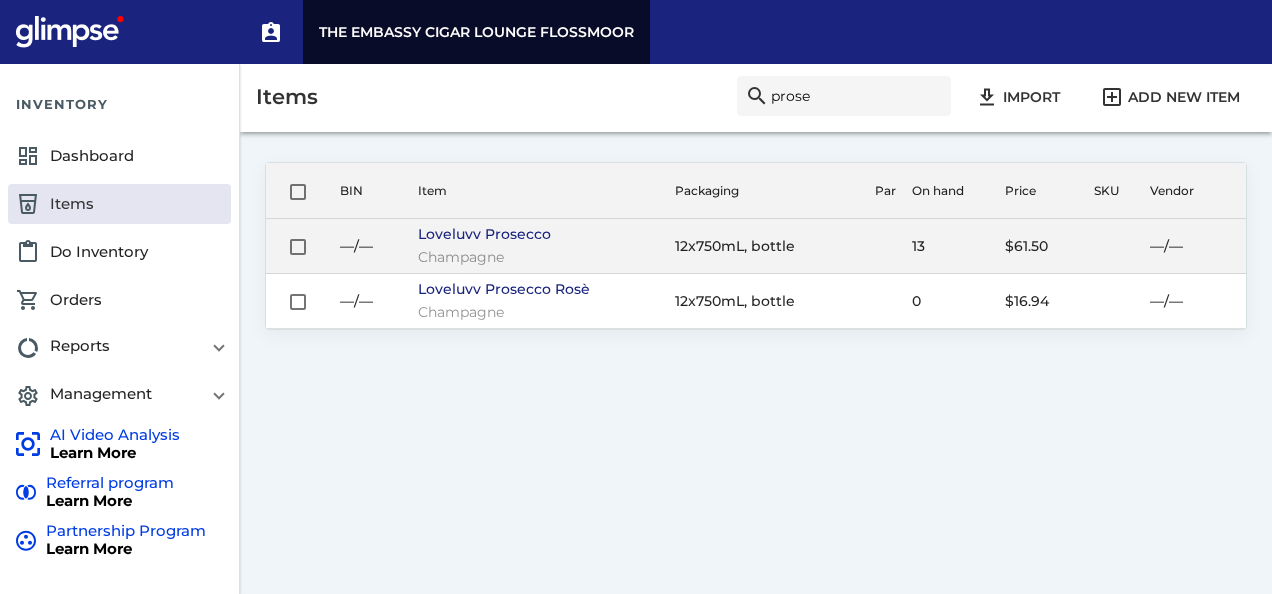 click on "Loveluvv Prosecco" at bounding box center [538, 234] 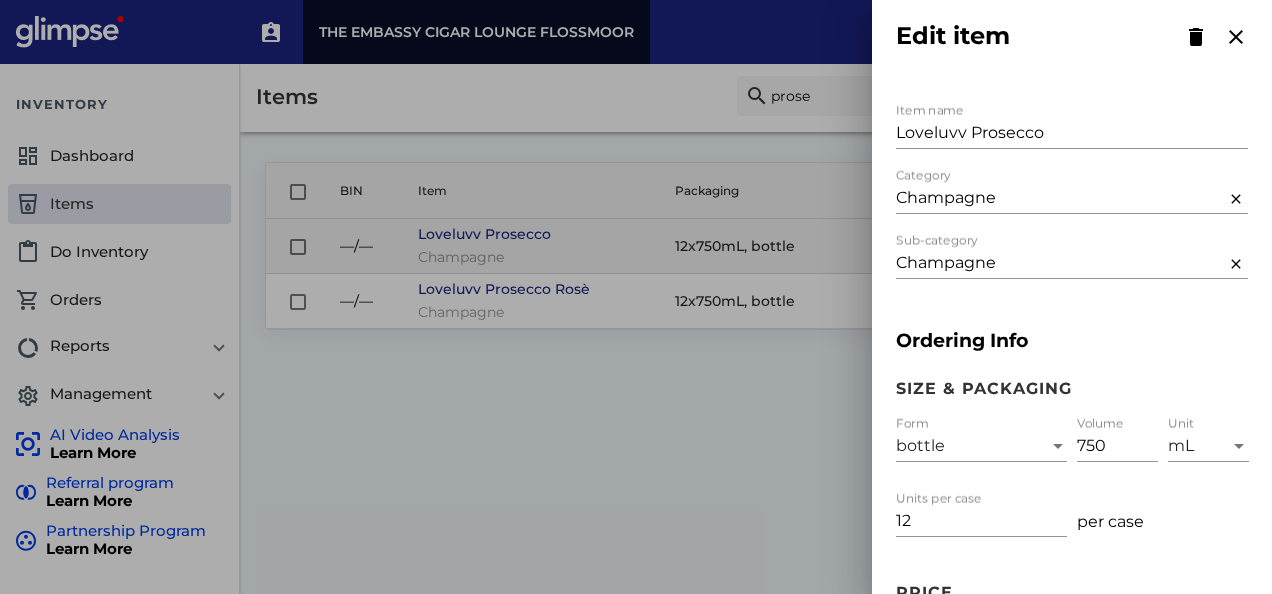 click at bounding box center (636, 297) 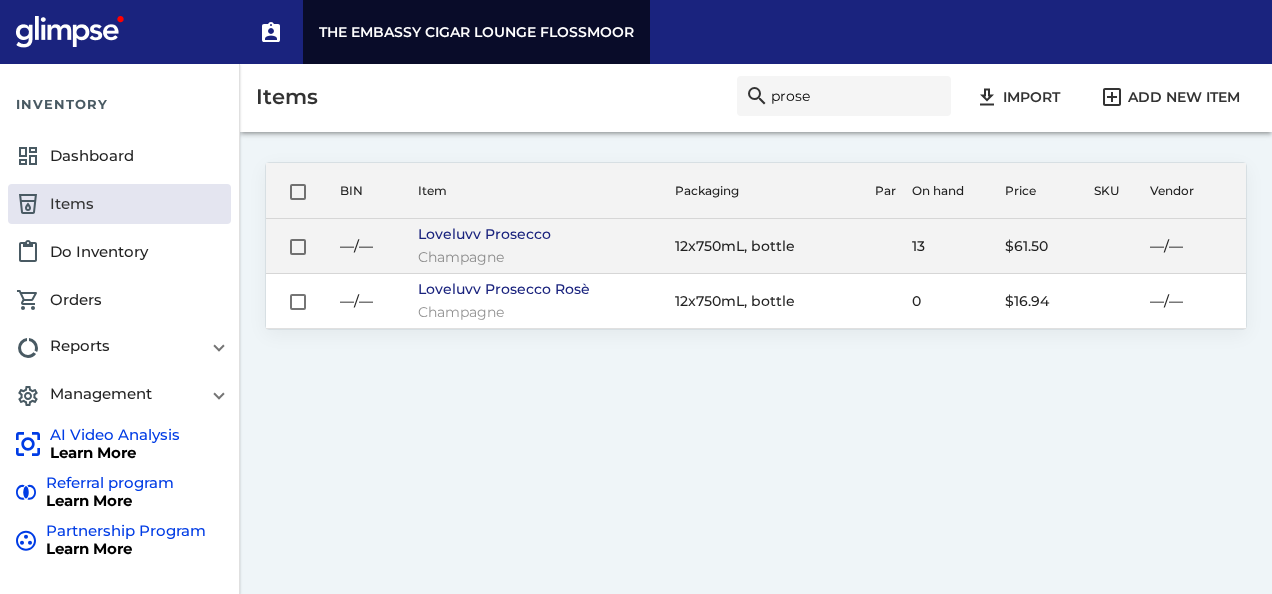 click on "Loveluvv Prosecco" at bounding box center (538, 234) 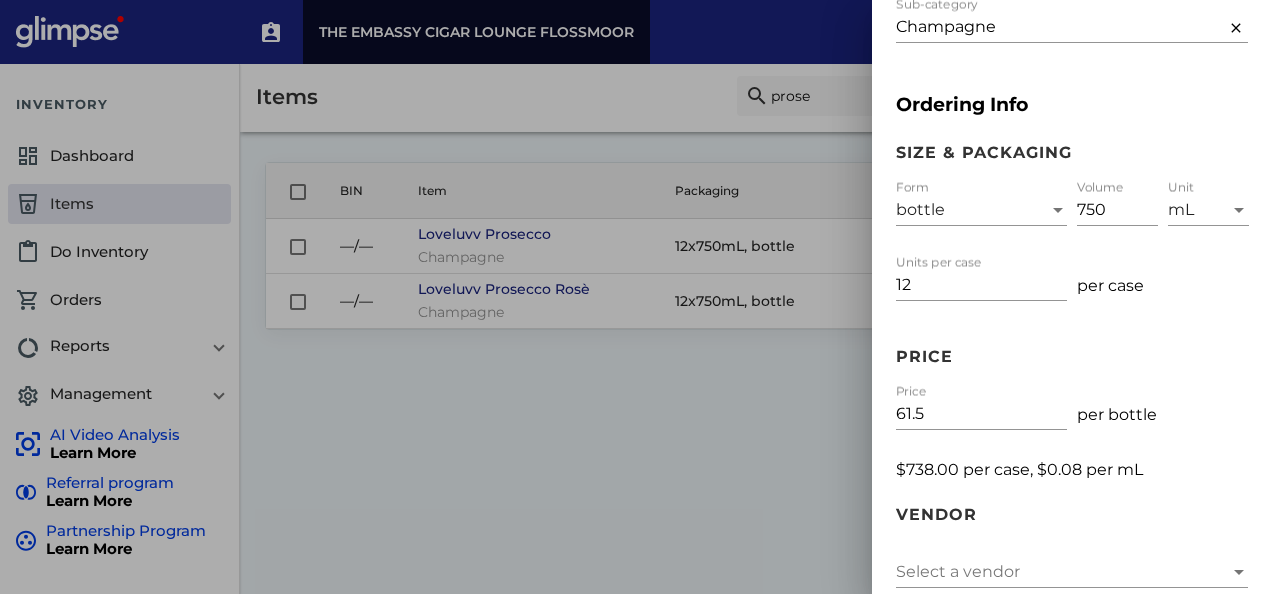 scroll, scrollTop: 237, scrollLeft: 0, axis: vertical 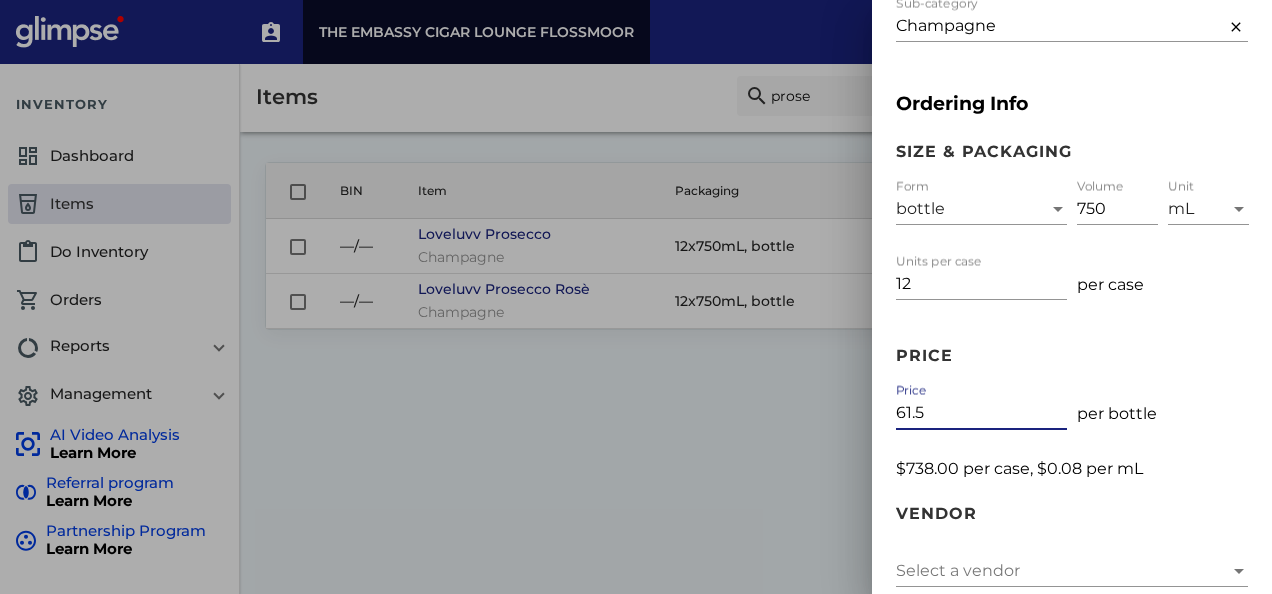 click on "61.5" at bounding box center (981, 413) 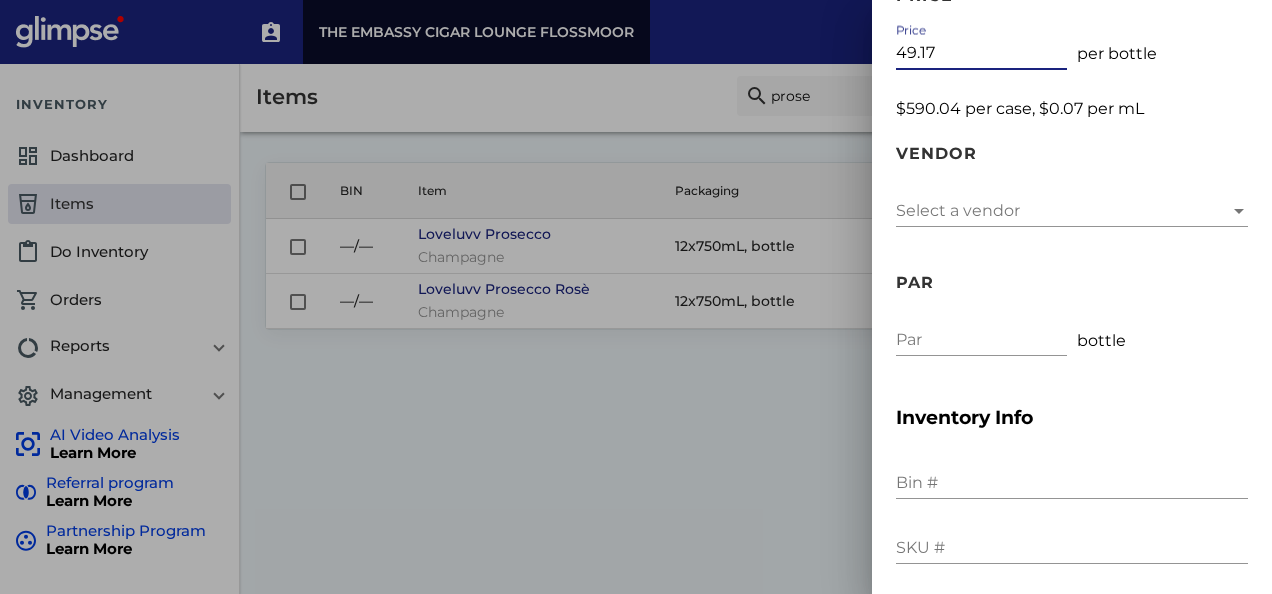 scroll, scrollTop: 600, scrollLeft: 0, axis: vertical 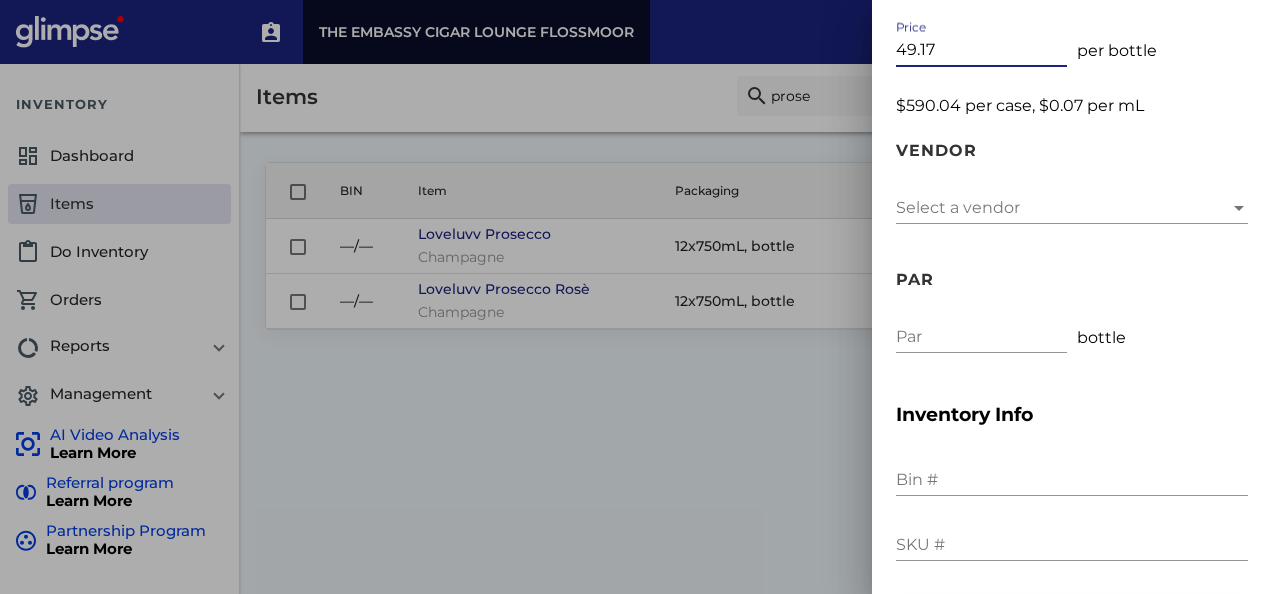 type on "49.17" 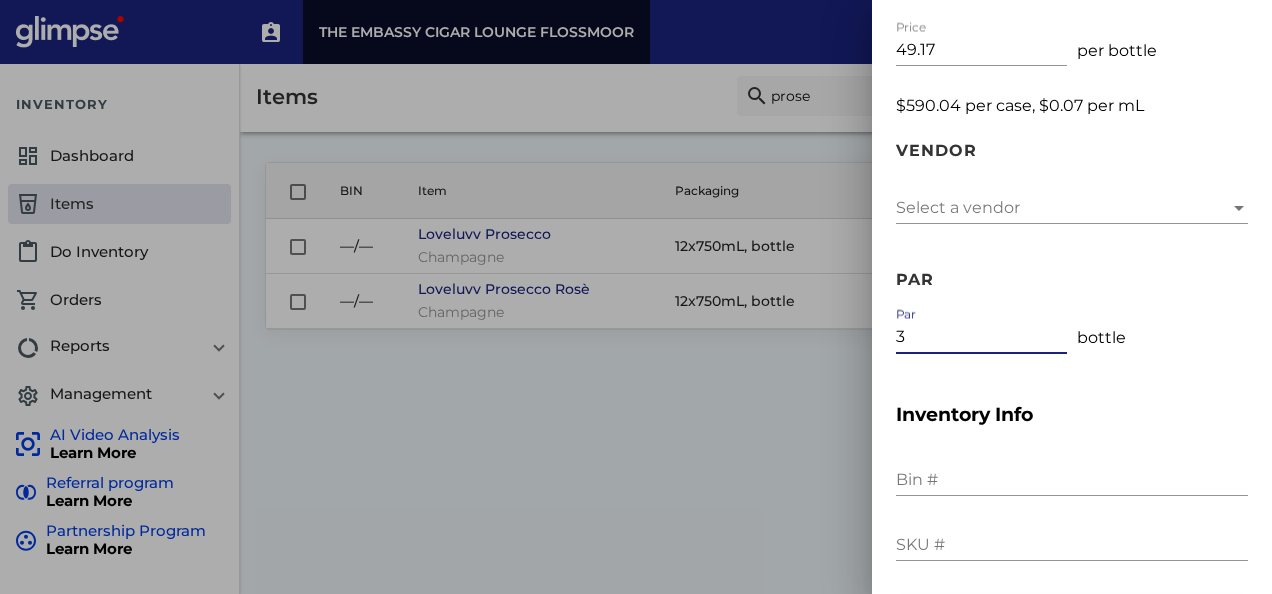 scroll, scrollTop: 663, scrollLeft: 0, axis: vertical 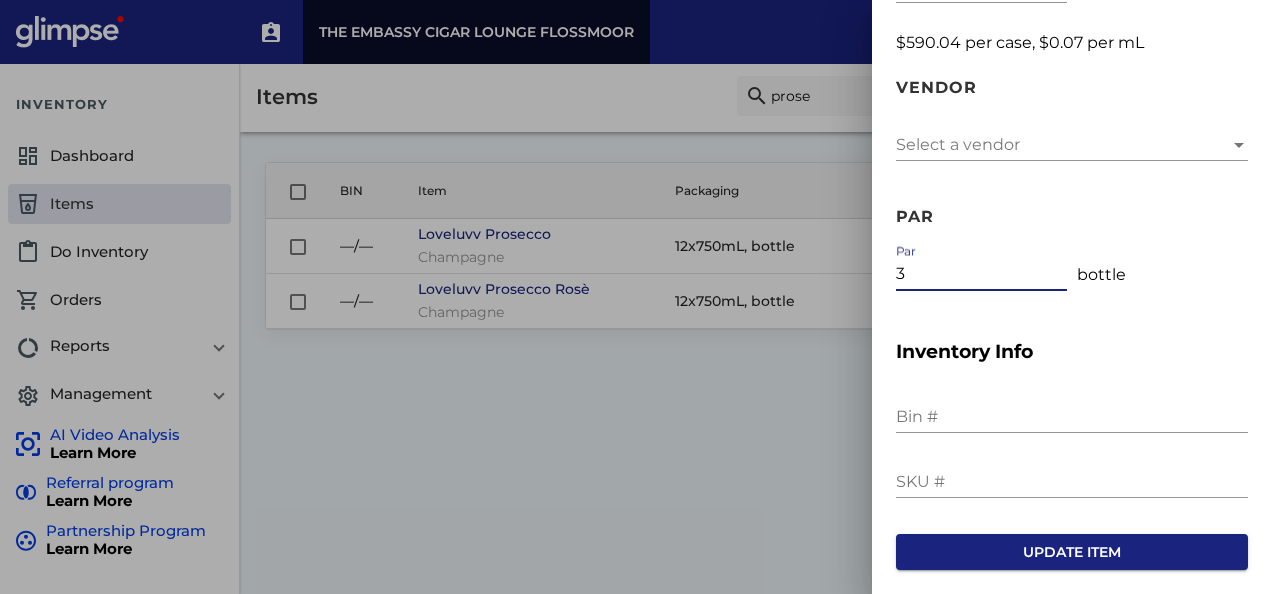 type on "3" 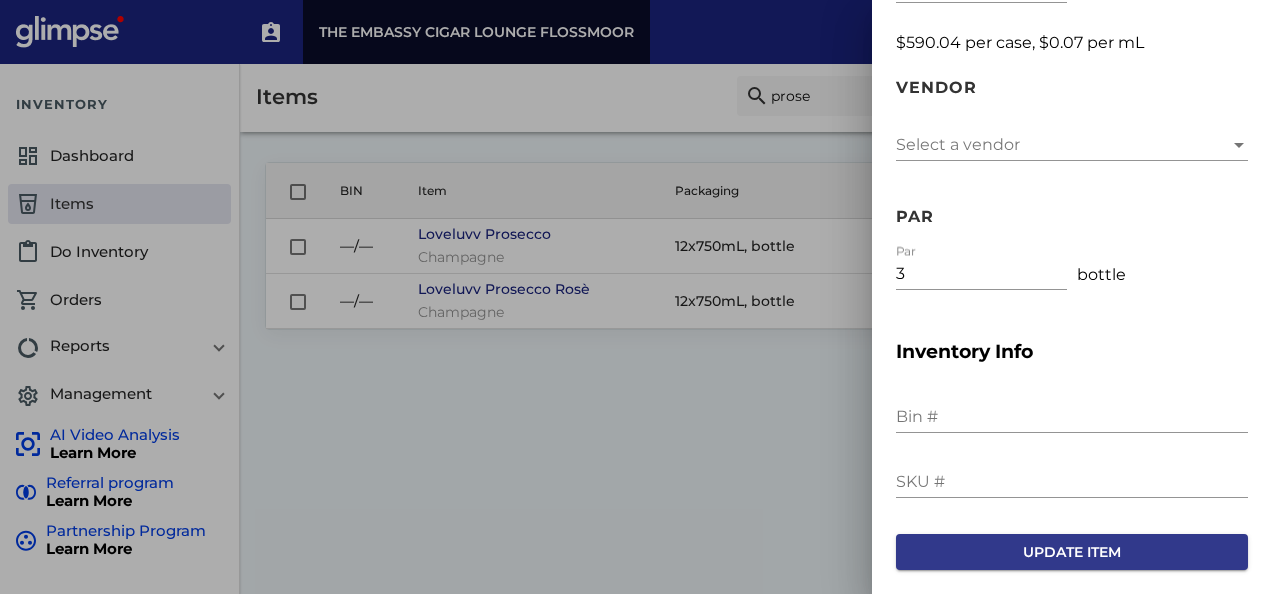 click on "Update item" at bounding box center [1072, 552] 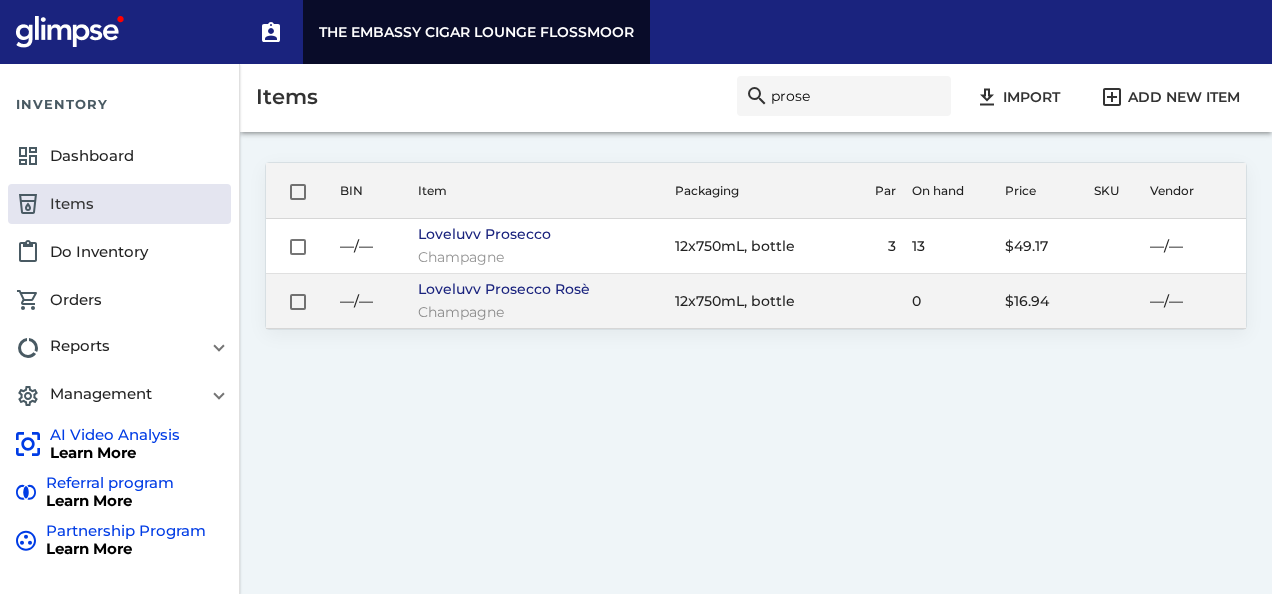 click on "12x750mL, bottle" at bounding box center (760, 246) 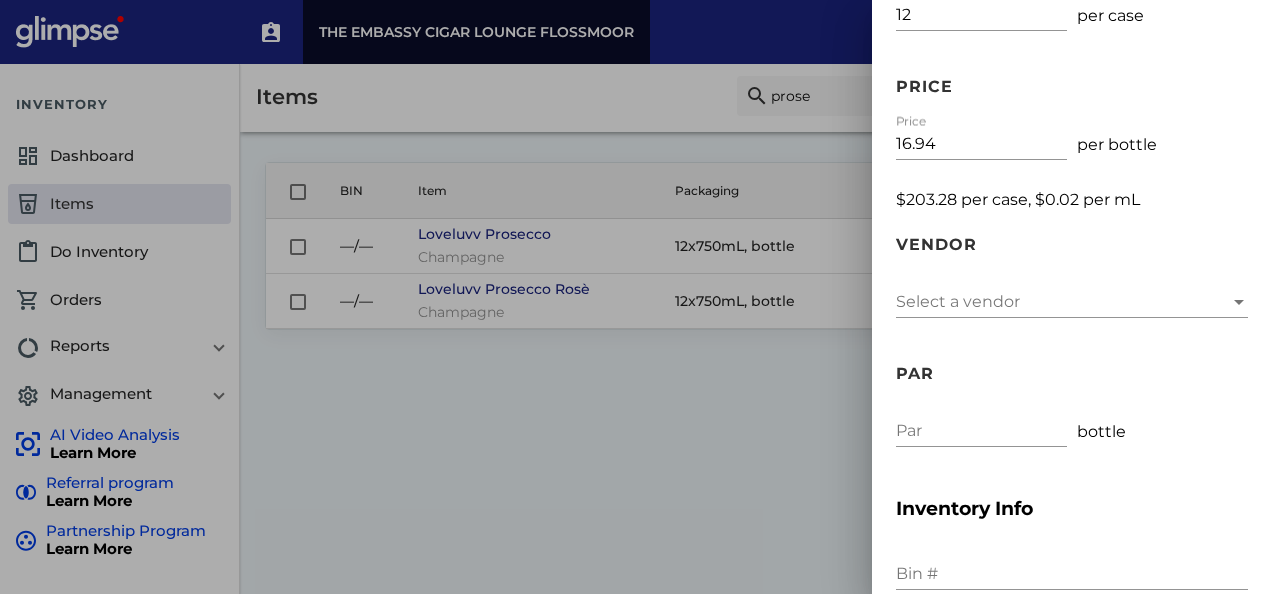 scroll, scrollTop: 507, scrollLeft: 0, axis: vertical 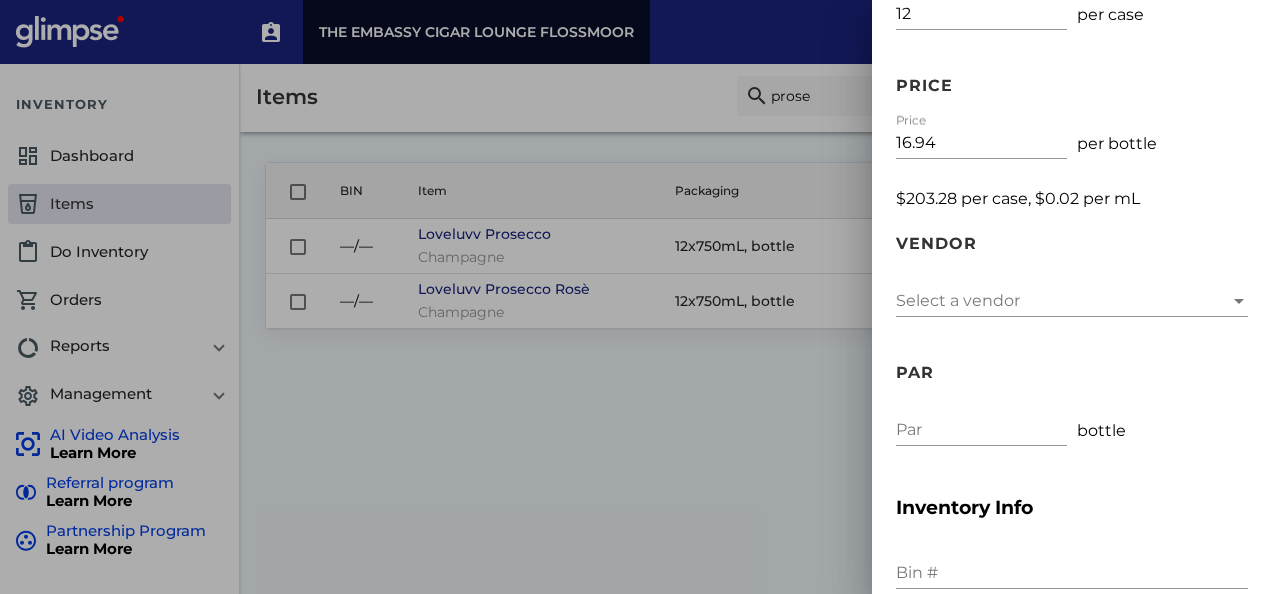 click on "Par" at bounding box center (981, 423) 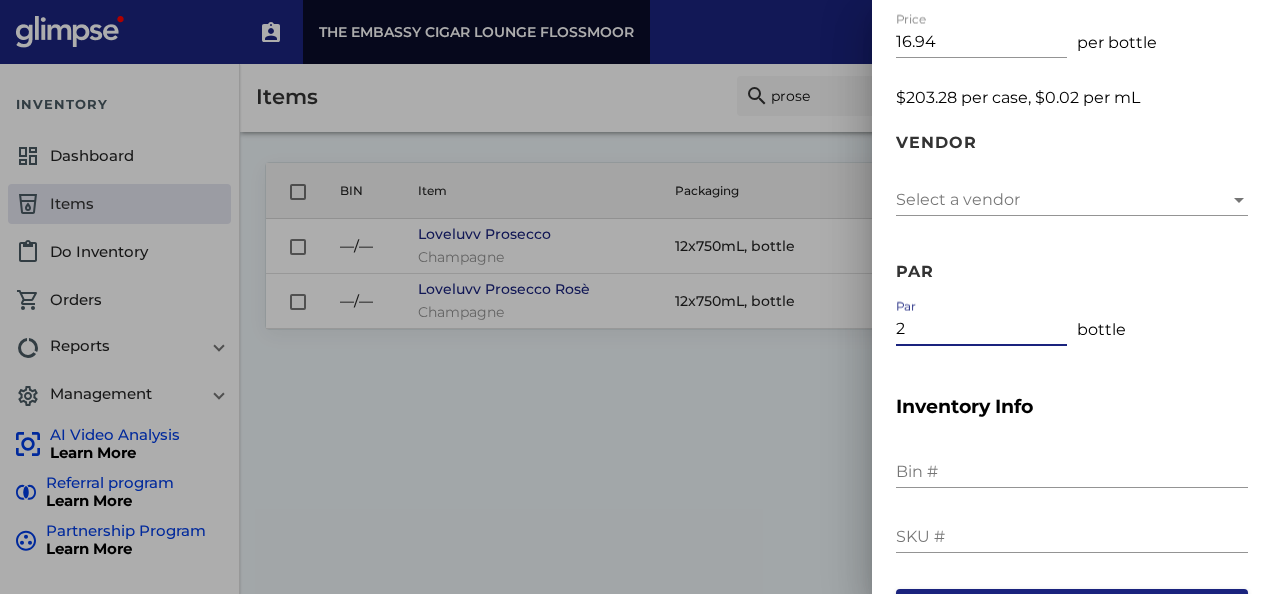 scroll, scrollTop: 663, scrollLeft: 0, axis: vertical 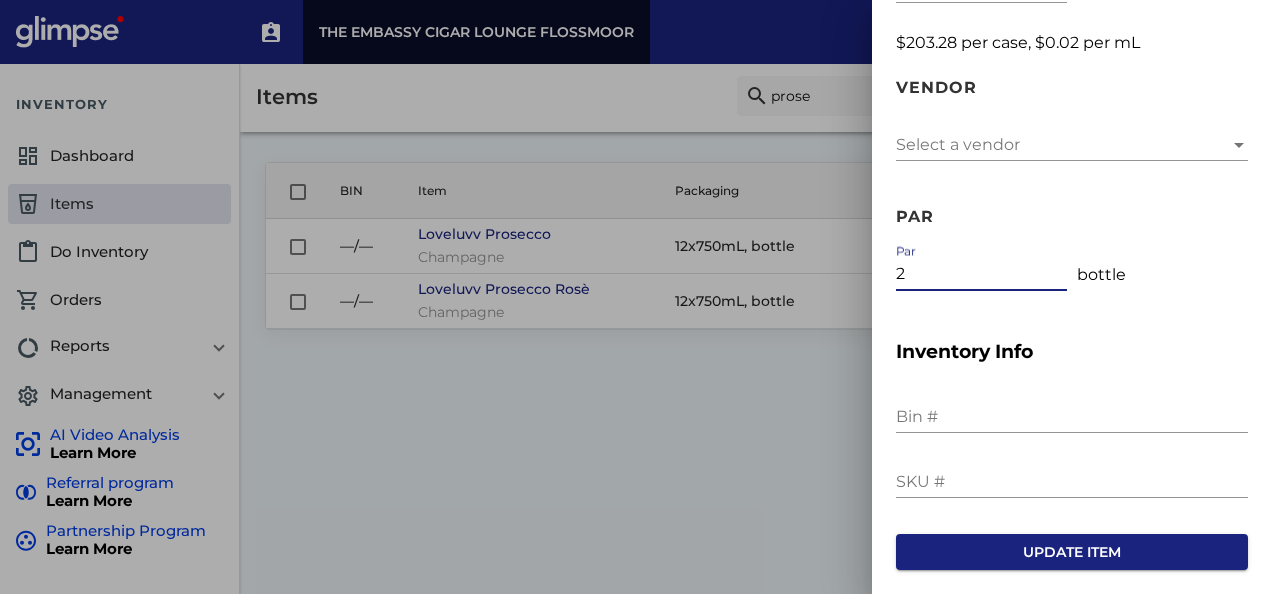 type on "2" 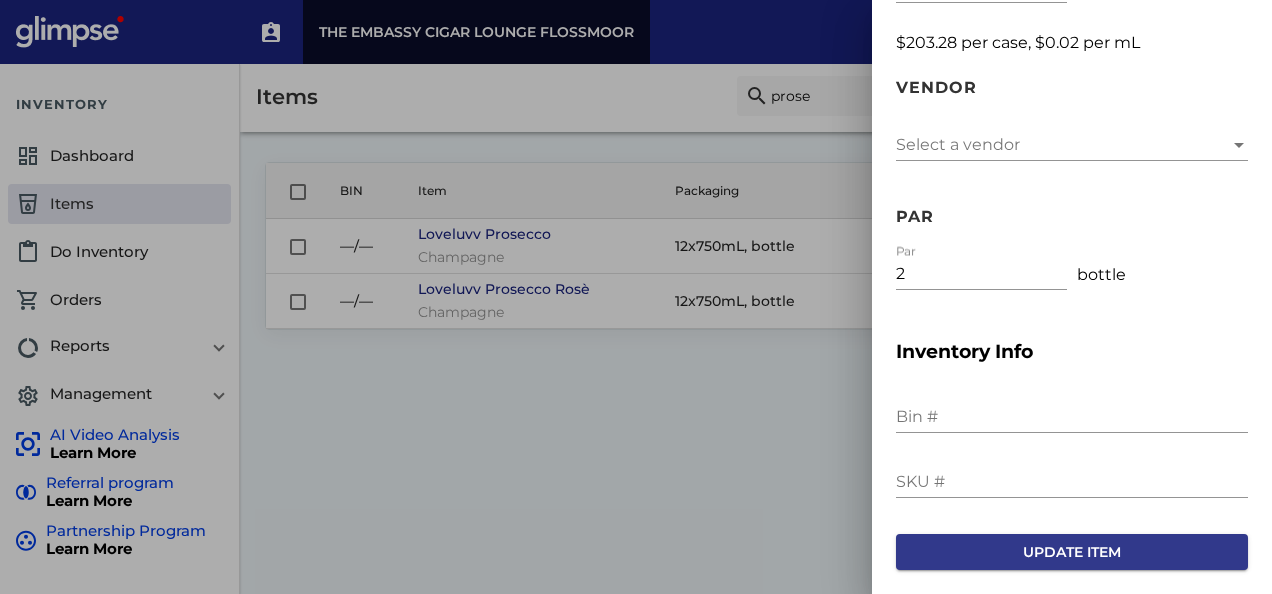 click on "Update item" at bounding box center [1072, 552] 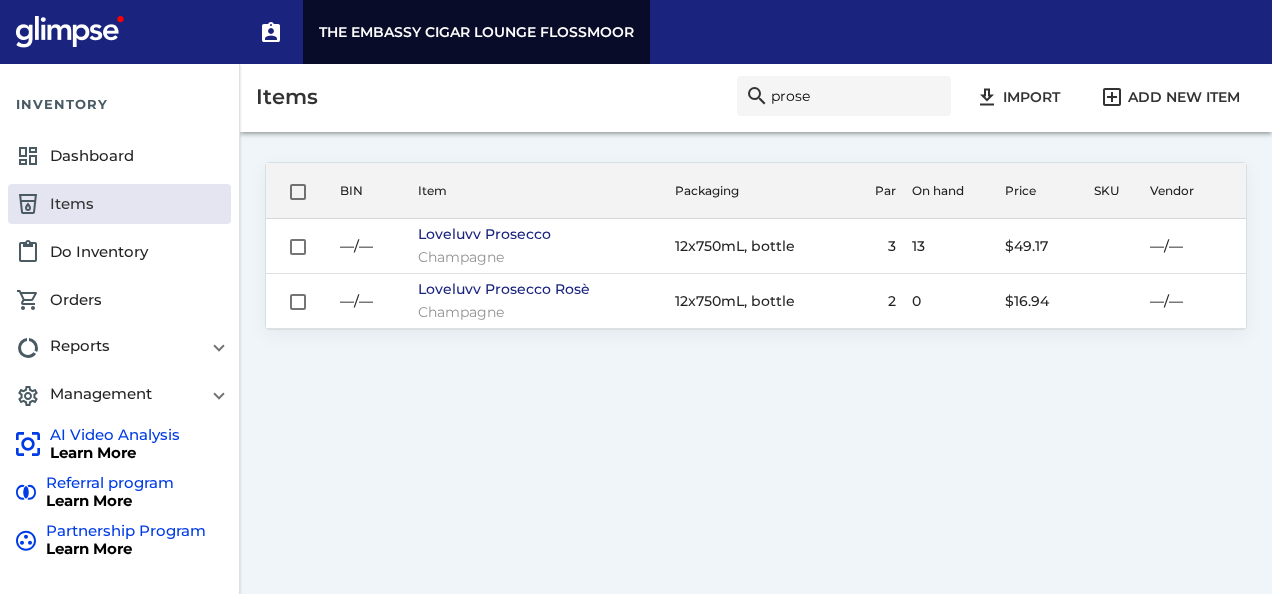 click on "search prose" at bounding box center [844, 96] 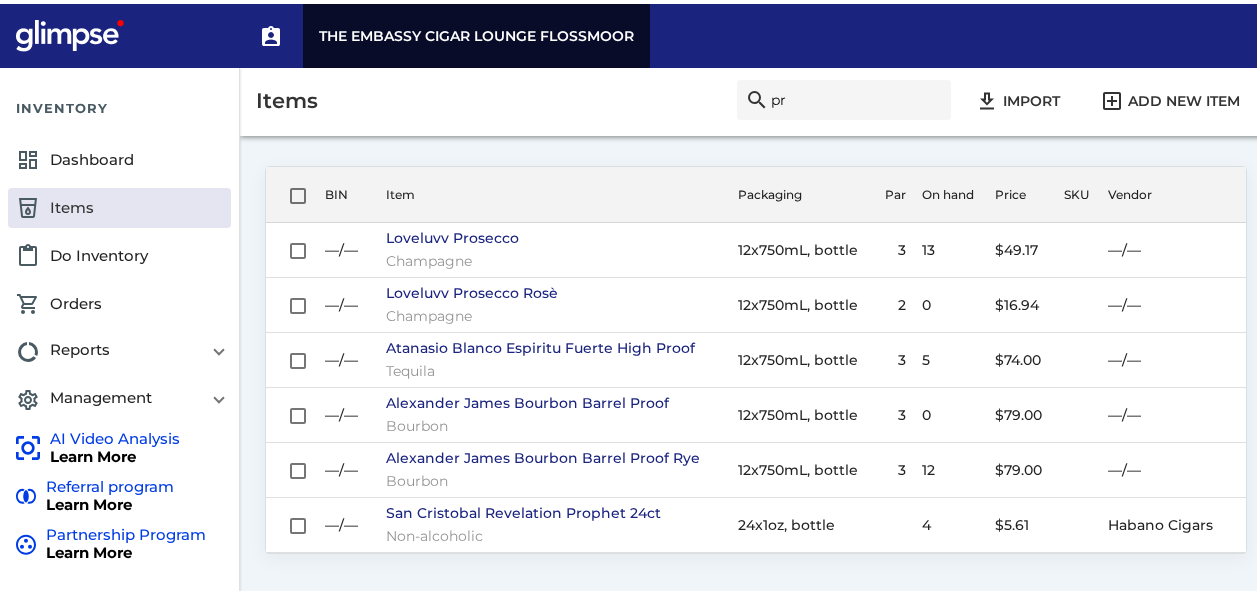 type on "p" 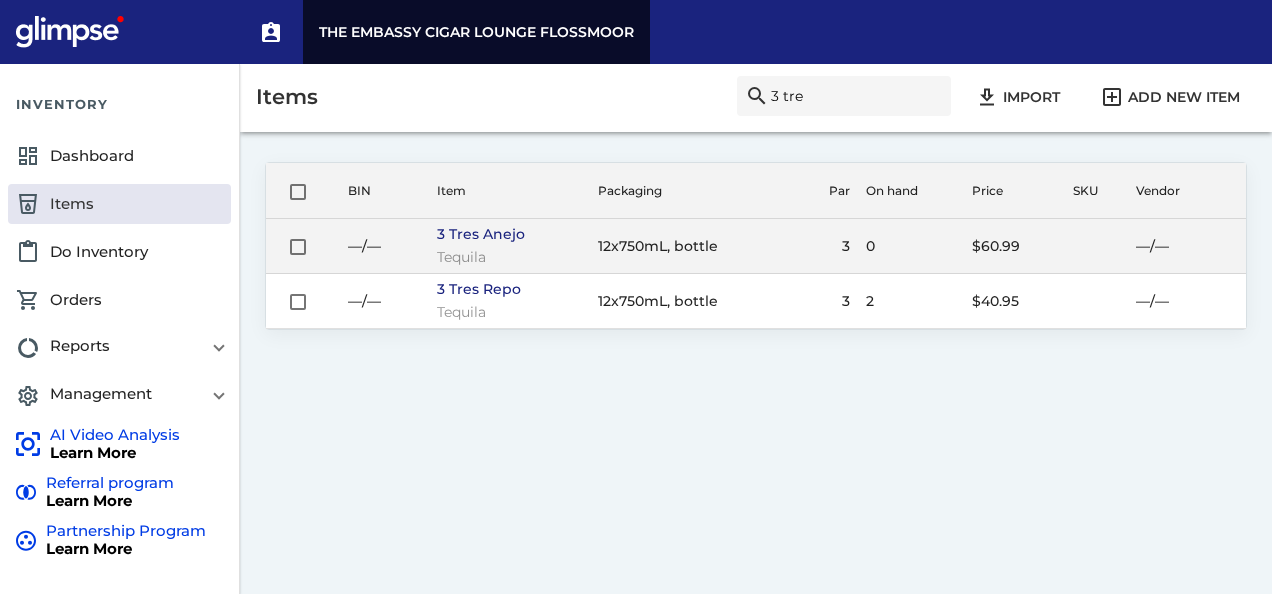 type on "3 tre" 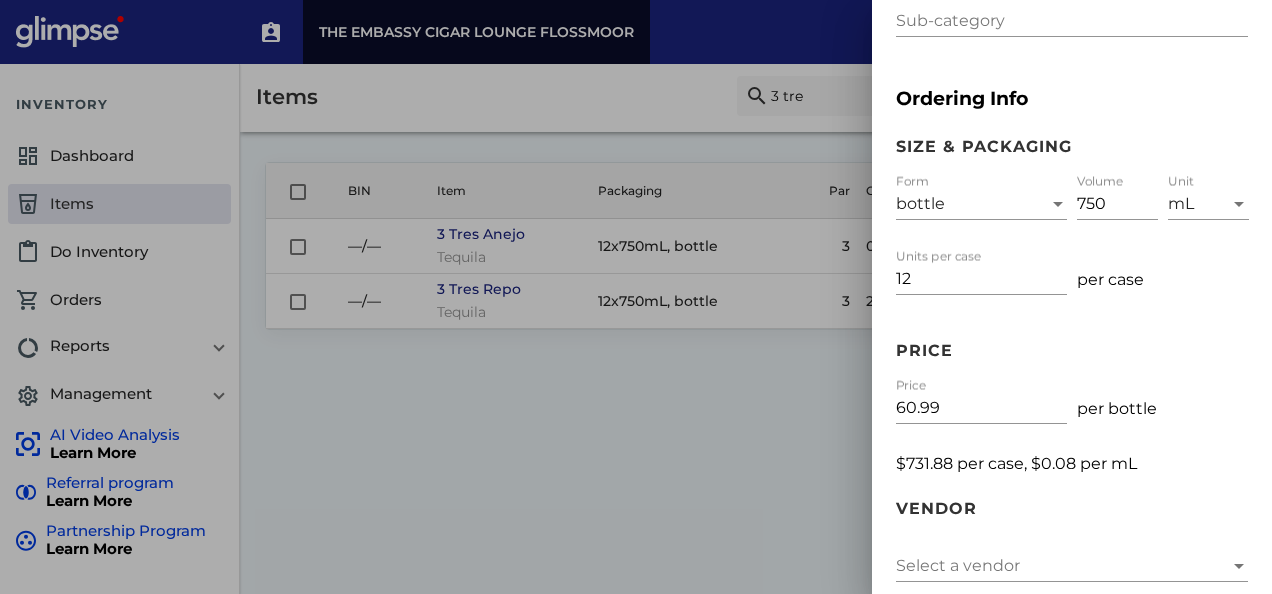 scroll, scrollTop: 247, scrollLeft: 0, axis: vertical 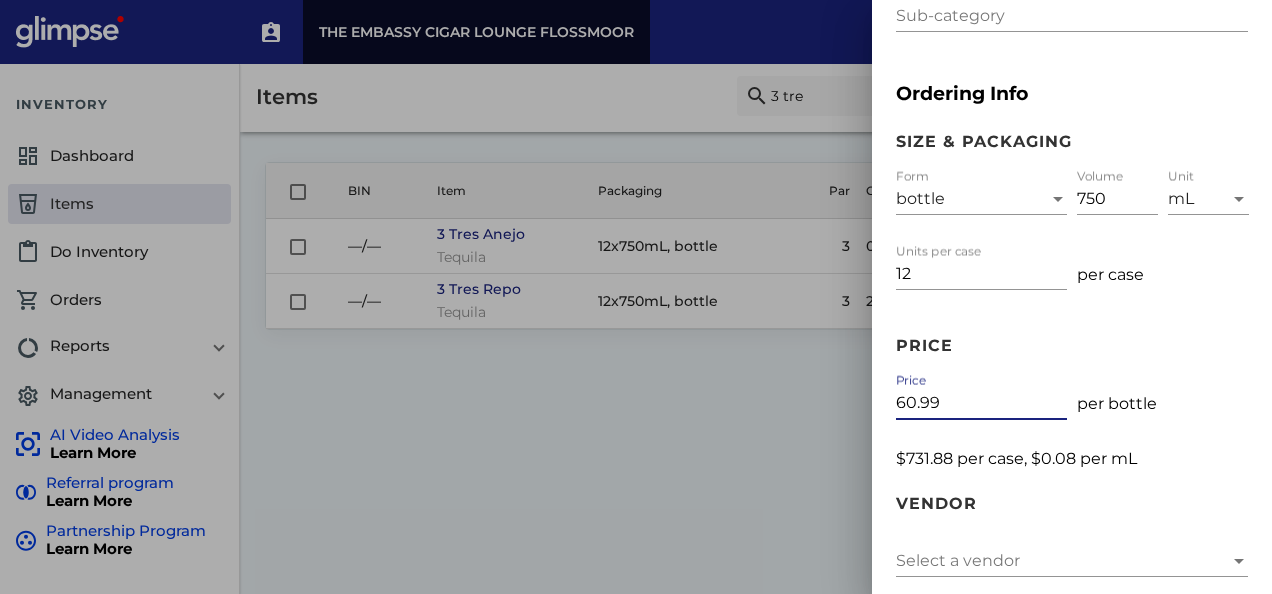click on "60.99" at bounding box center (981, 403) 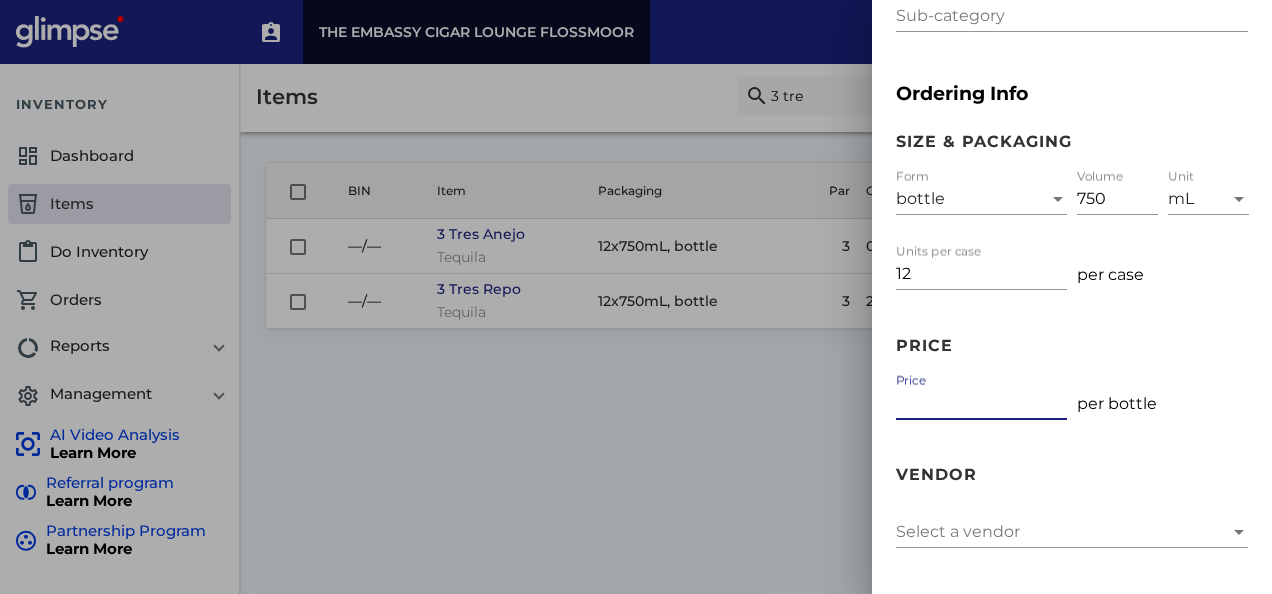 type 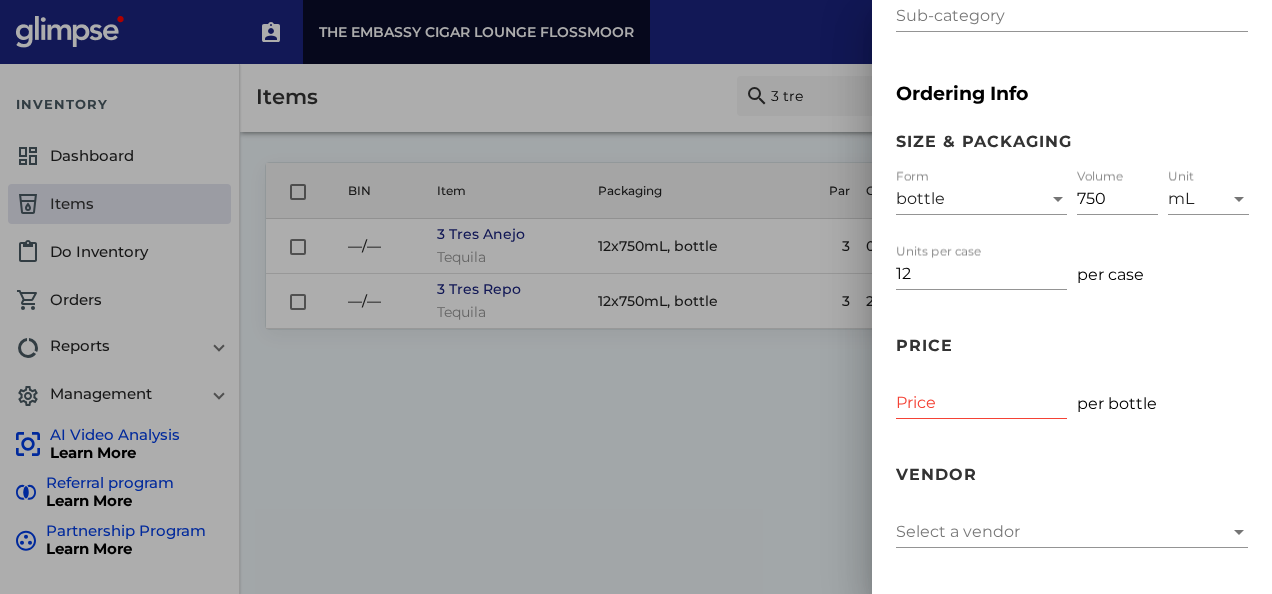 click at bounding box center (636, 297) 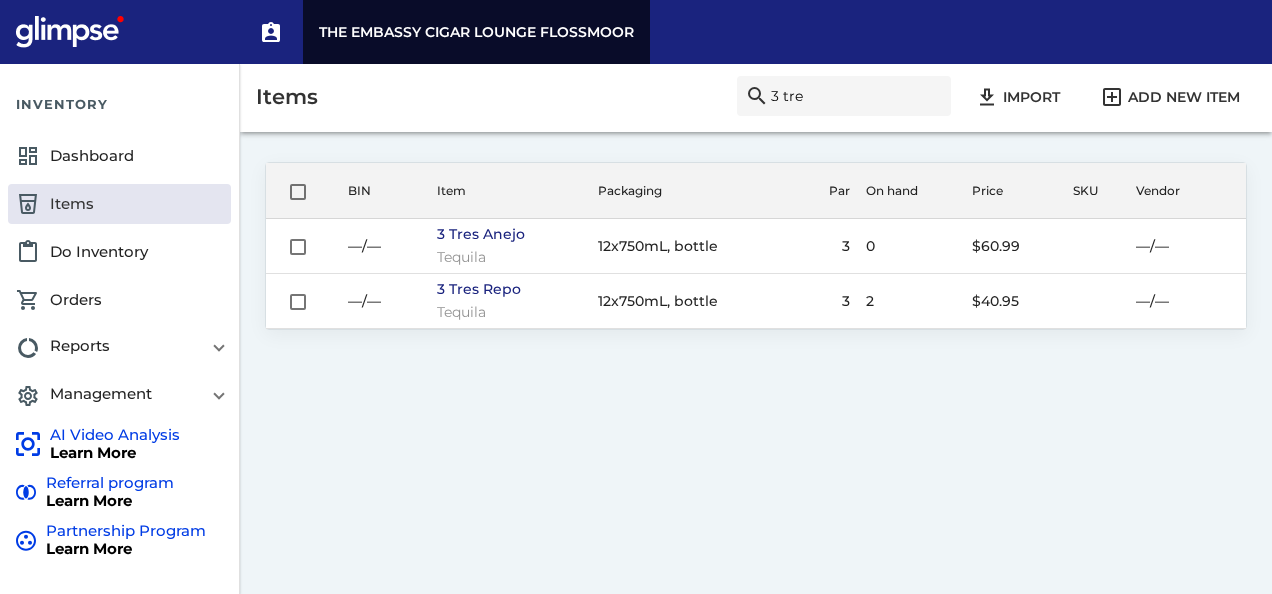 drag, startPoint x: 731, startPoint y: 294, endPoint x: 634, endPoint y: 406, distance: 148.16545 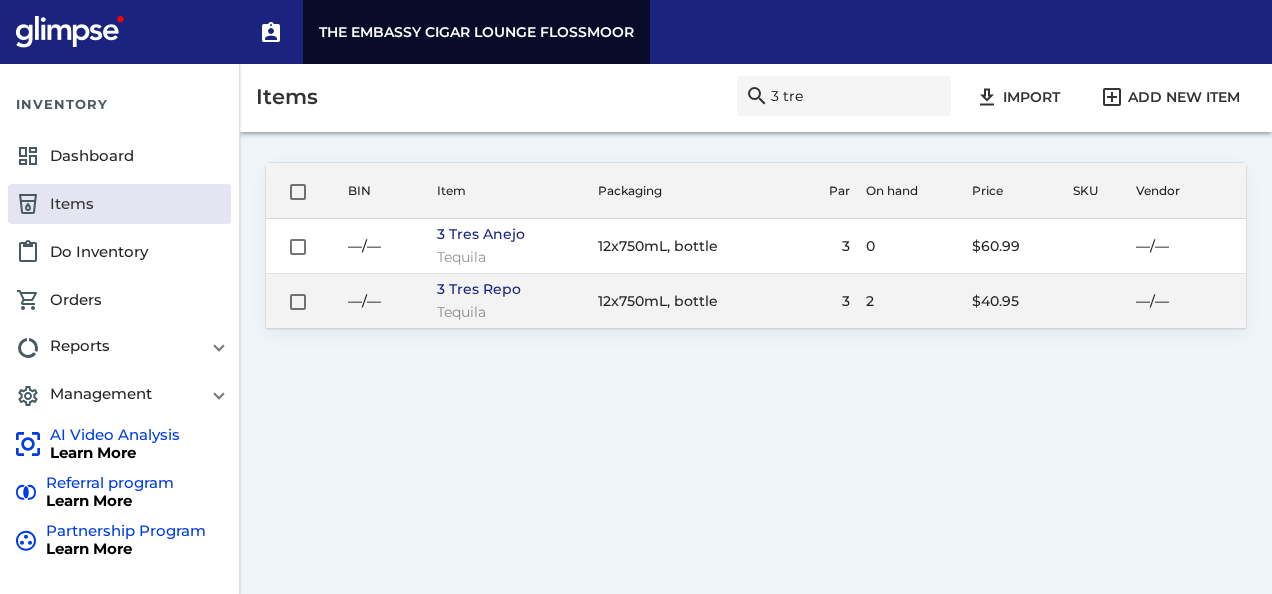 drag, startPoint x: 584, startPoint y: 310, endPoint x: 451, endPoint y: 301, distance: 133.30417 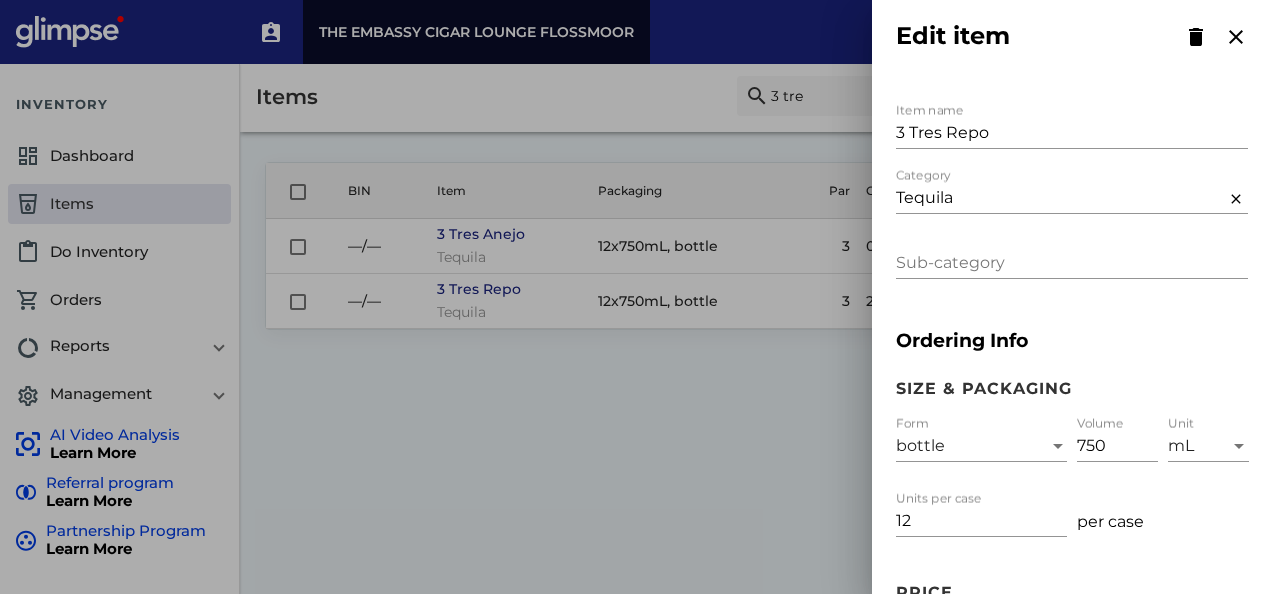 click on "12" at bounding box center [981, 521] 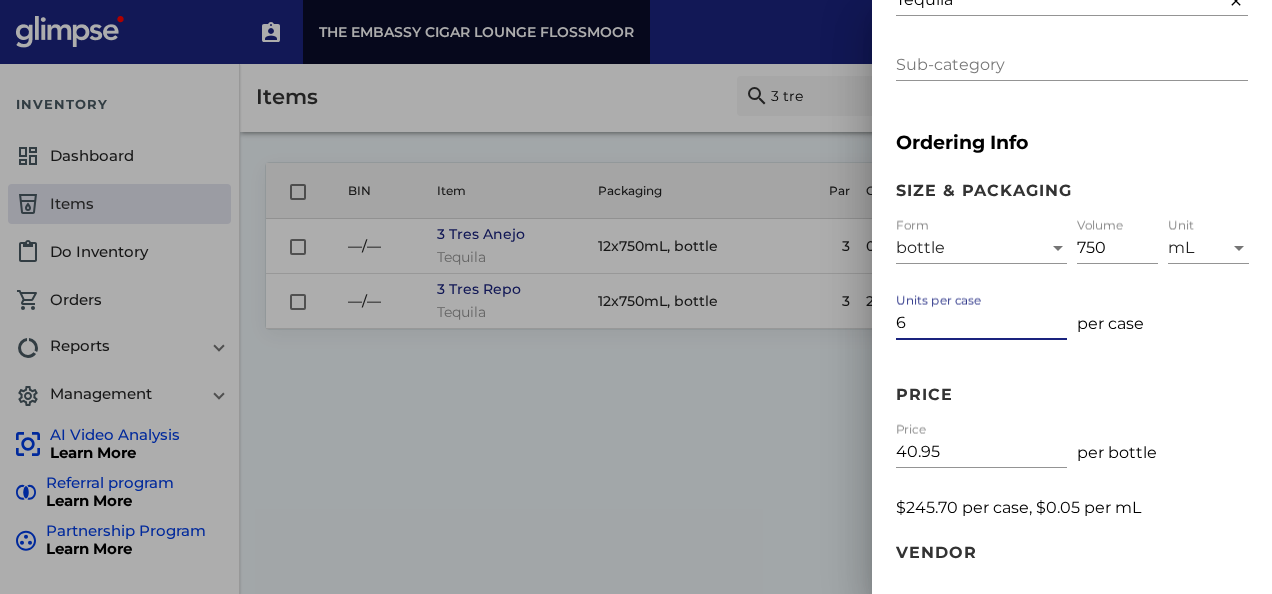 scroll, scrollTop: 201, scrollLeft: 0, axis: vertical 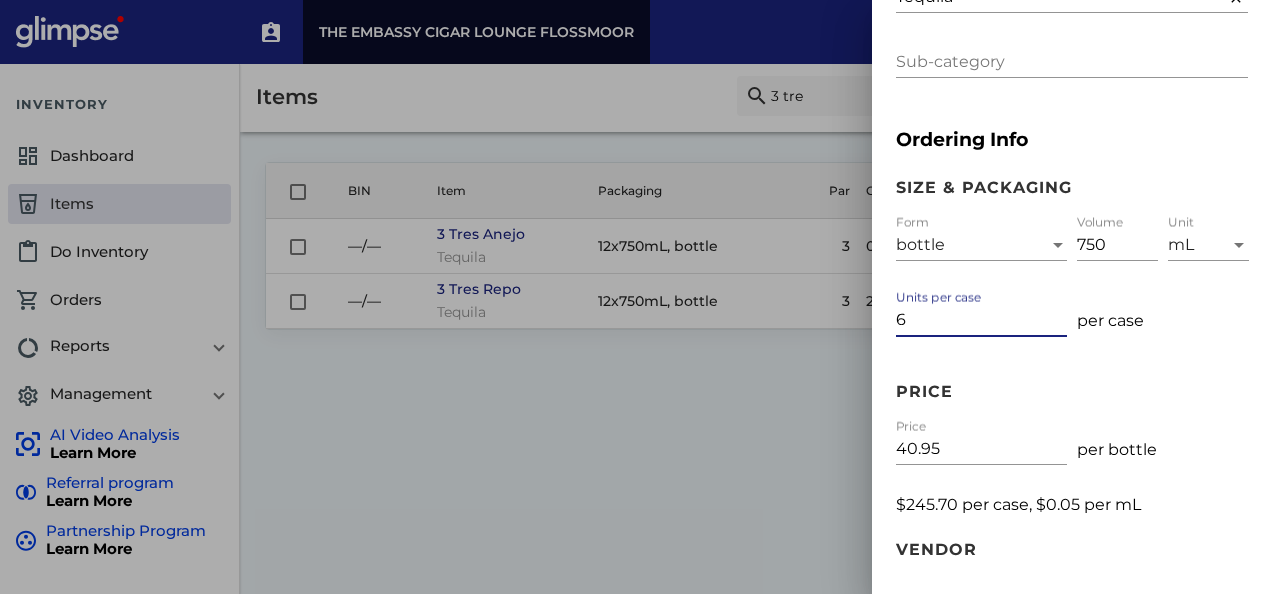 type on "6" 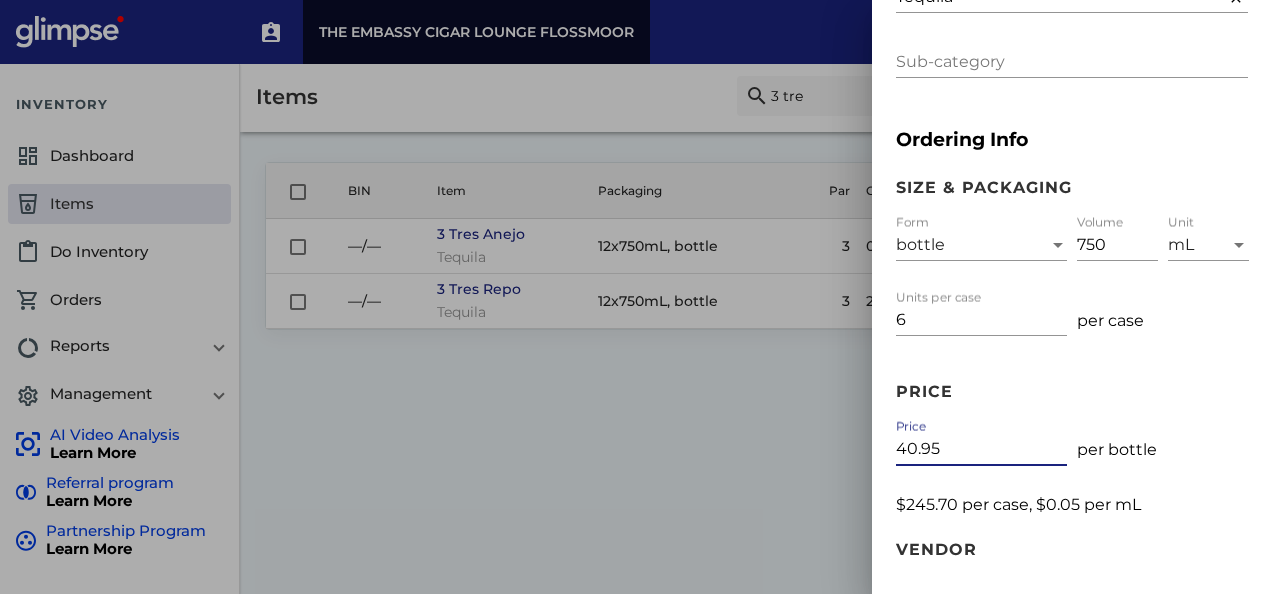 click on "40.95" at bounding box center (981, 449) 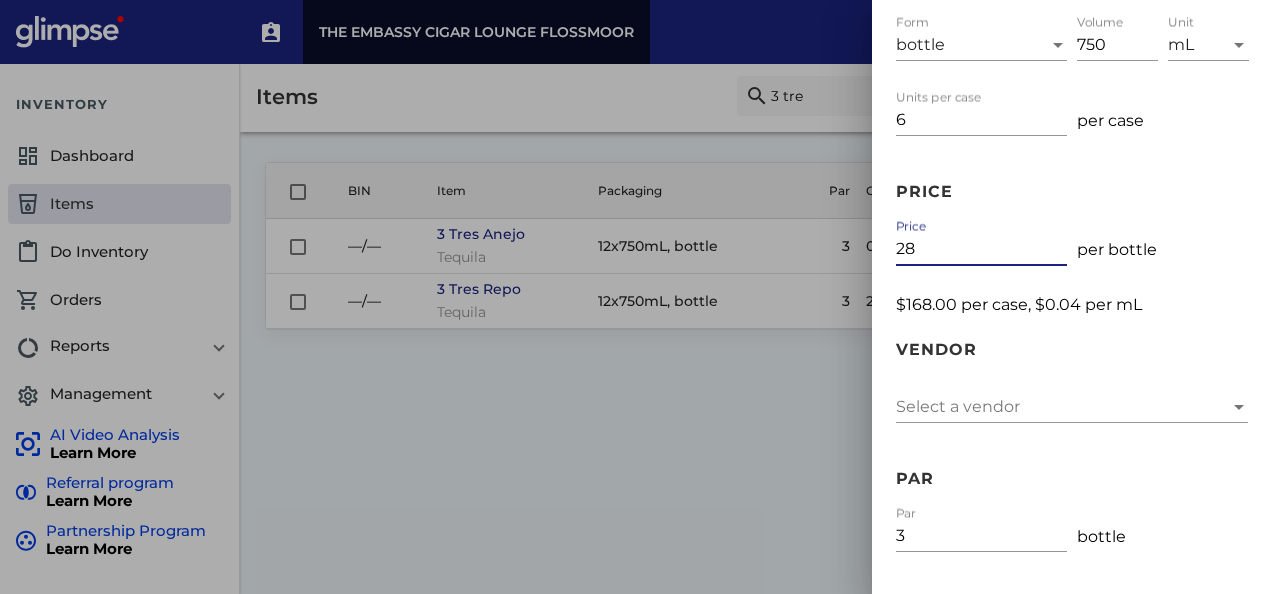 scroll, scrollTop: 402, scrollLeft: 0, axis: vertical 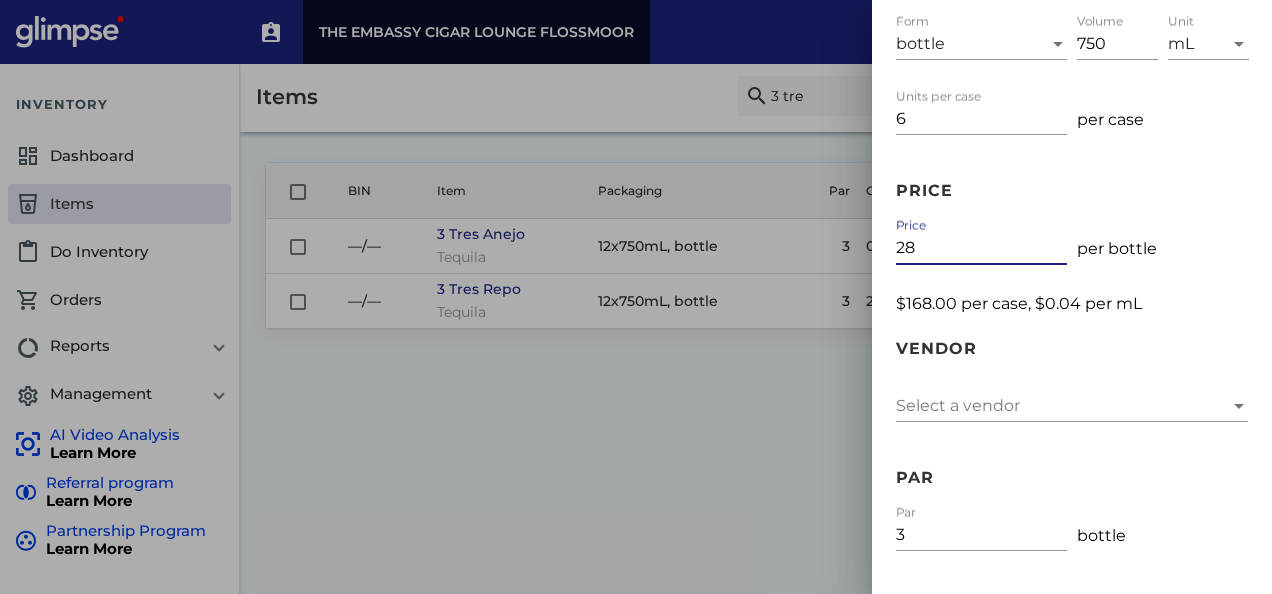 type on "28" 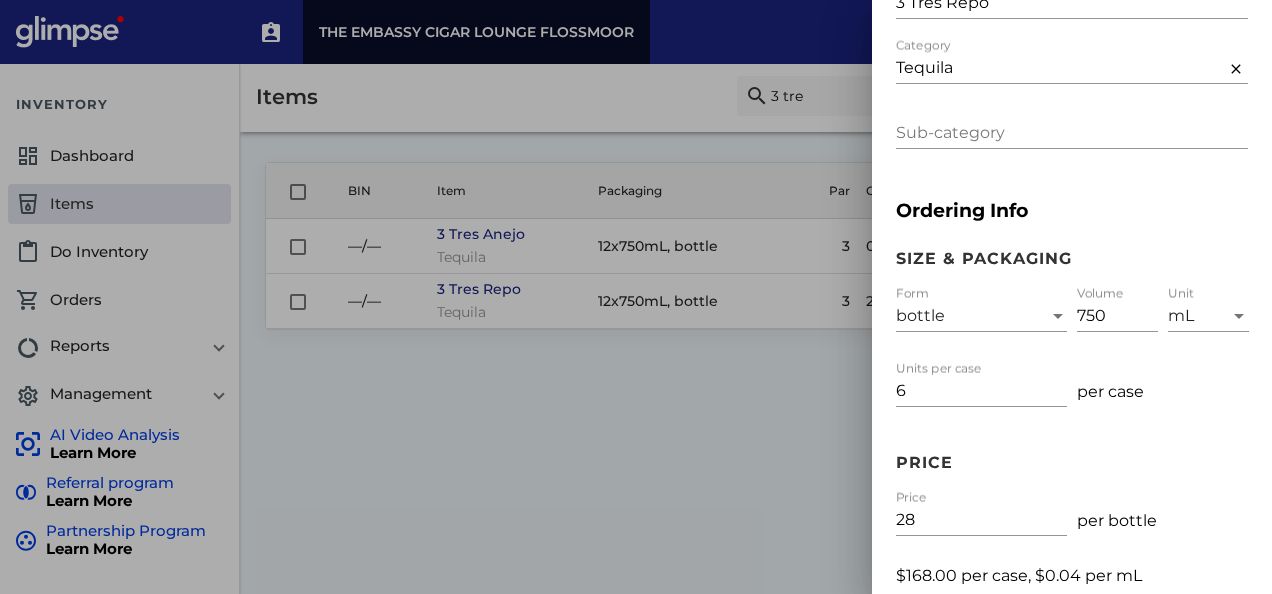 scroll, scrollTop: 58, scrollLeft: 0, axis: vertical 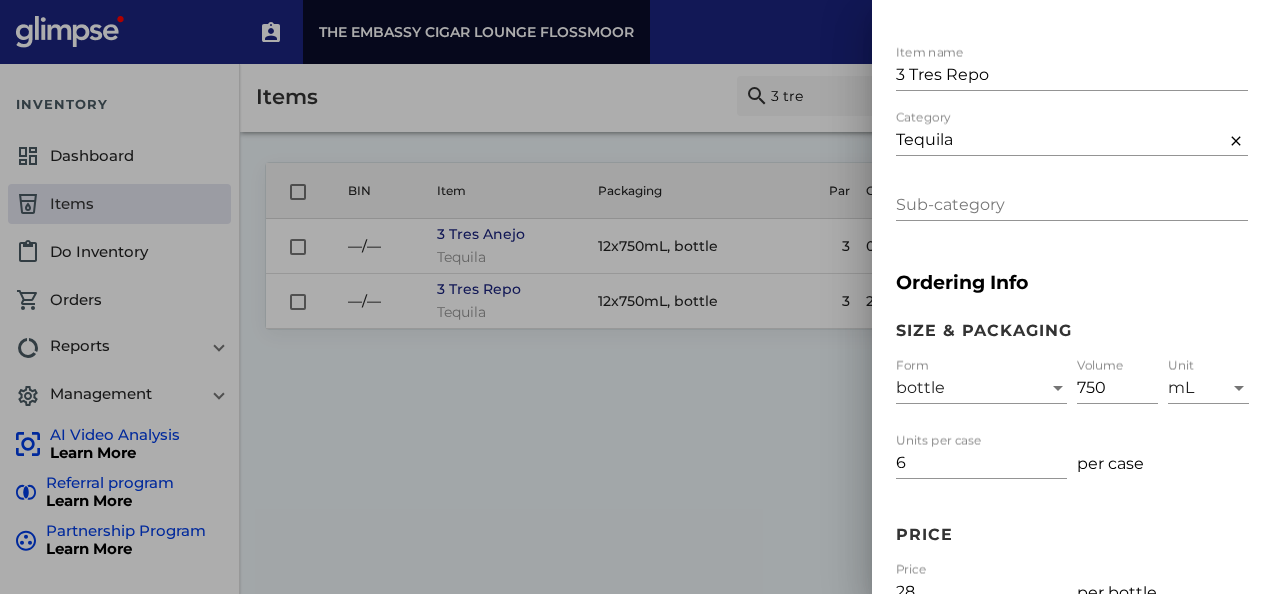 click on "Sub-category" at bounding box center [1072, 198] 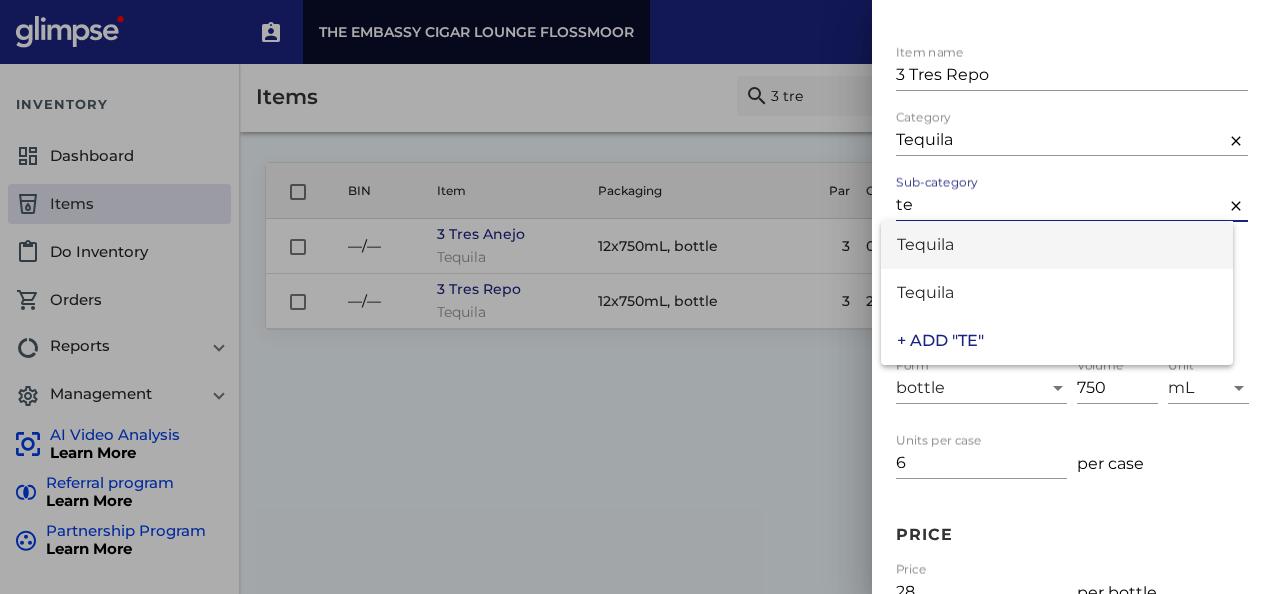 type on "te" 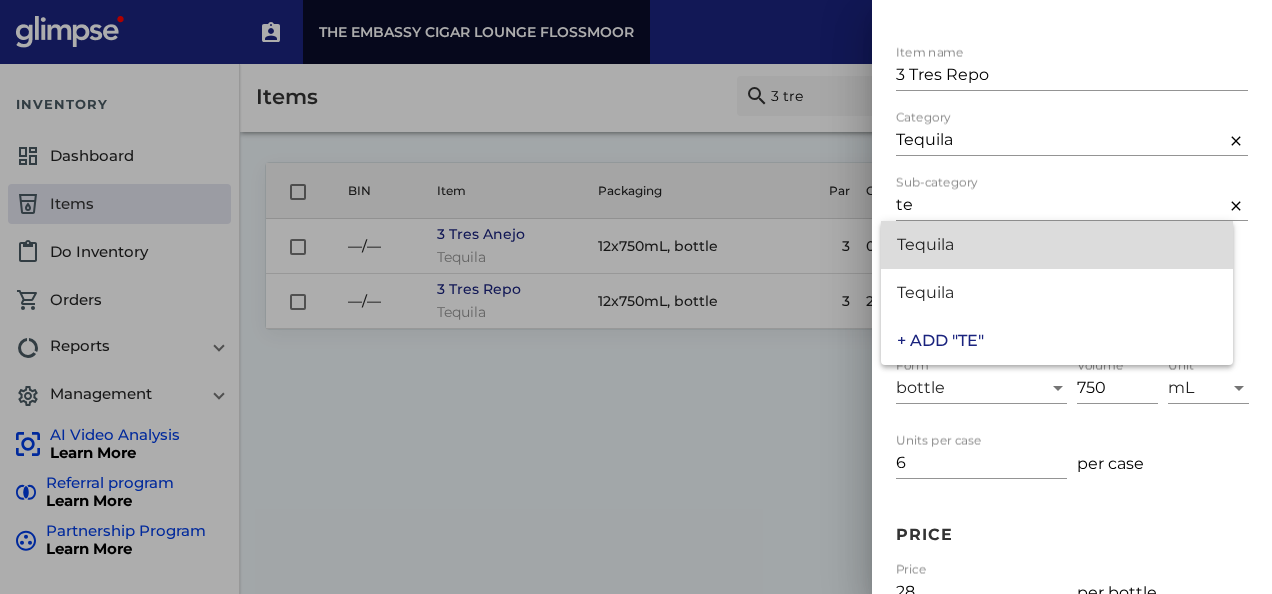 click on "Tequila" at bounding box center (1057, 245) 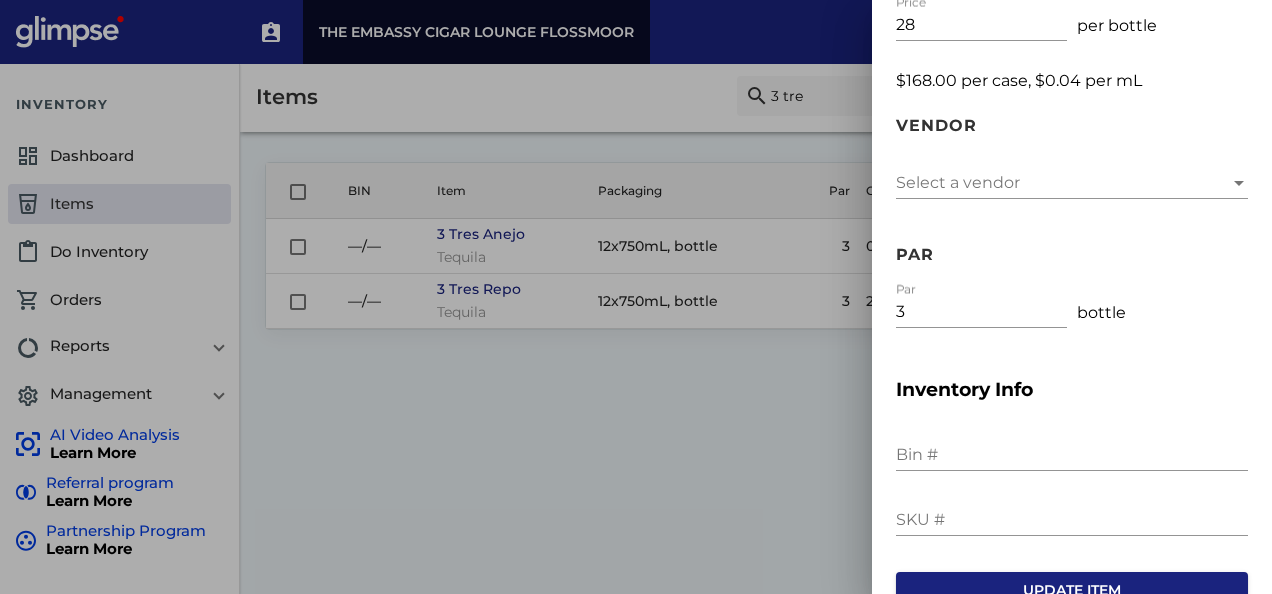 scroll, scrollTop: 663, scrollLeft: 0, axis: vertical 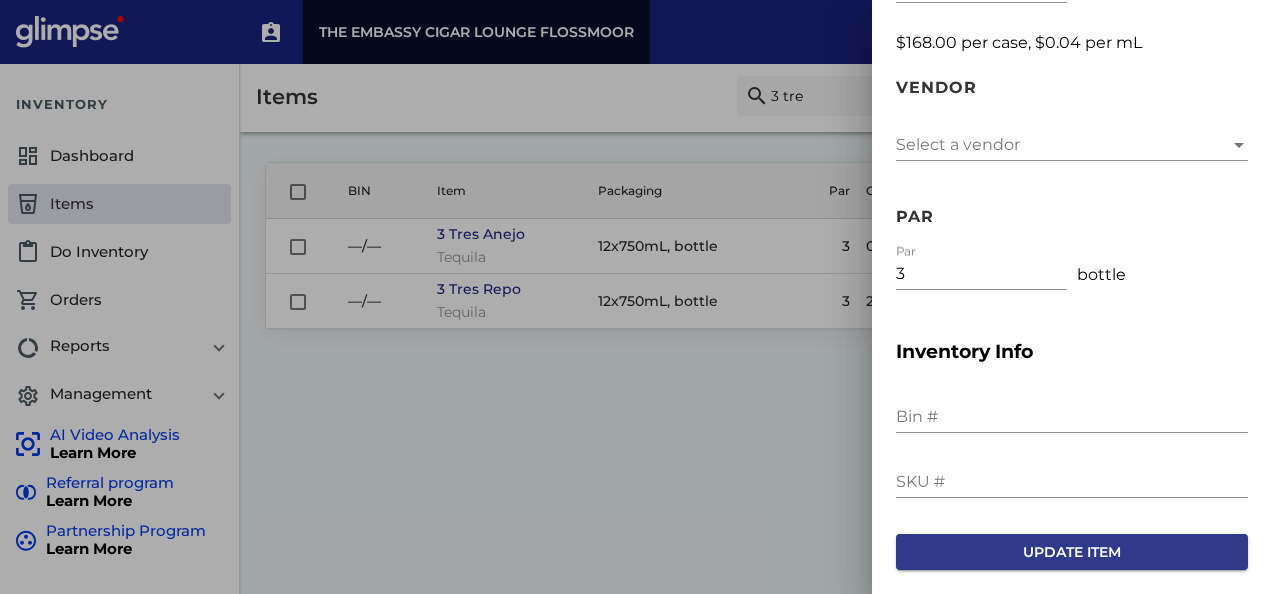 click on "Update item" at bounding box center [1072, 552] 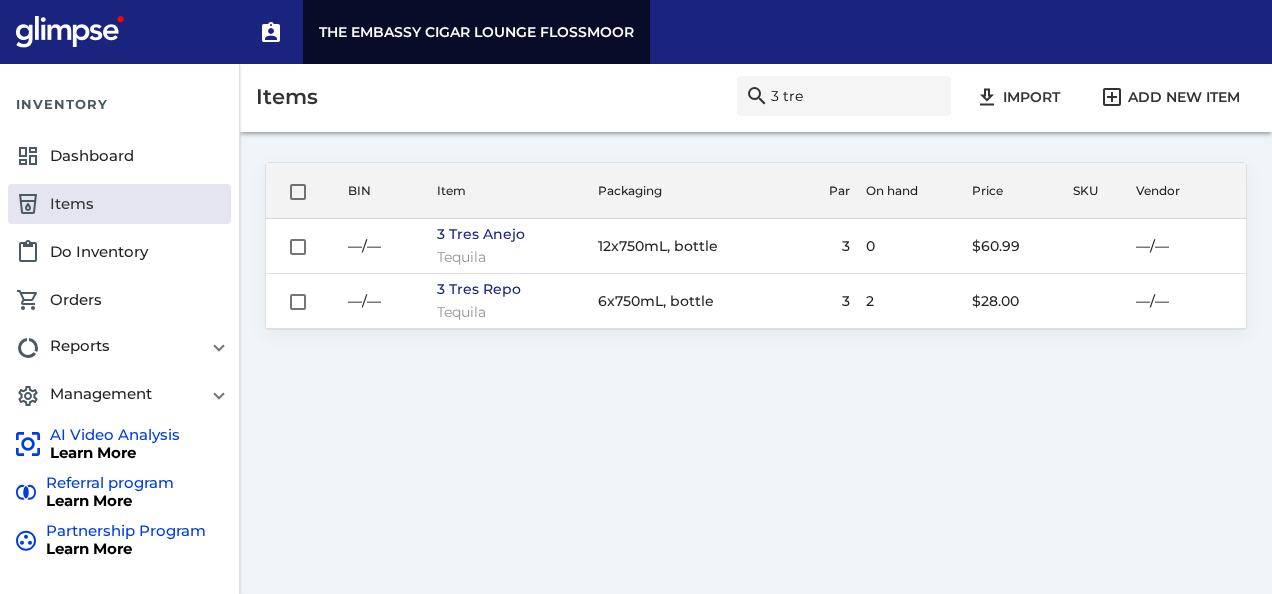 click on "3 tre" at bounding box center [856, 96] 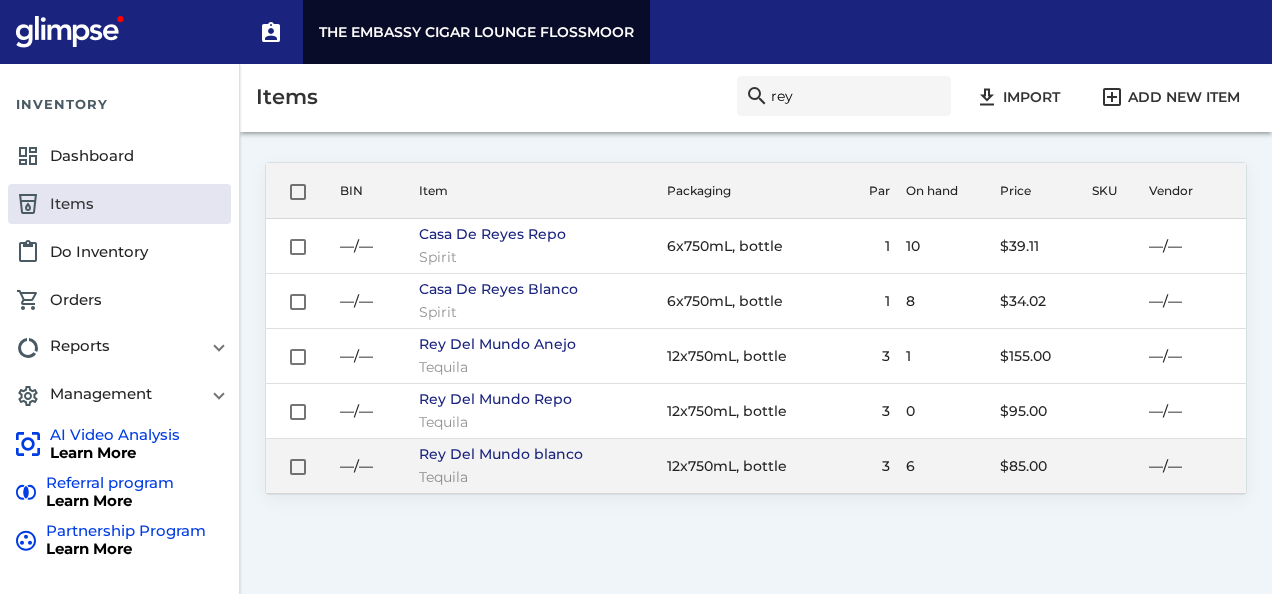 type on "rey" 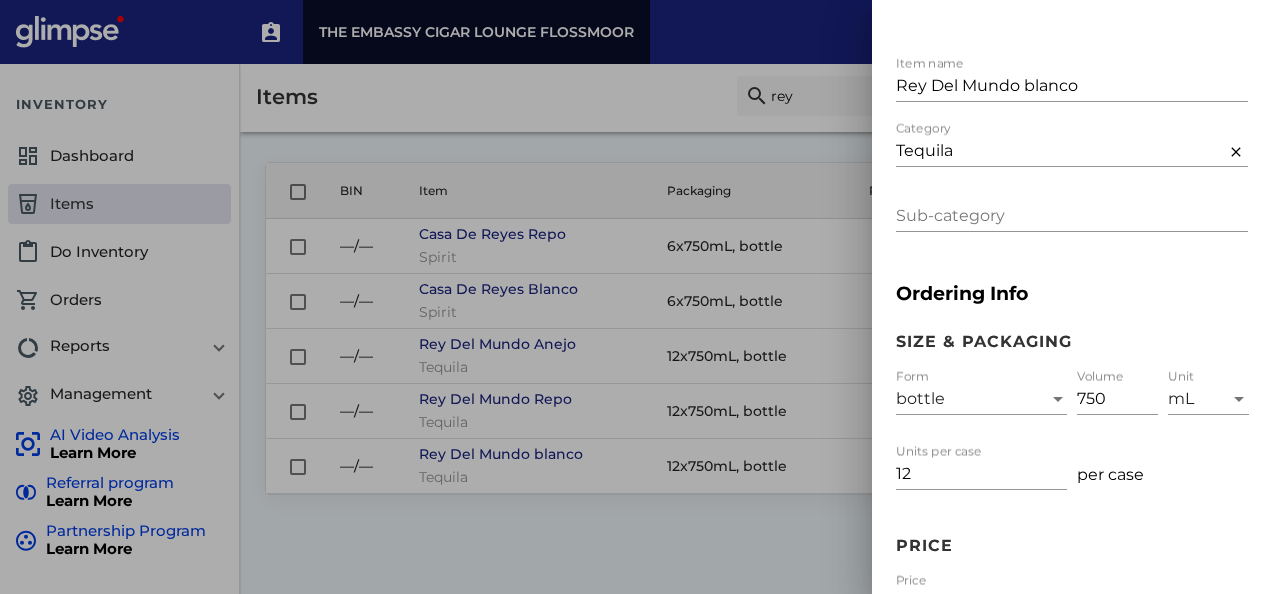 scroll, scrollTop: 49, scrollLeft: 0, axis: vertical 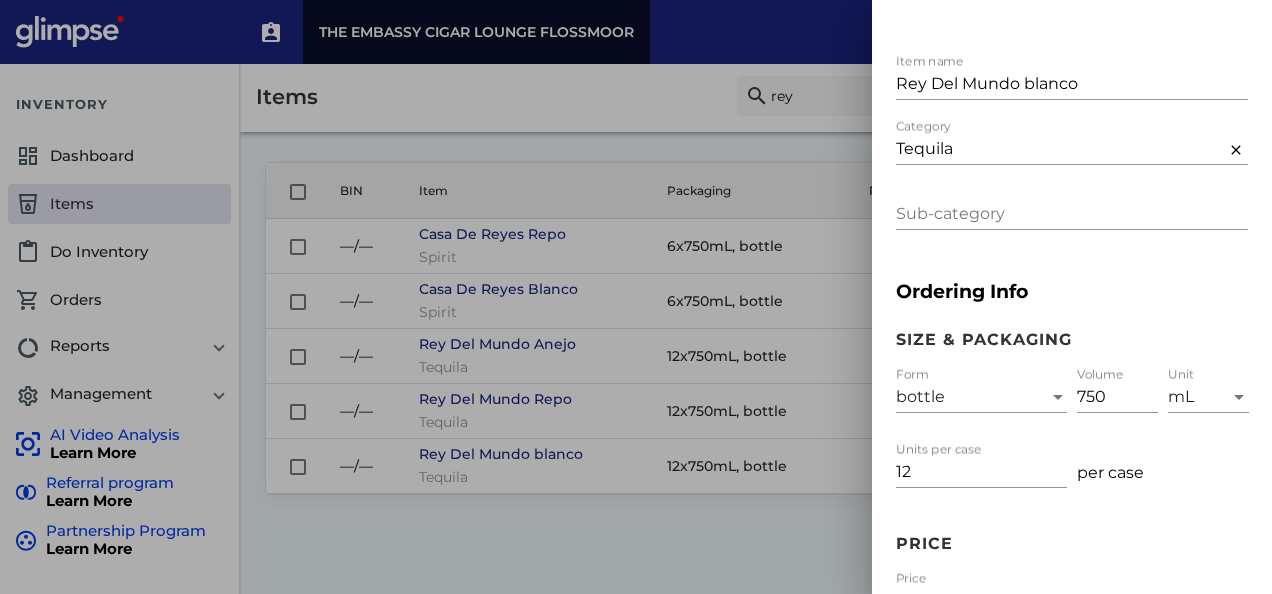 click on "12 Units per case" at bounding box center (981, 465) 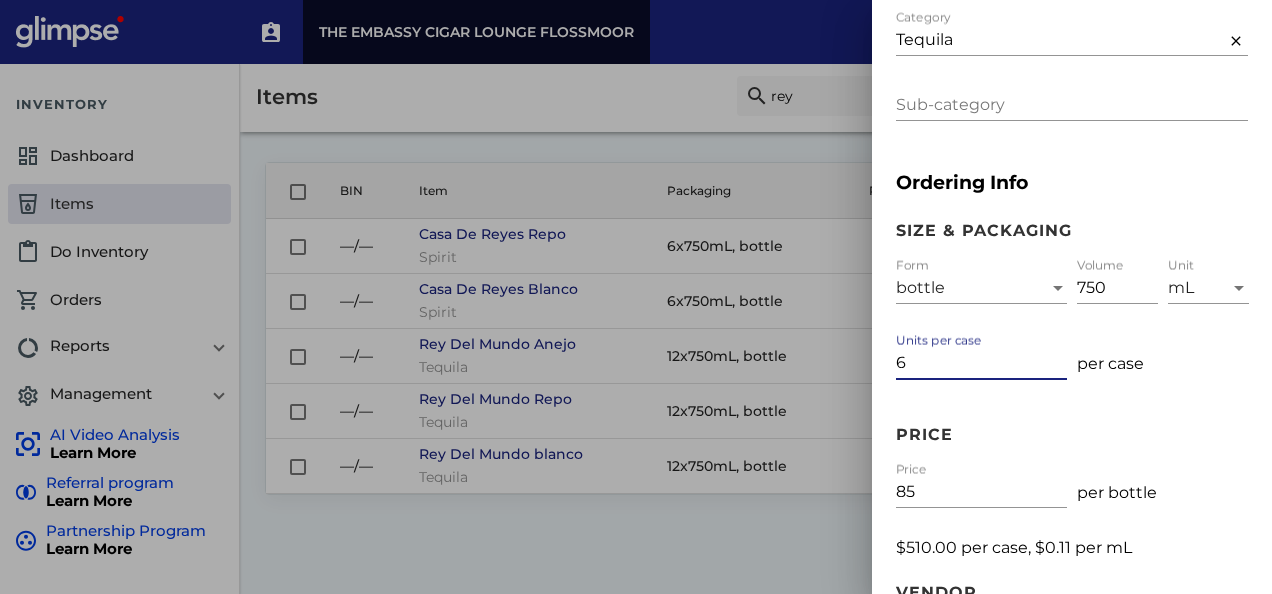 scroll, scrollTop: 177, scrollLeft: 0, axis: vertical 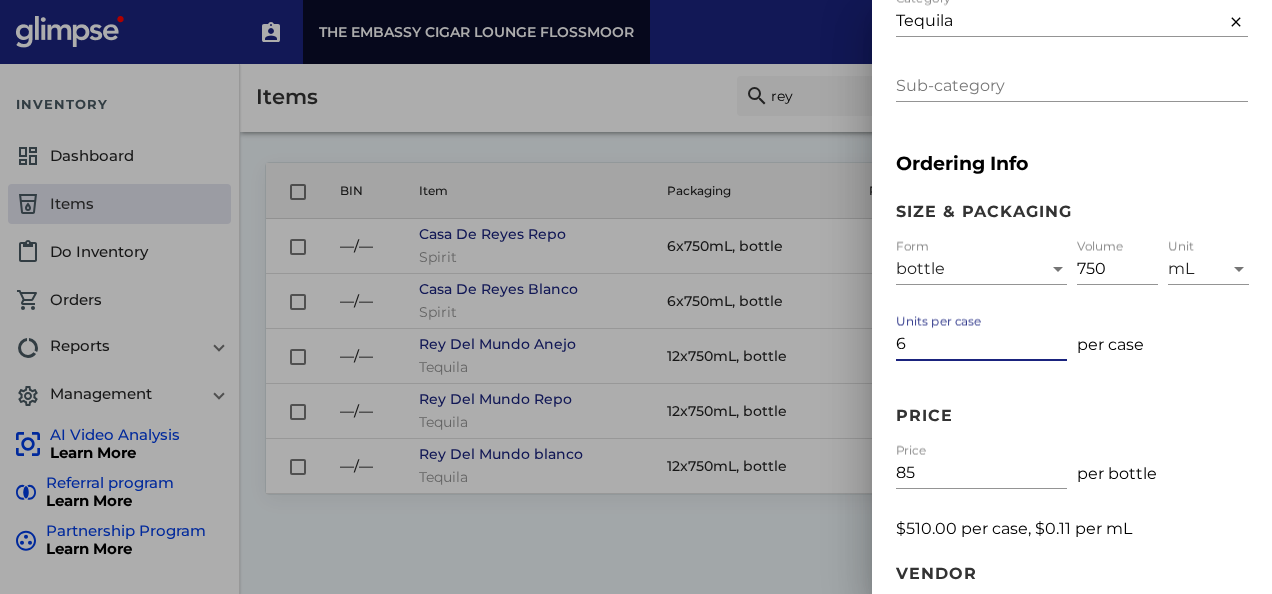 type on "6" 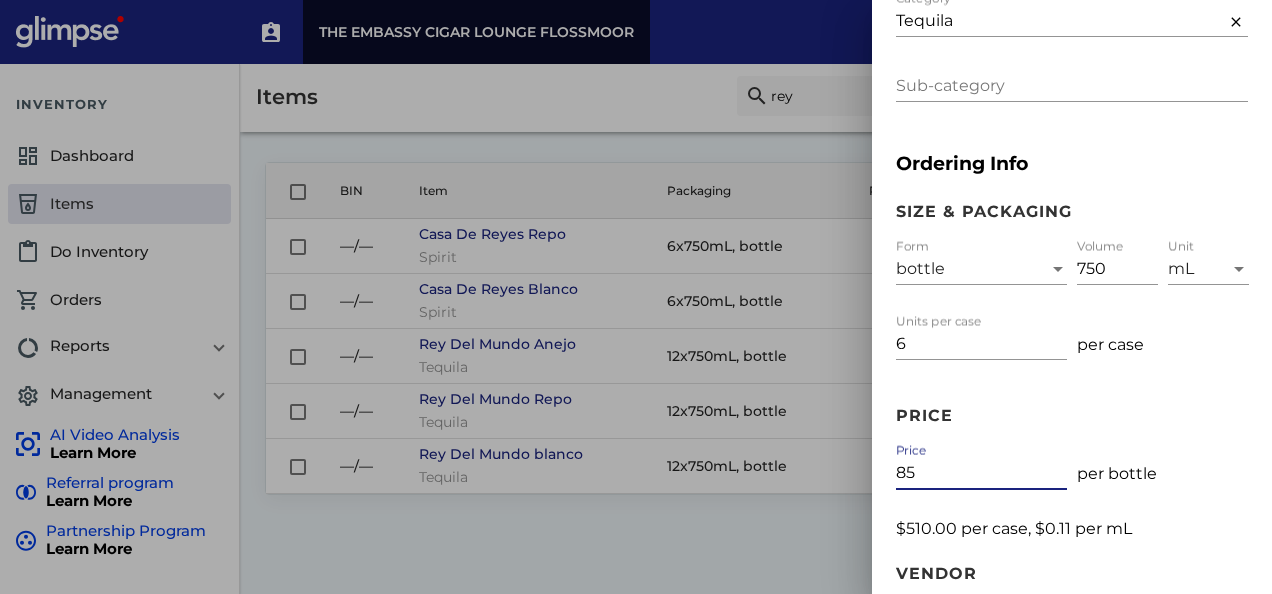 click on "85" at bounding box center [981, 473] 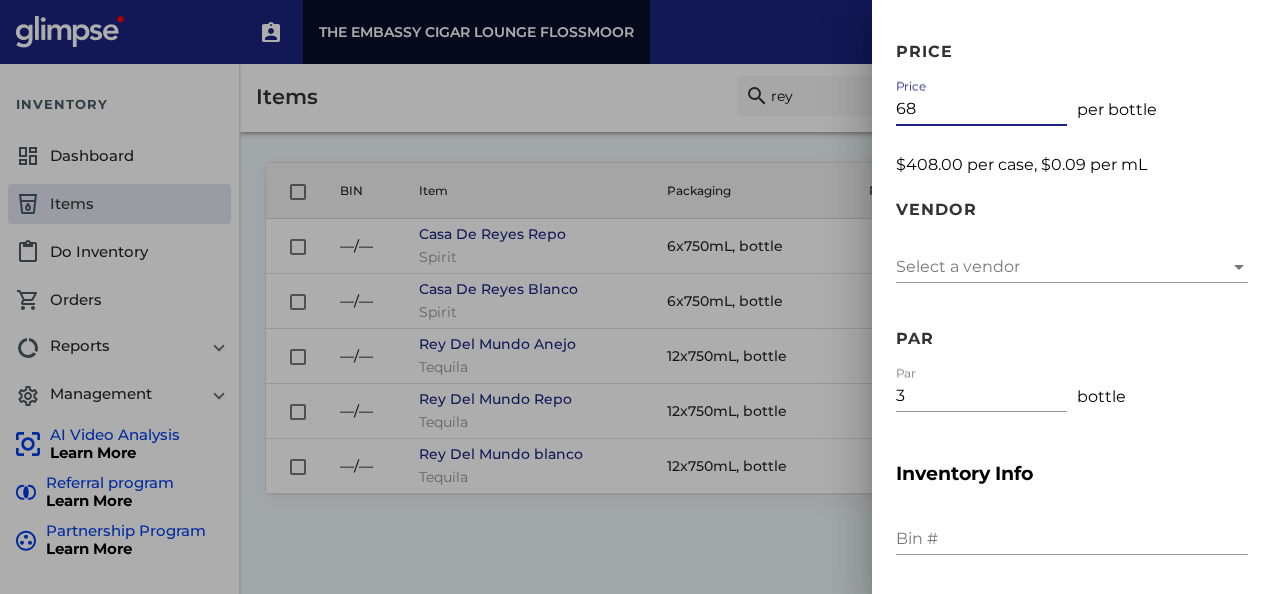 scroll, scrollTop: 663, scrollLeft: 0, axis: vertical 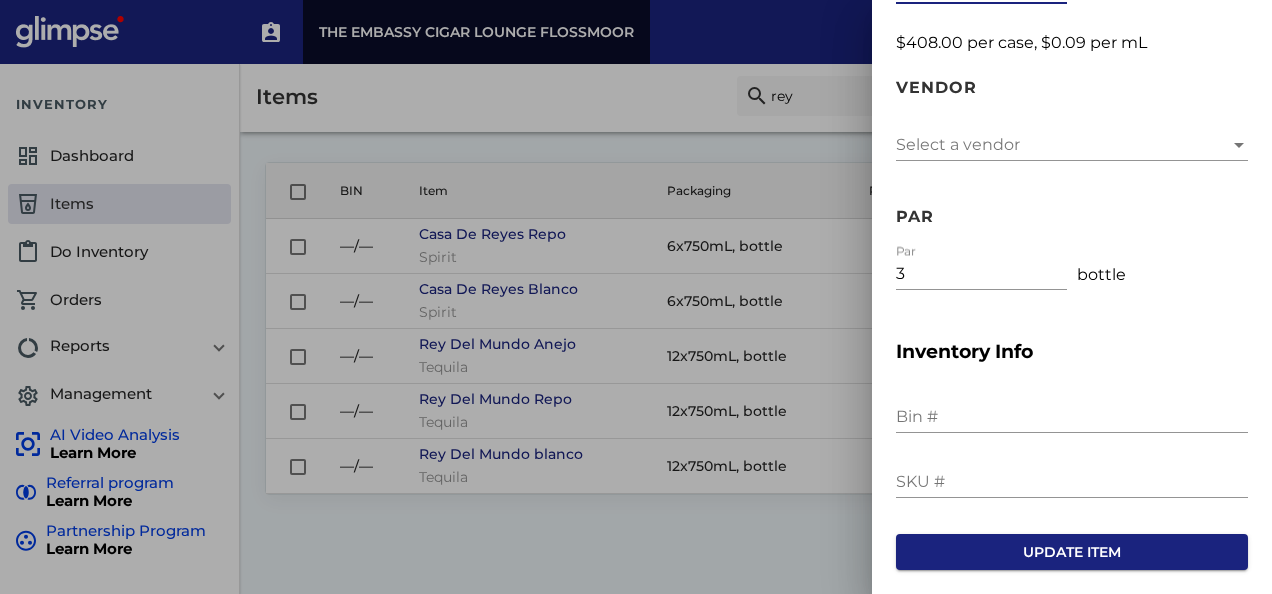 type on "68" 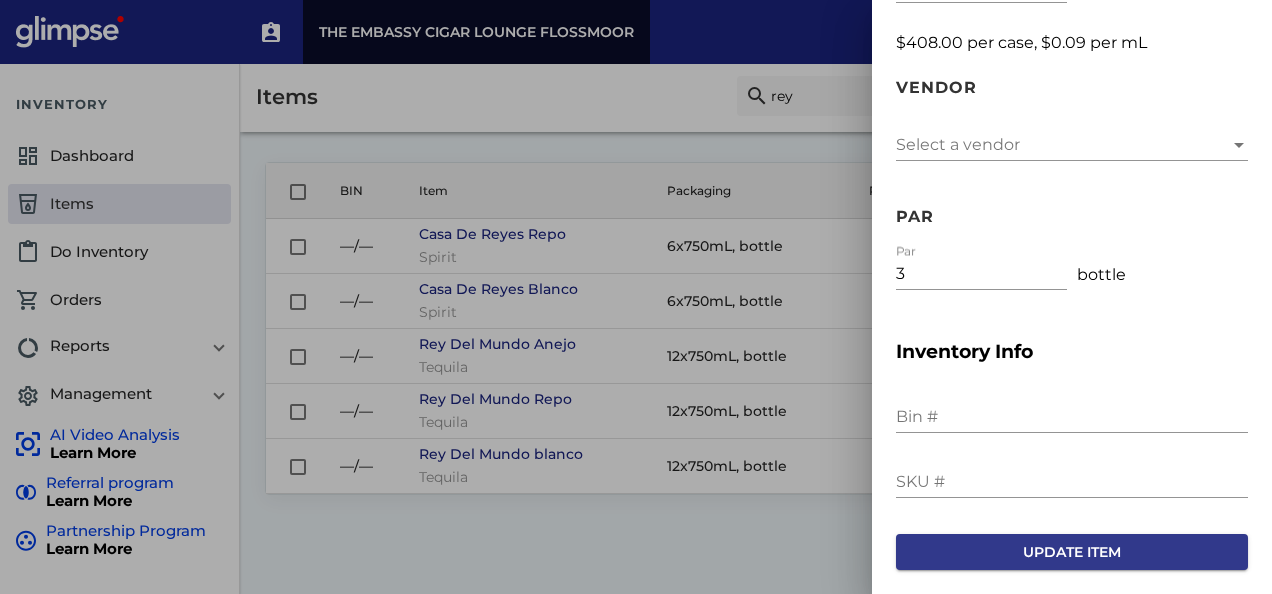 click on "Update item" at bounding box center (1072, 552) 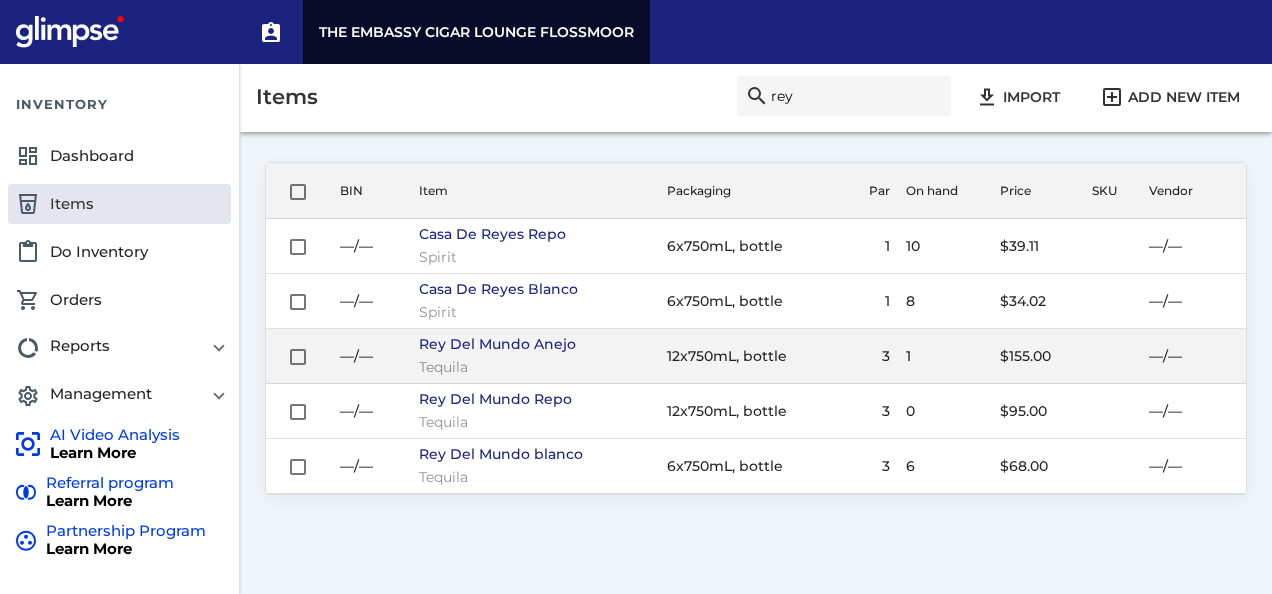 click on "Rey Del Mundo Anejo    Tequila" at bounding box center (535, 246) 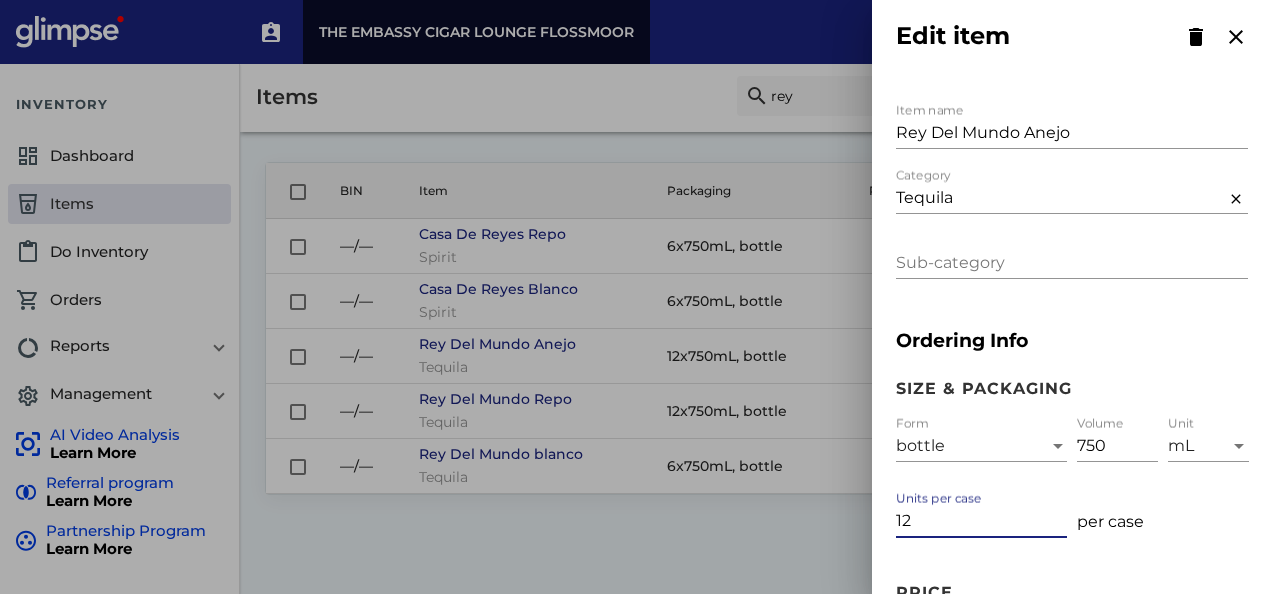 click on "12" at bounding box center [981, 521] 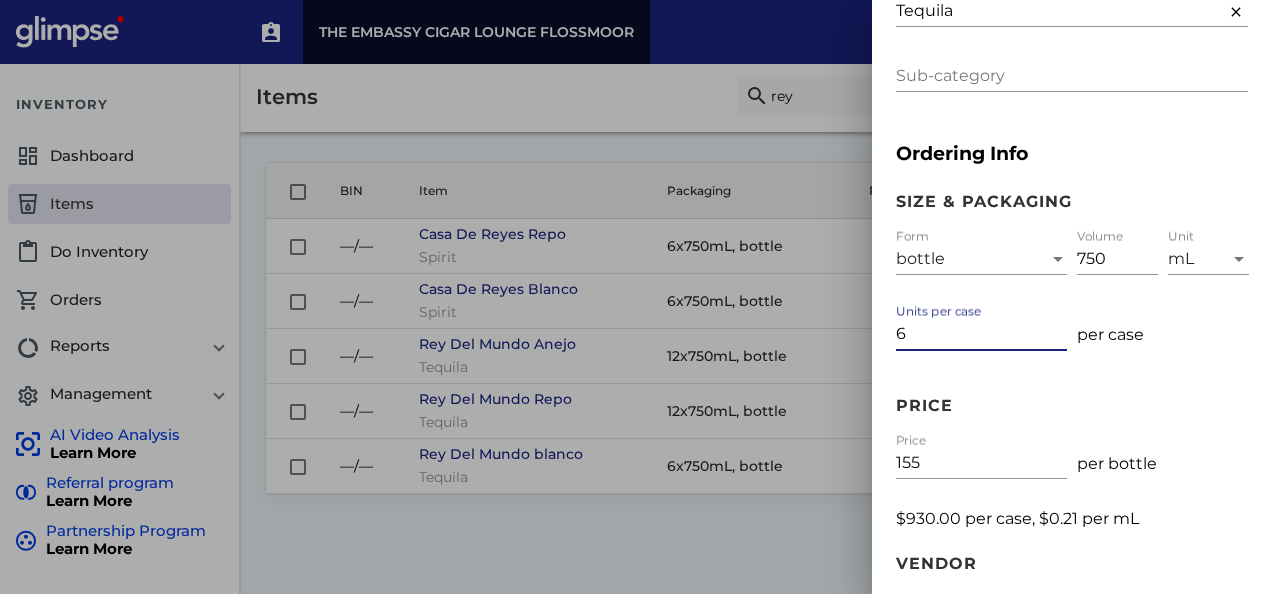 scroll, scrollTop: 188, scrollLeft: 0, axis: vertical 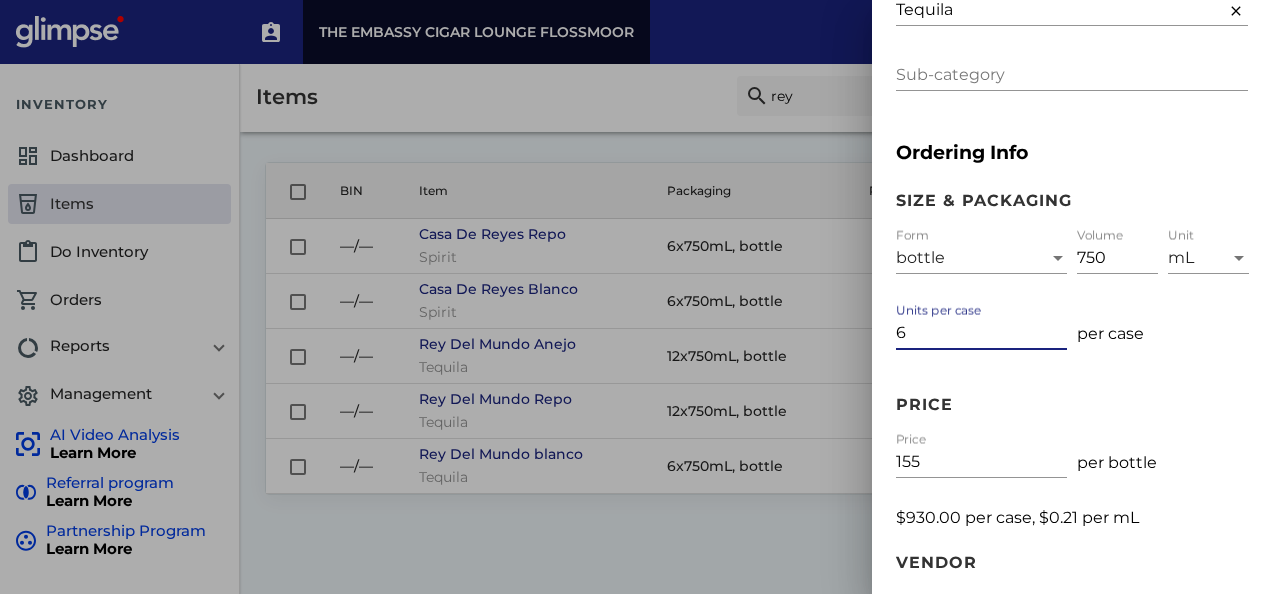 type on "6" 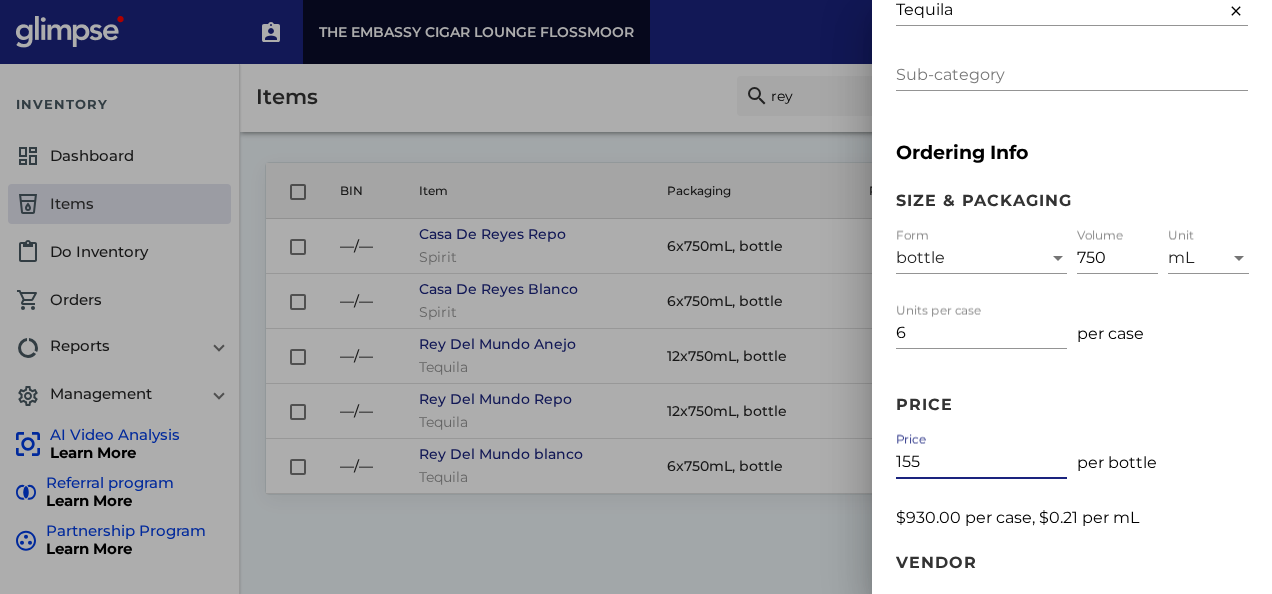 click on "155" at bounding box center (981, 462) 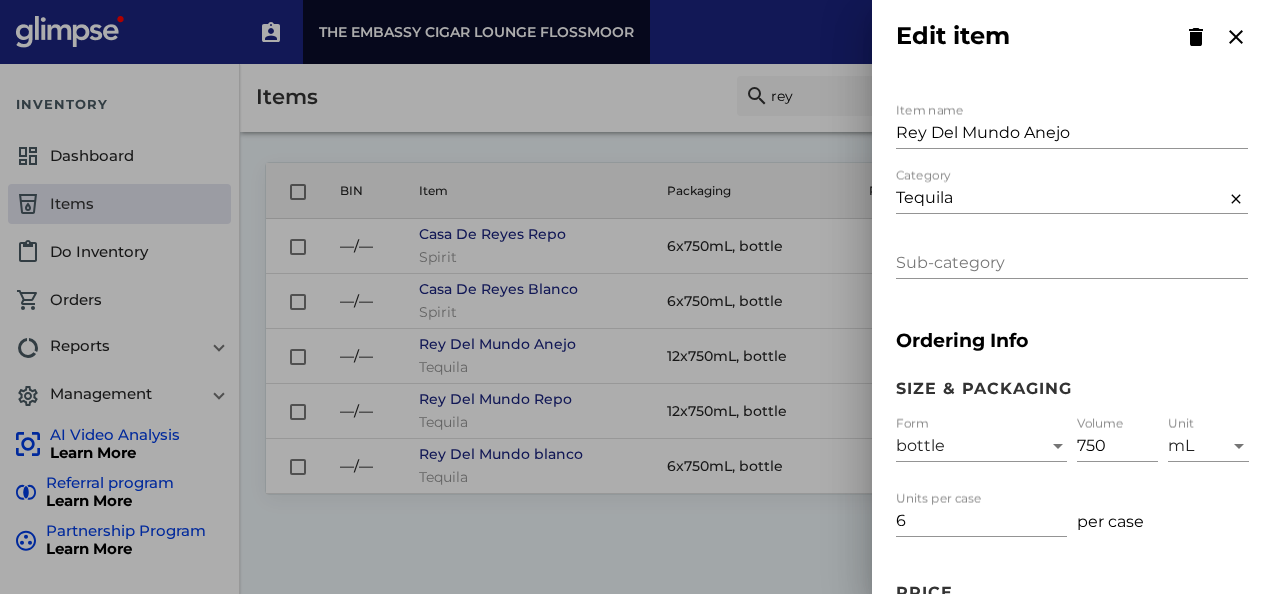 scroll, scrollTop: 15, scrollLeft: 0, axis: vertical 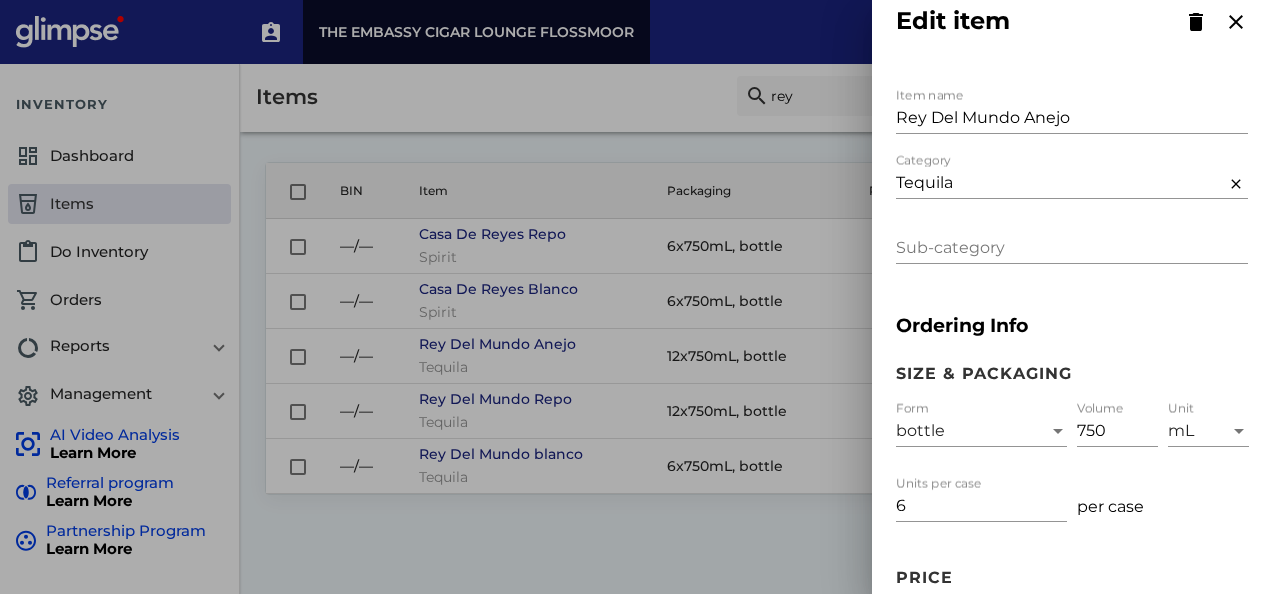 type on "124.1666" 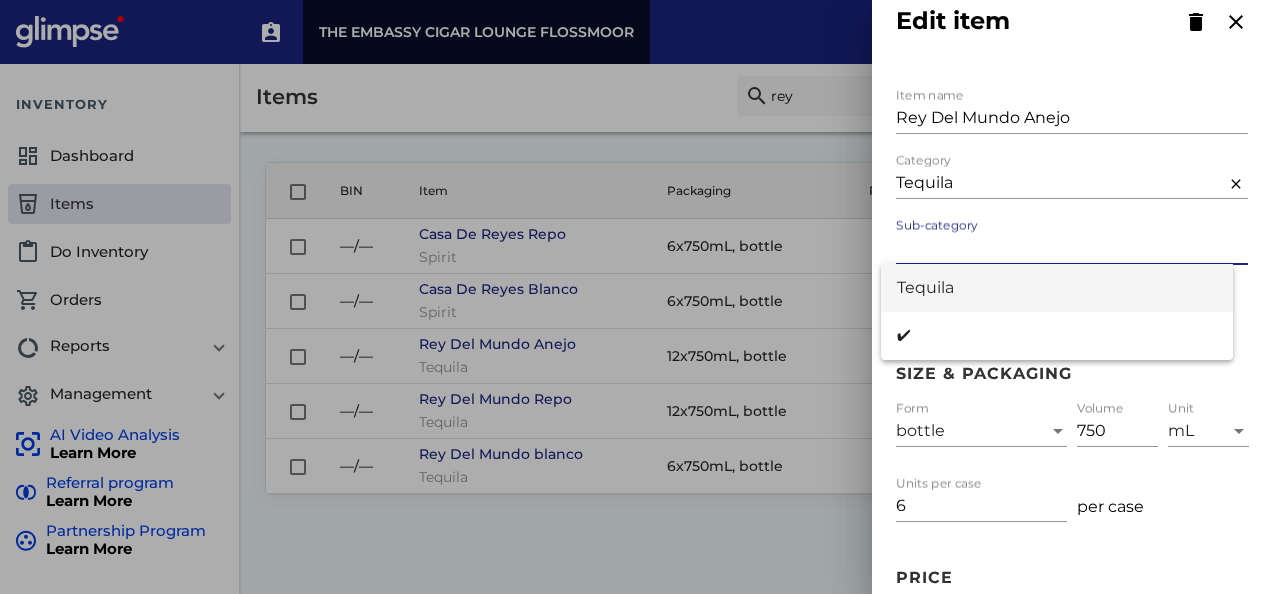 click on "Tequila" at bounding box center [1057, 288] 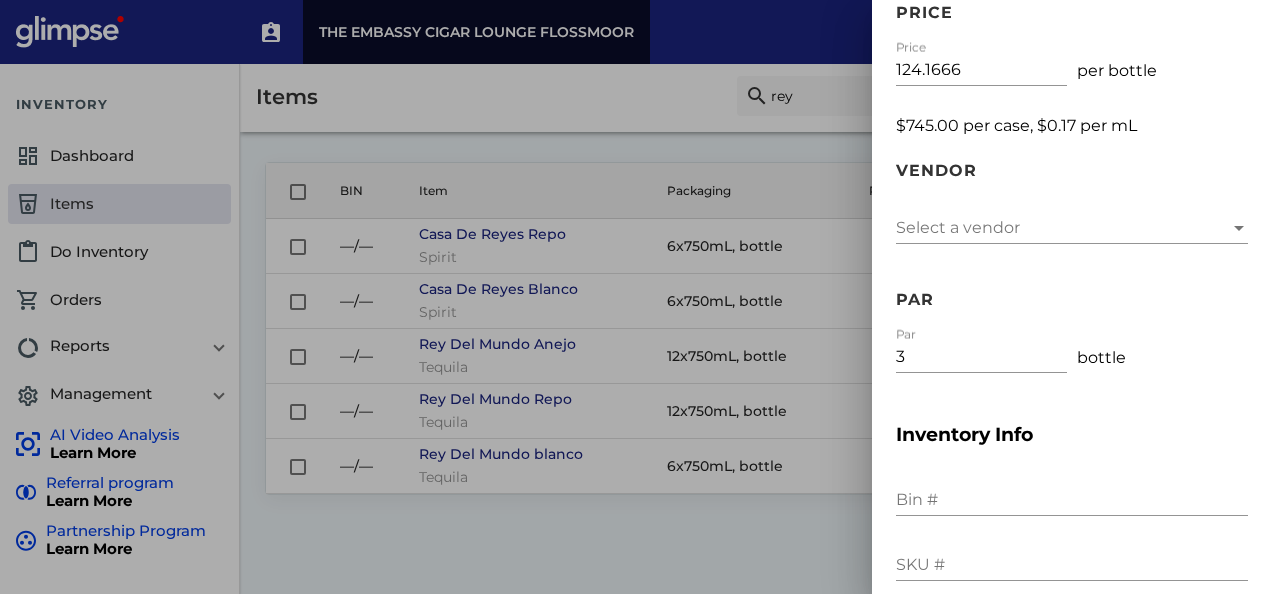 scroll, scrollTop: 663, scrollLeft: 0, axis: vertical 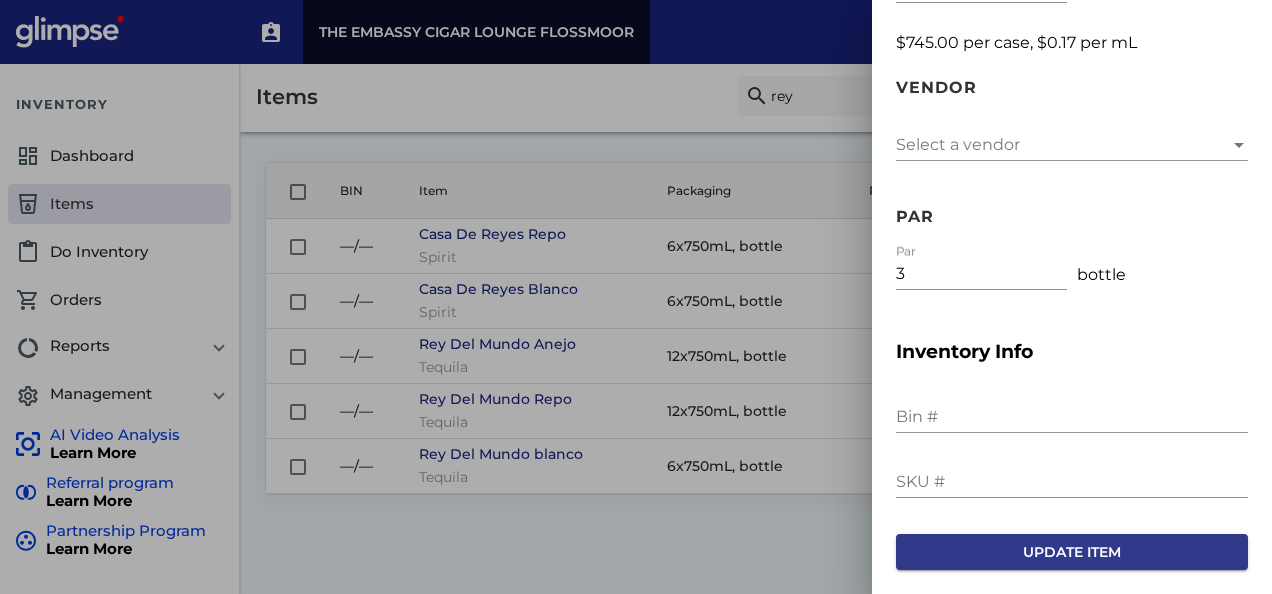 click on "Update item" at bounding box center [1072, 552] 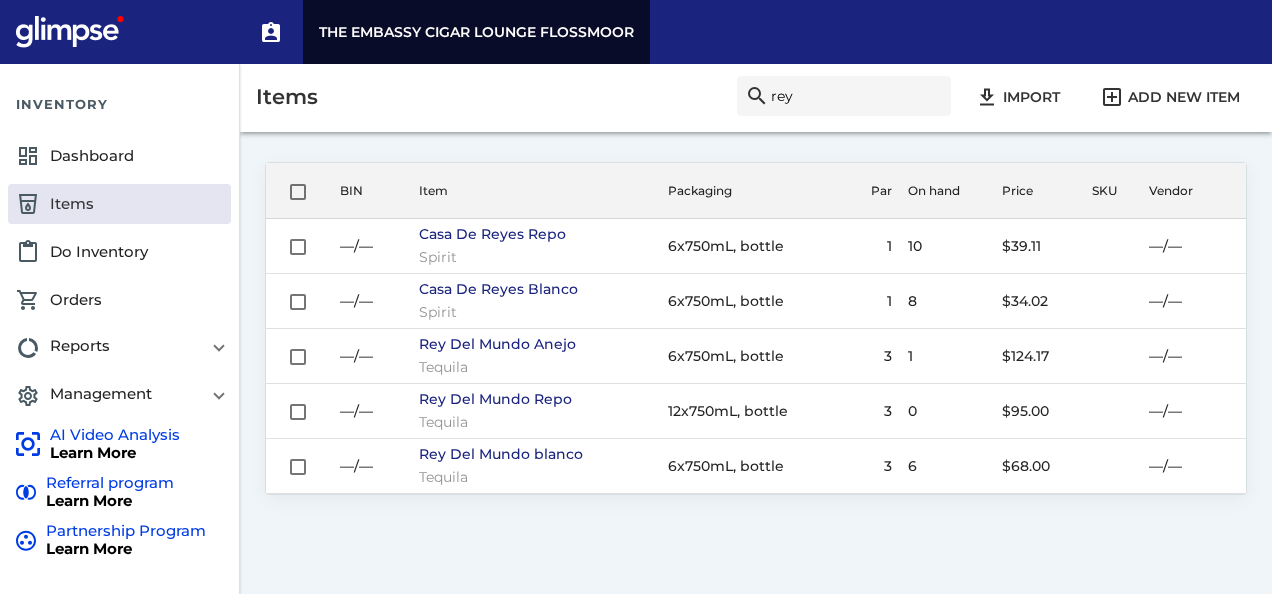click on "search rey" at bounding box center [844, 96] 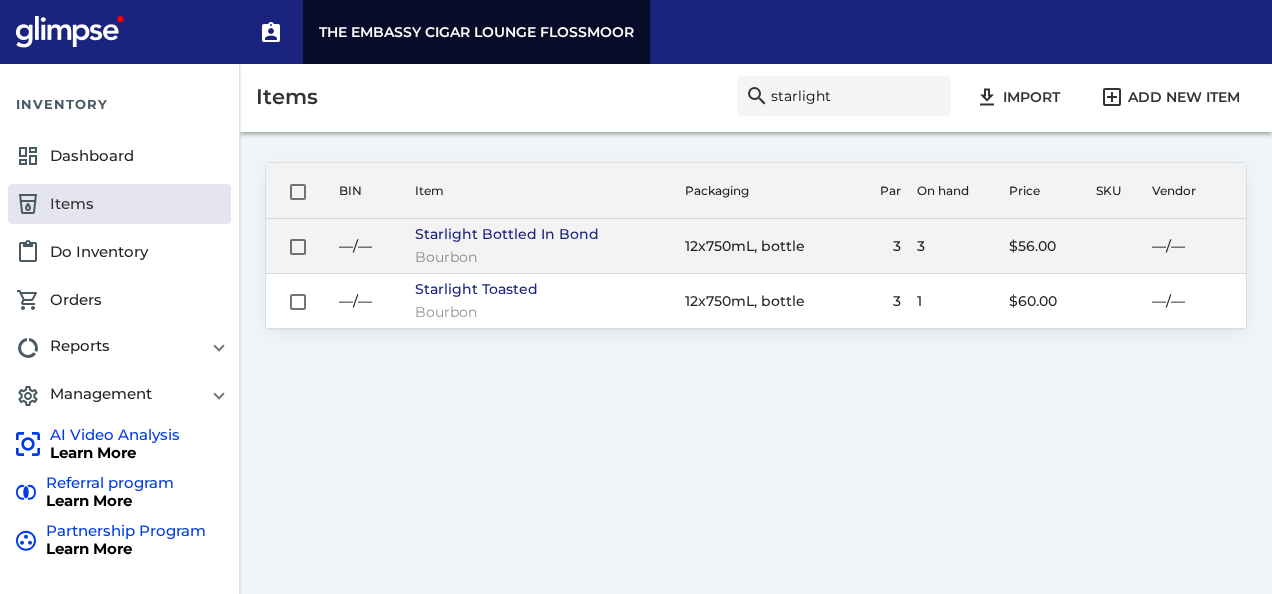 type on "starlight" 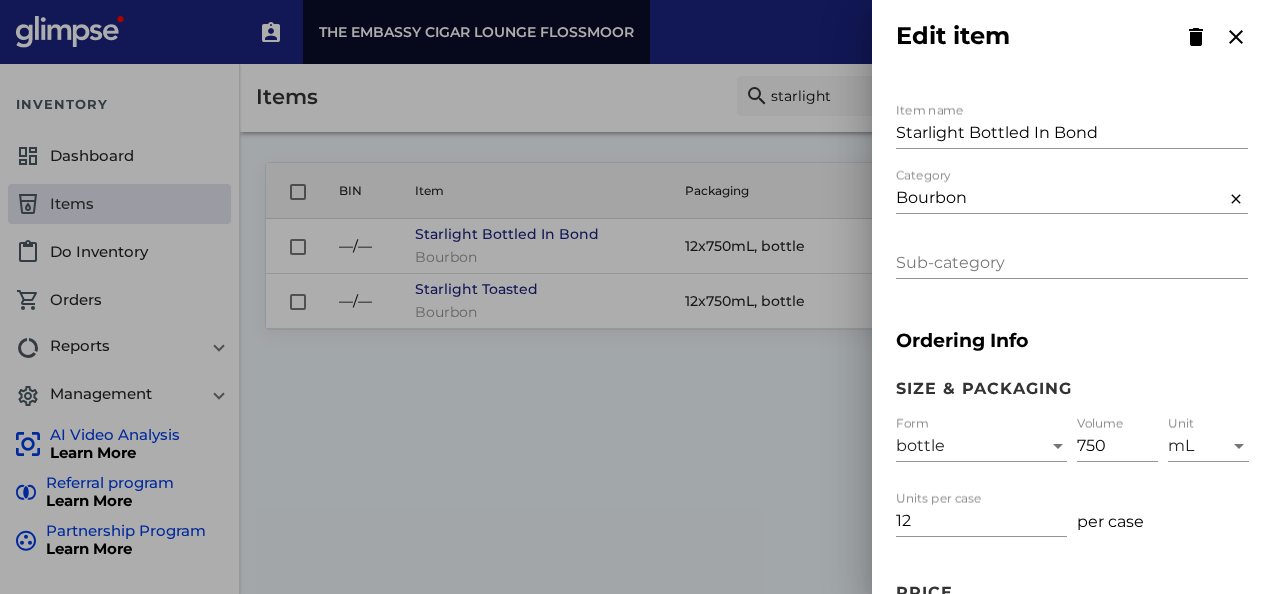 click on "12 Units per case" at bounding box center (981, 514) 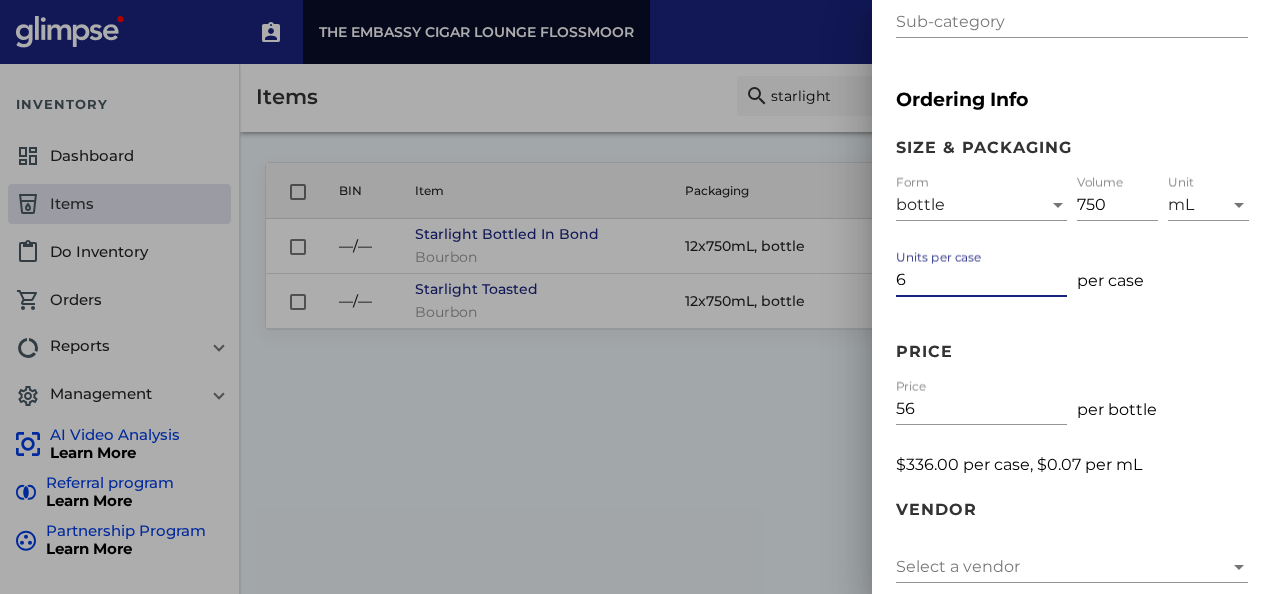 scroll, scrollTop: 242, scrollLeft: 0, axis: vertical 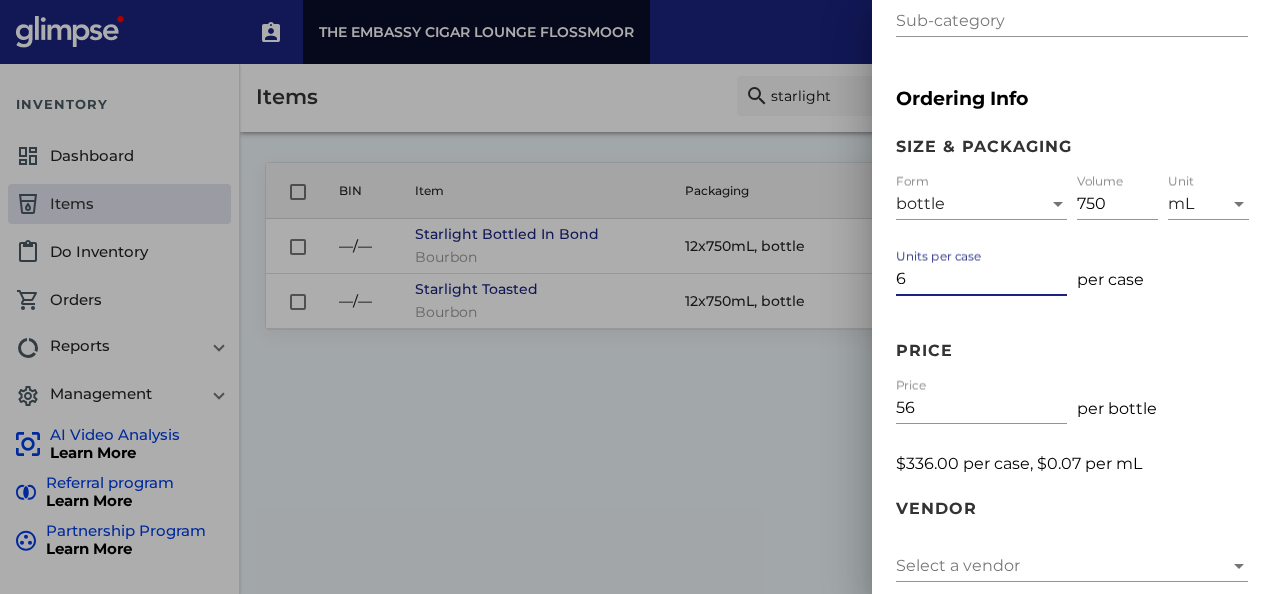 type on "6" 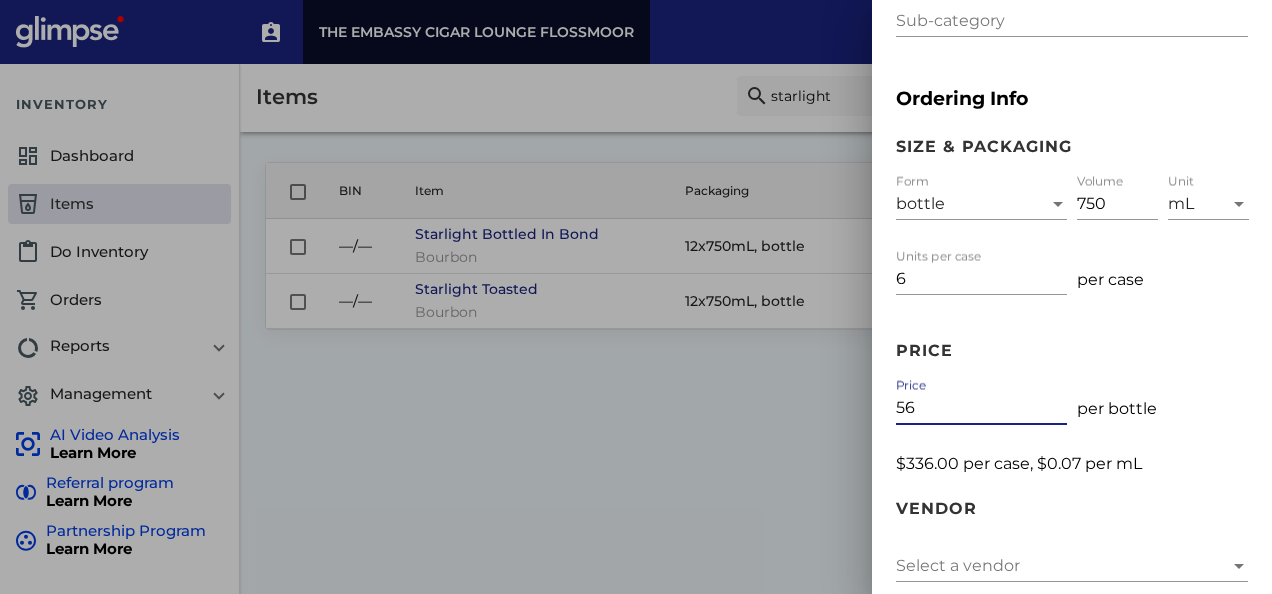 click on "56" at bounding box center (981, 408) 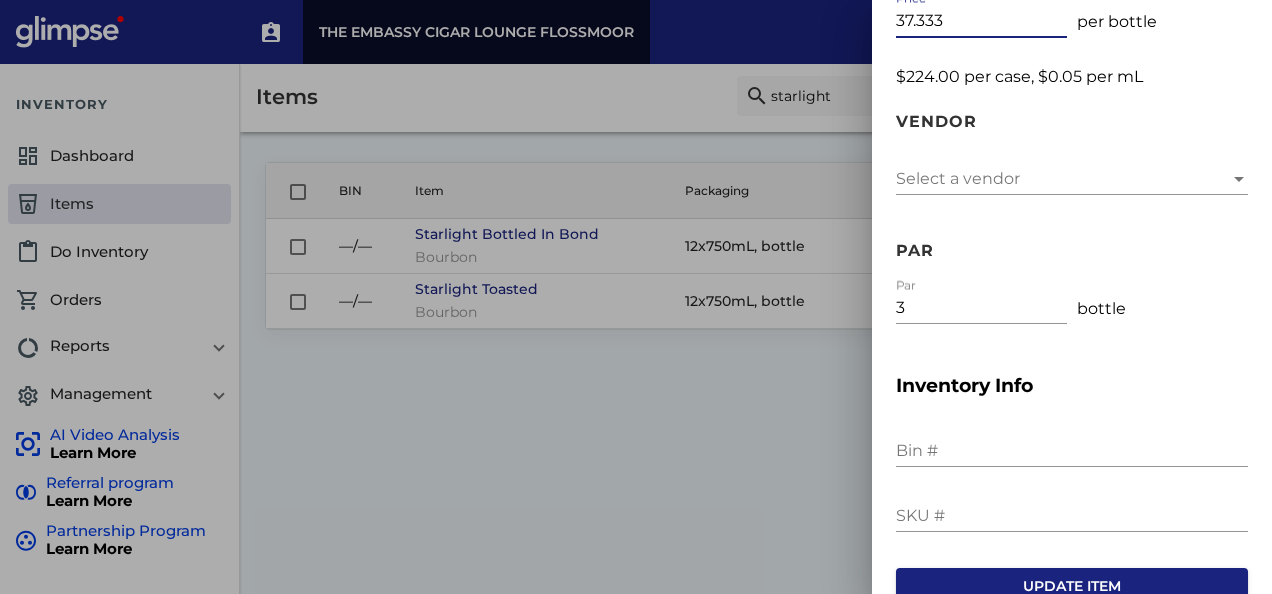 scroll, scrollTop: 663, scrollLeft: 0, axis: vertical 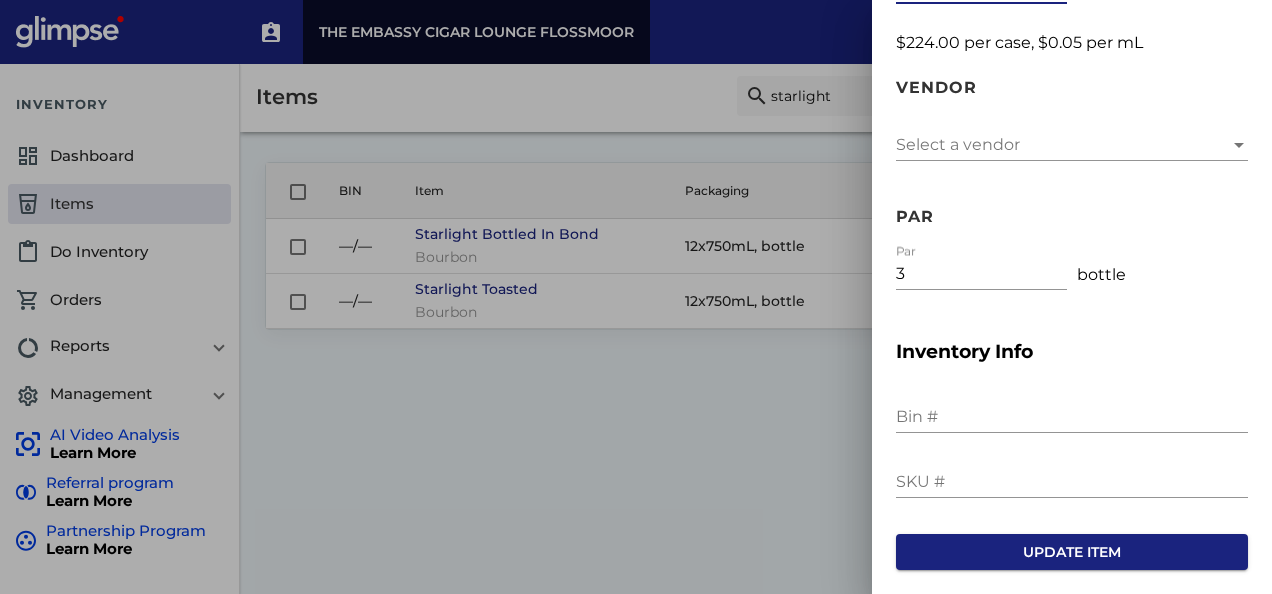 type on "37.333" 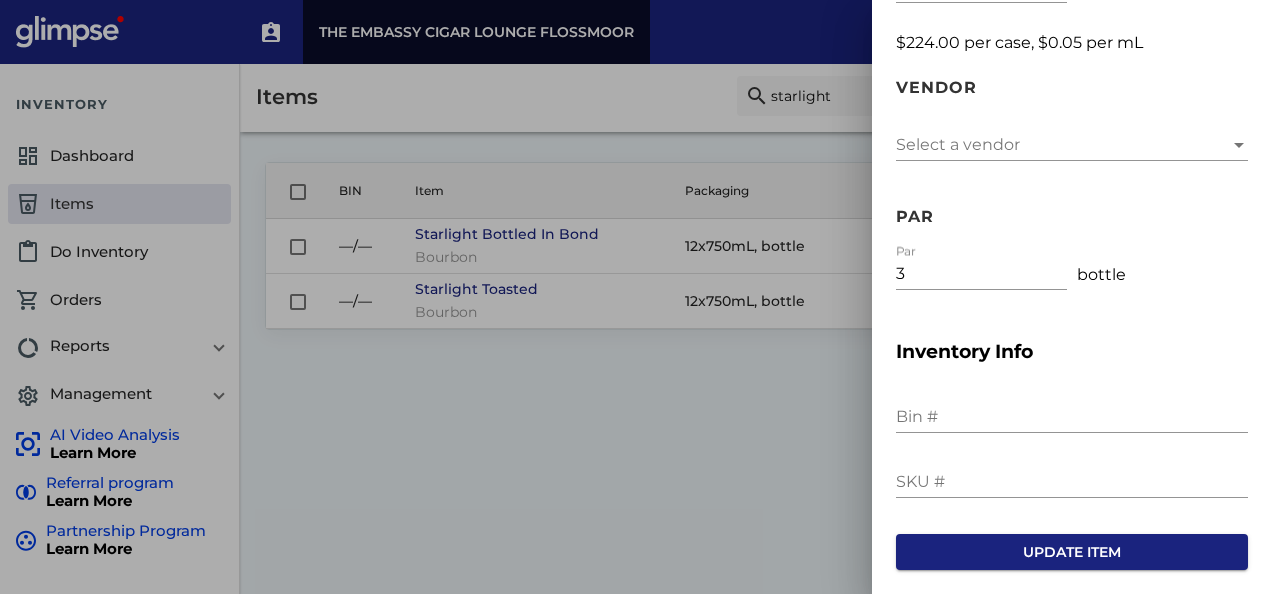 click on "3 Par" at bounding box center (981, 267) 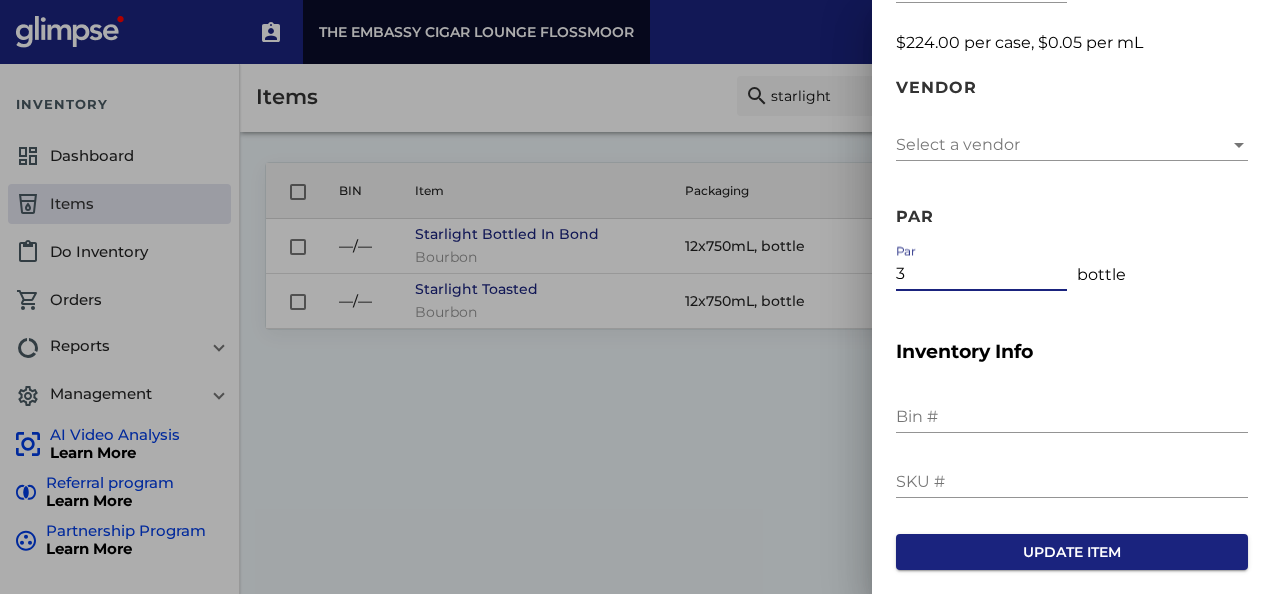 click on "Update item" at bounding box center (1072, 552) 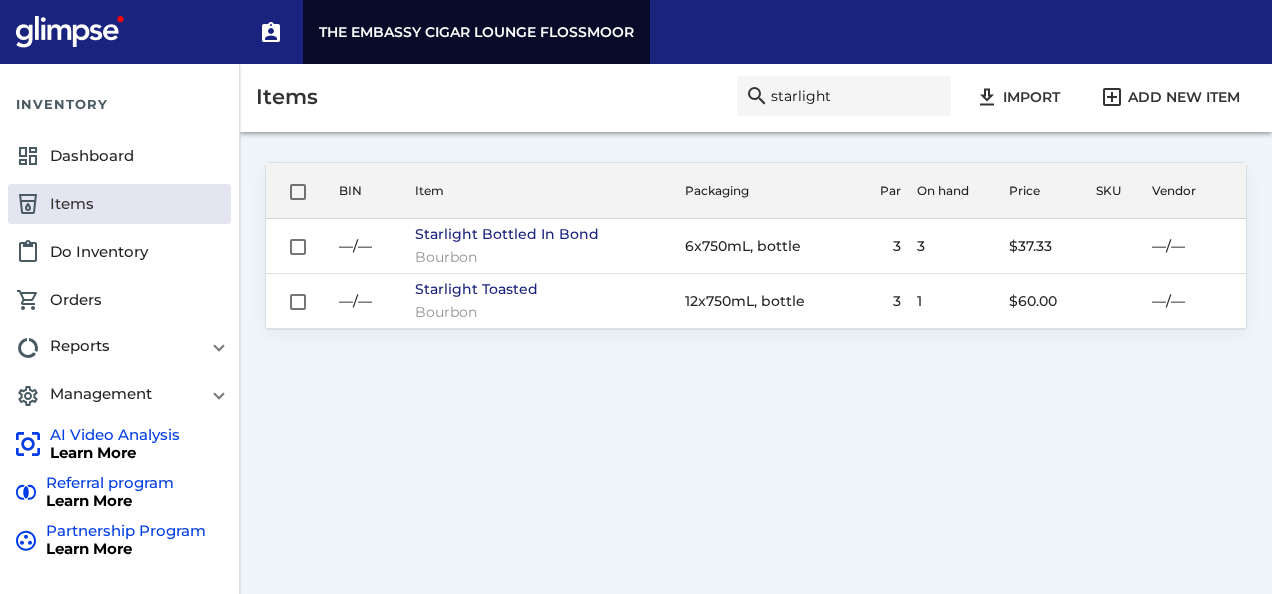 click on "starlight" at bounding box center (856, 96) 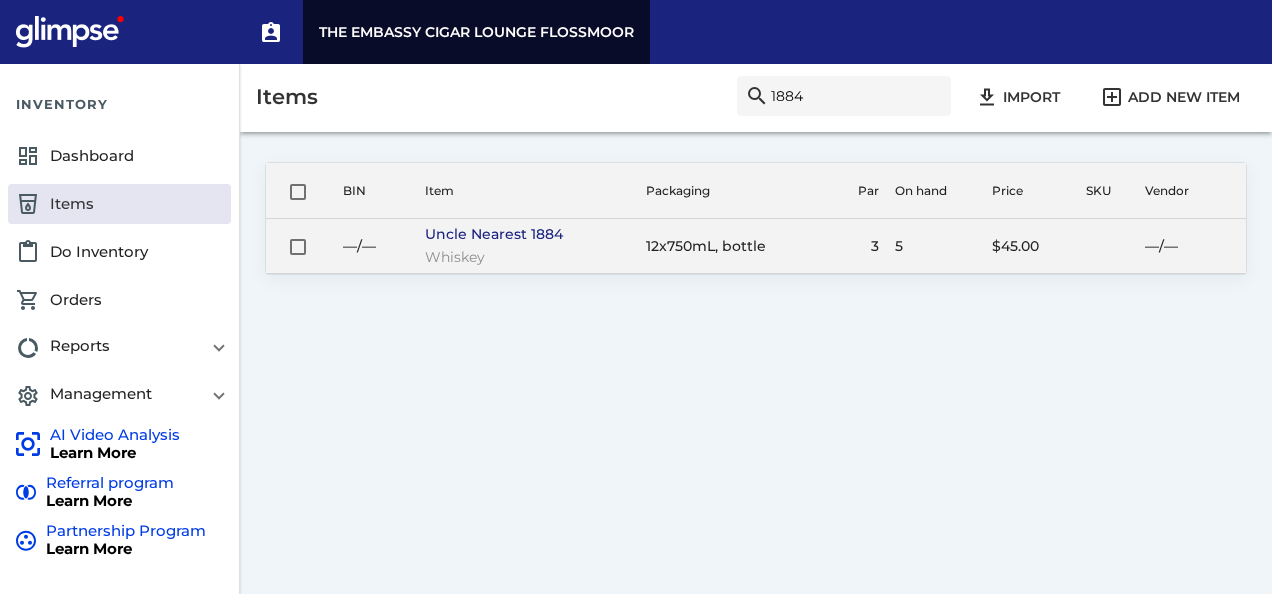 type on "1884" 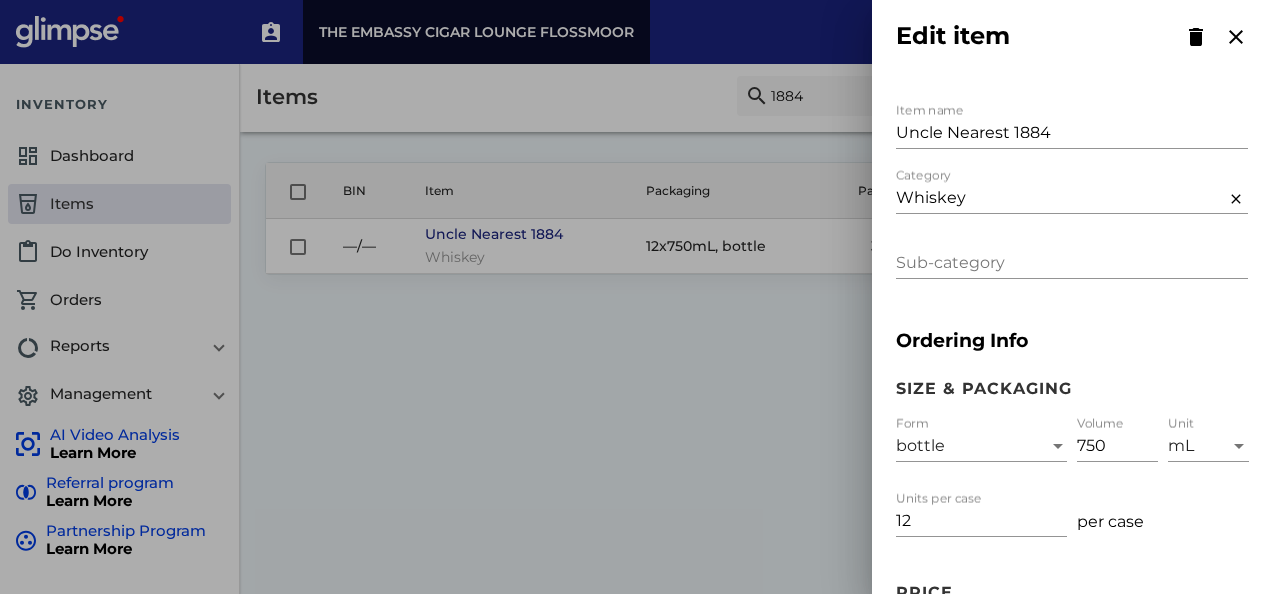 click on "12" at bounding box center (981, 521) 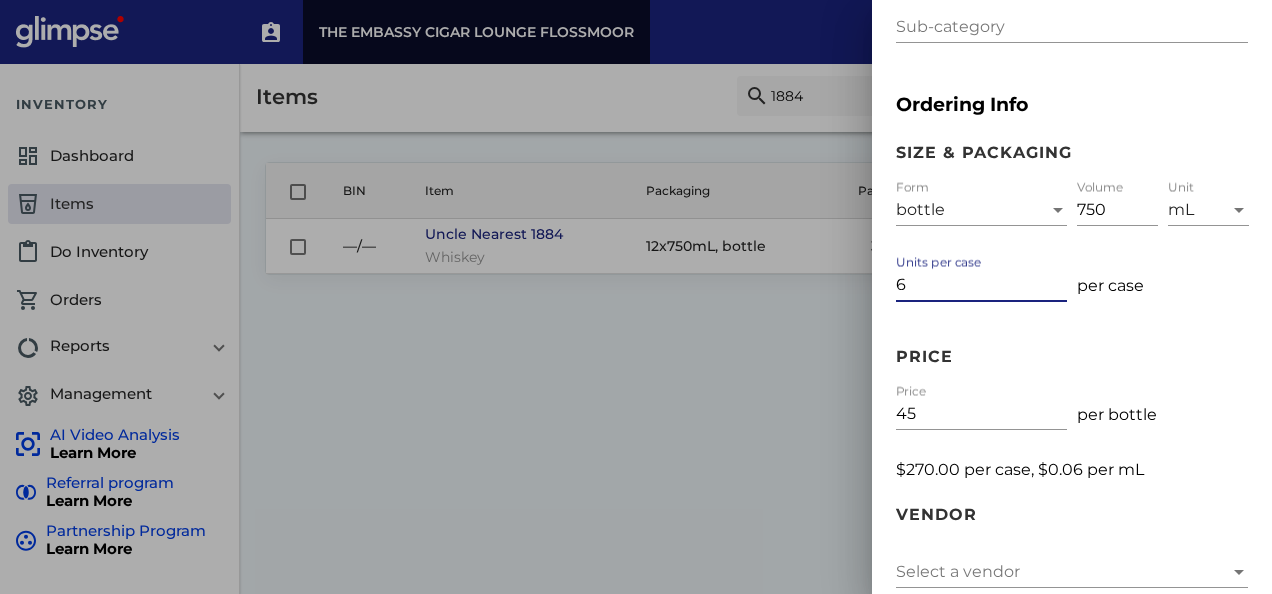 scroll, scrollTop: 237, scrollLeft: 0, axis: vertical 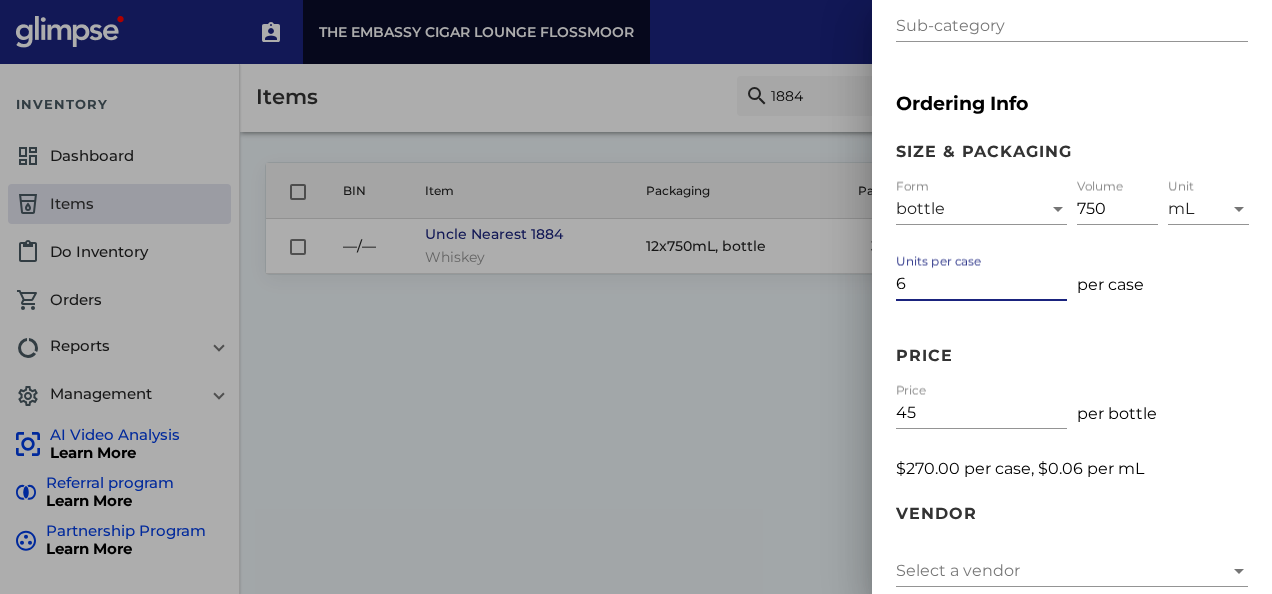 type on "6" 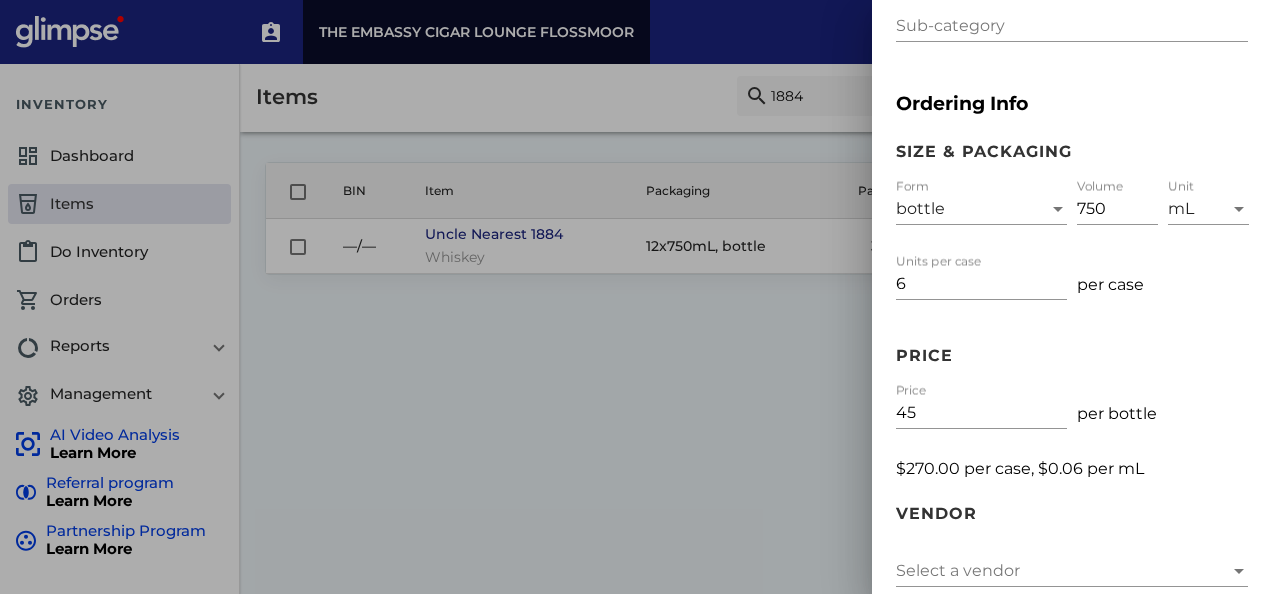 click on "45 Price" at bounding box center (981, 406) 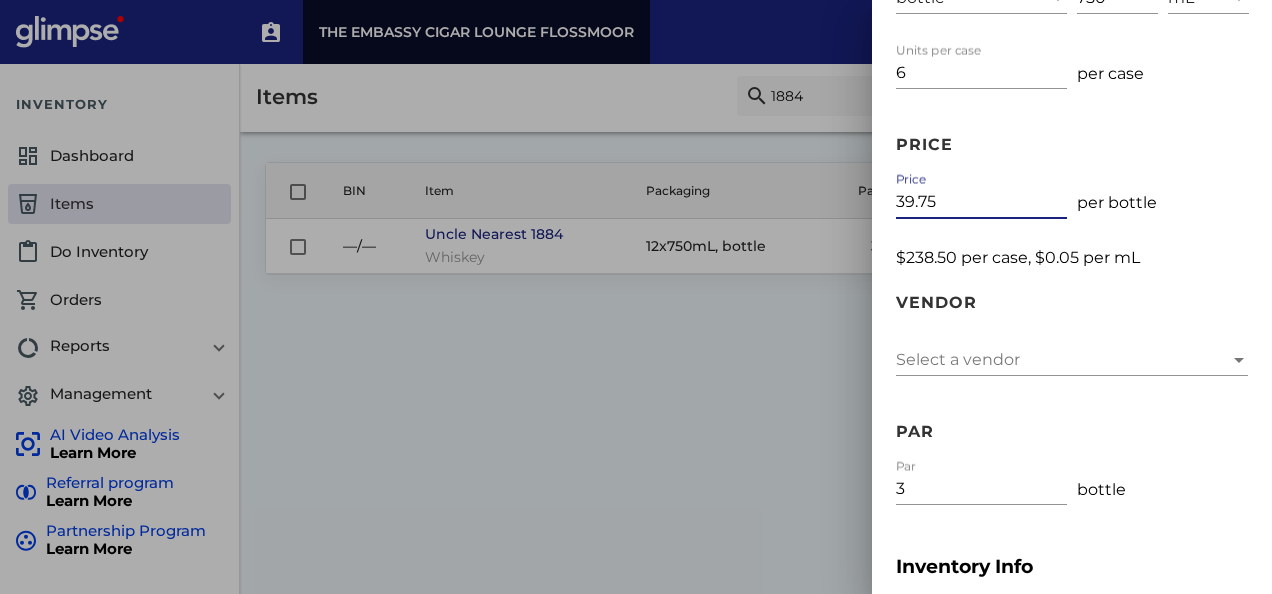 scroll, scrollTop: 663, scrollLeft: 0, axis: vertical 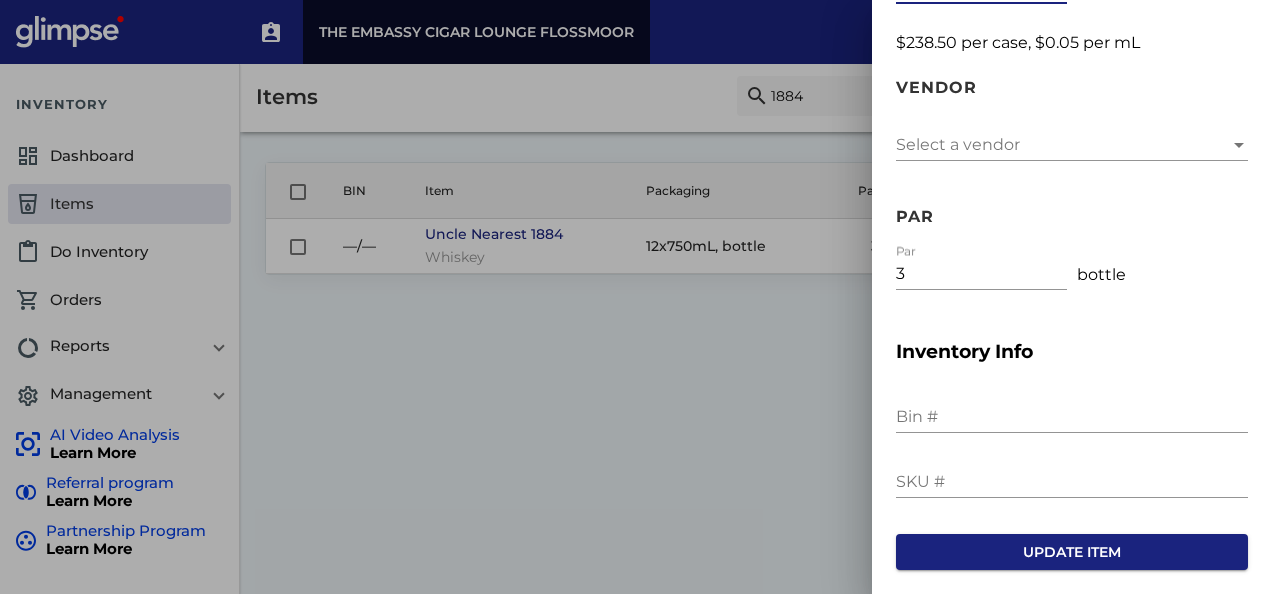 type on "39.75" 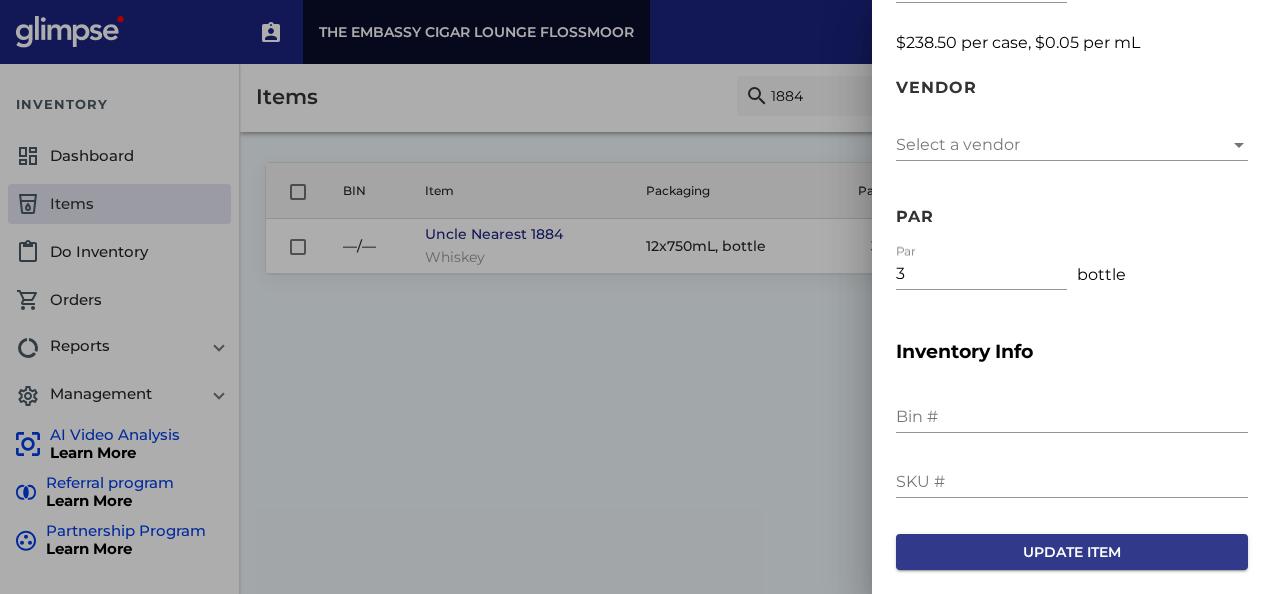 click on "Update item" at bounding box center (1072, 552) 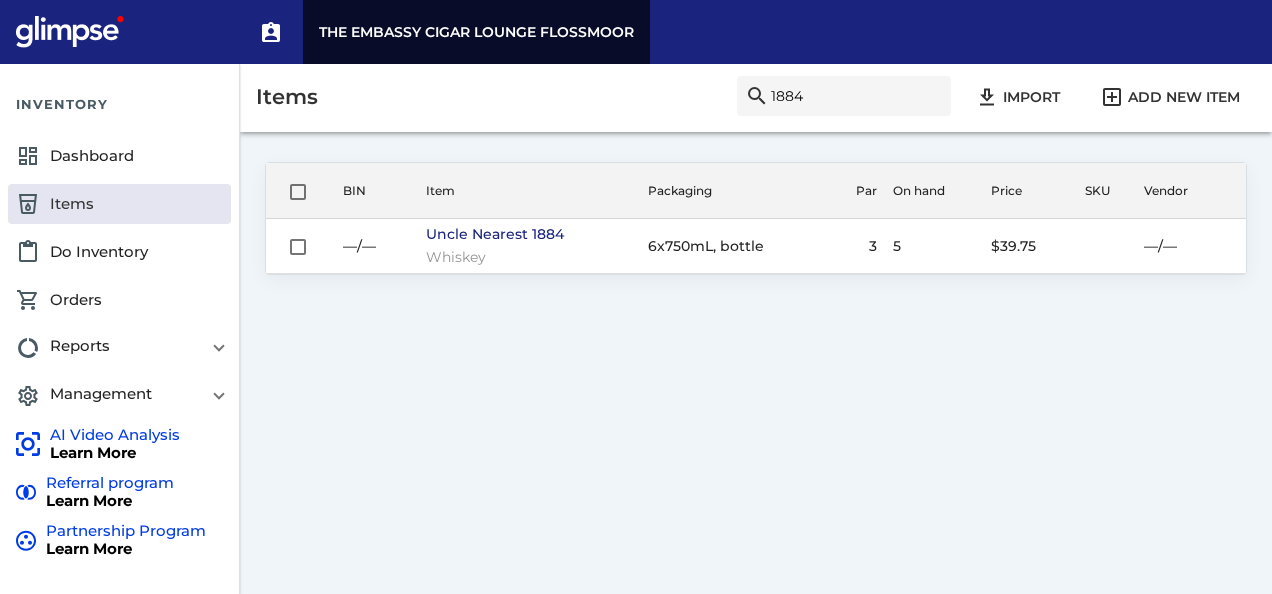 click on "1884" at bounding box center [856, 96] 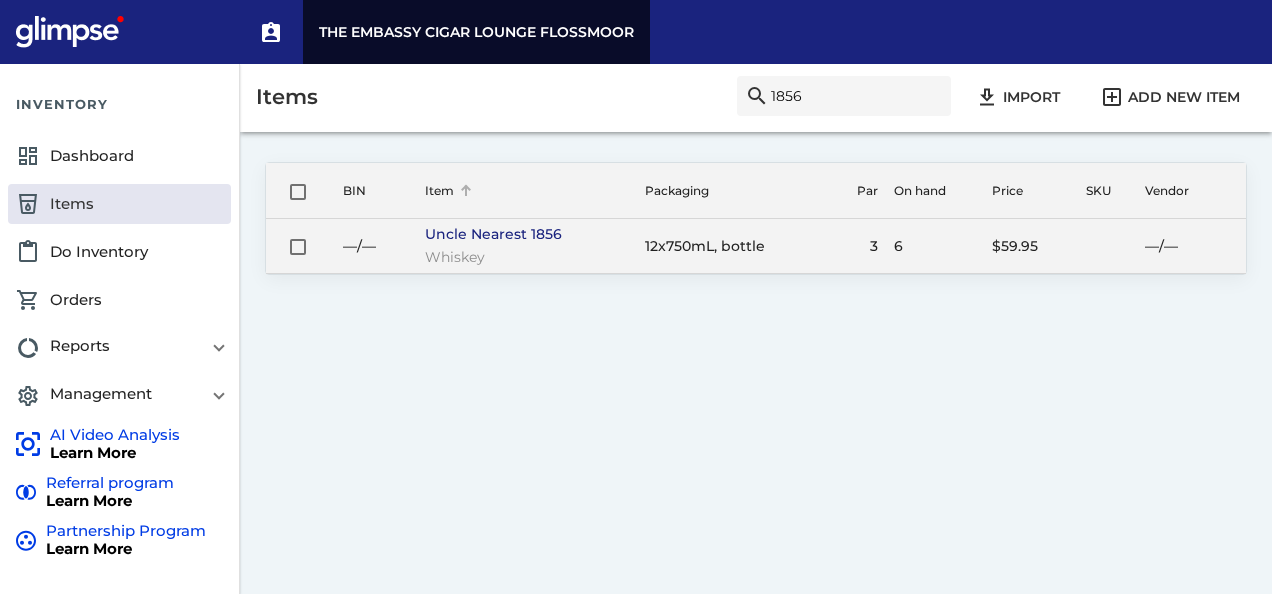 type on "1856" 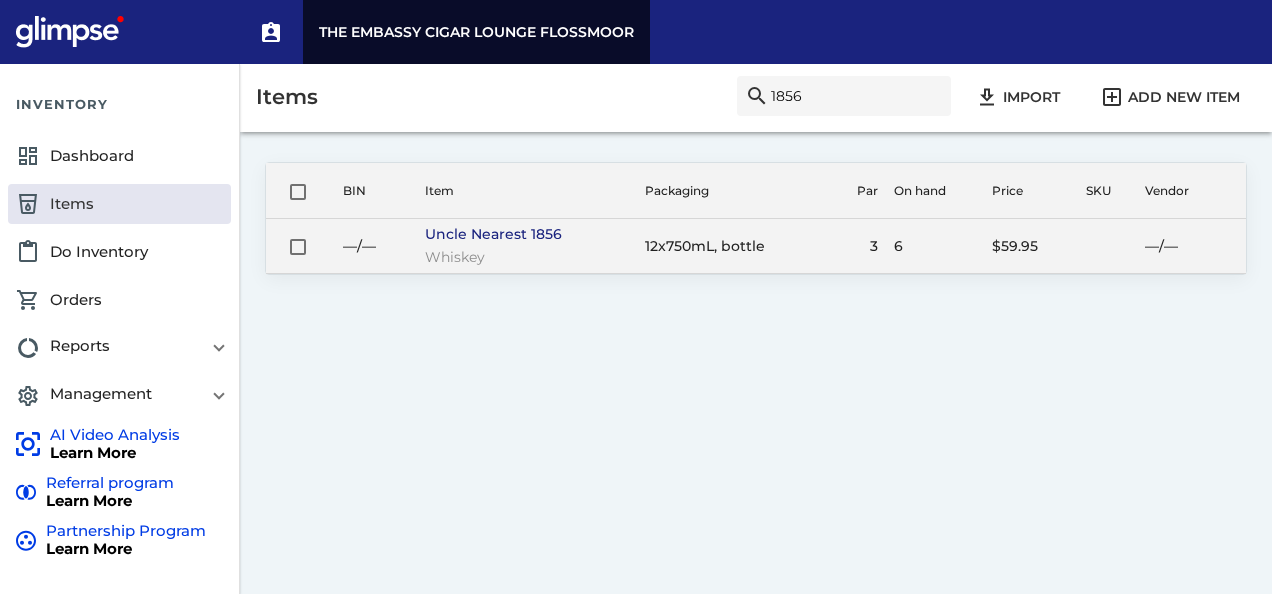 click on "Uncle Nearest 1856   Whiskey" at bounding box center [527, 246] 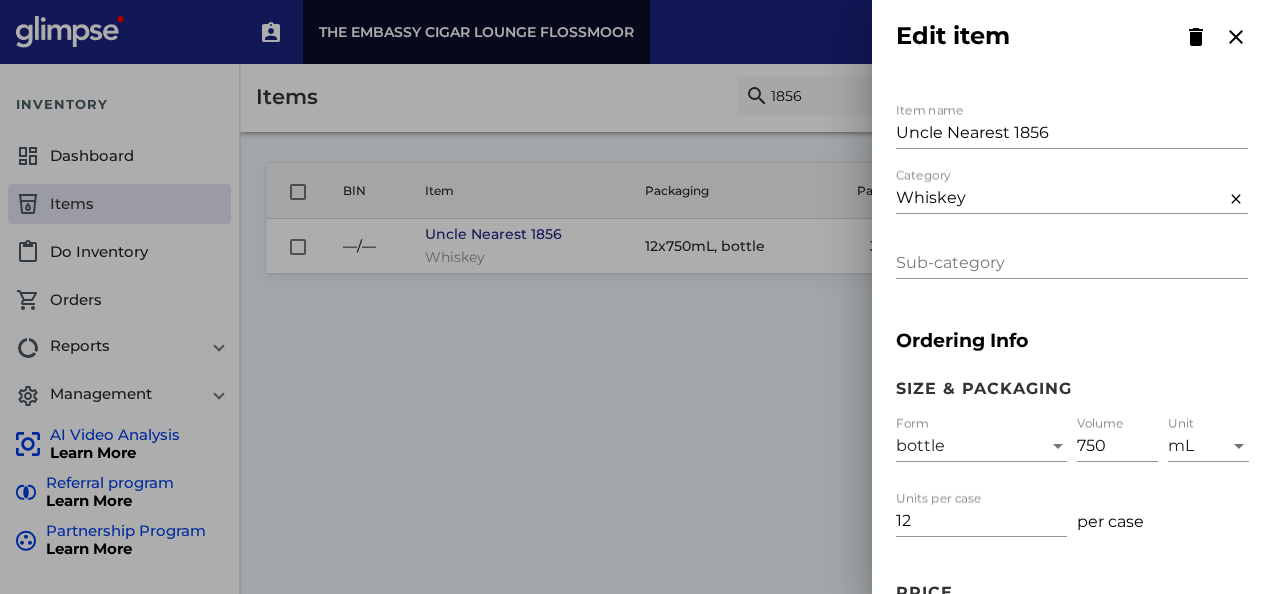 click on "12 Units per case" at bounding box center [981, 514] 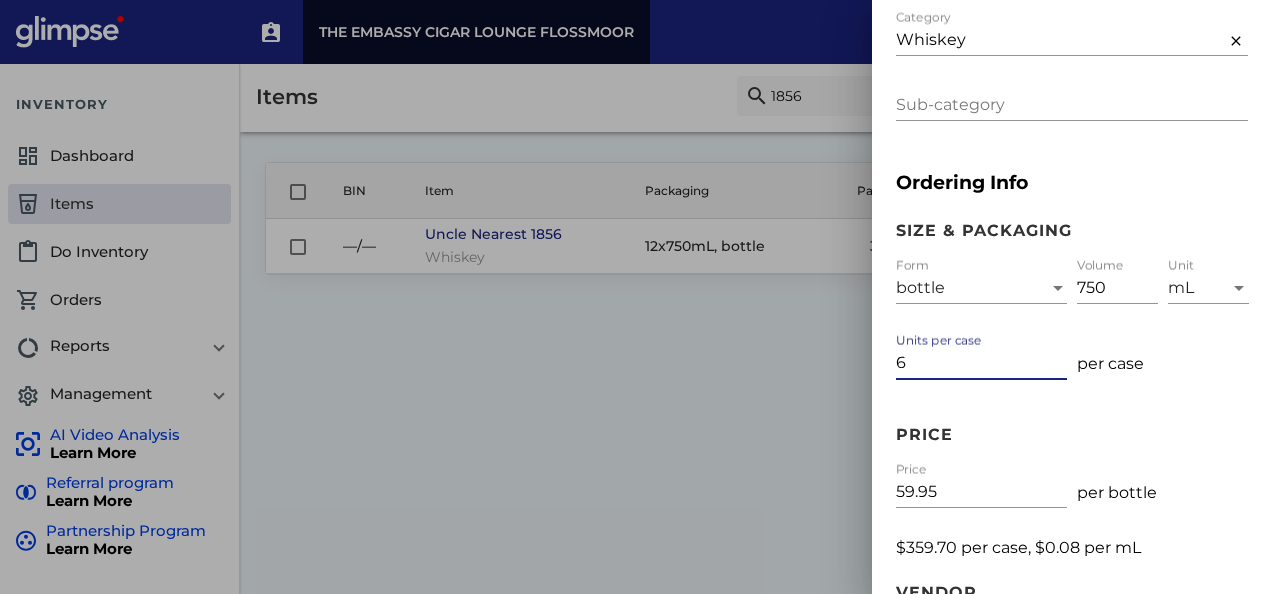 scroll, scrollTop: 159, scrollLeft: 0, axis: vertical 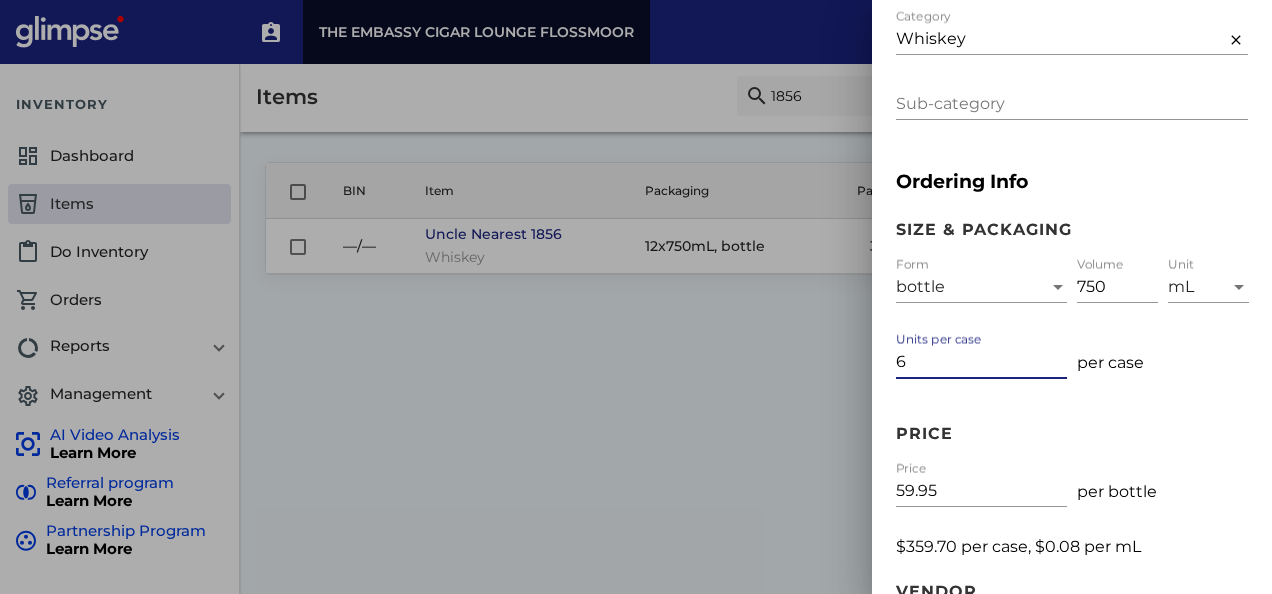type on "6" 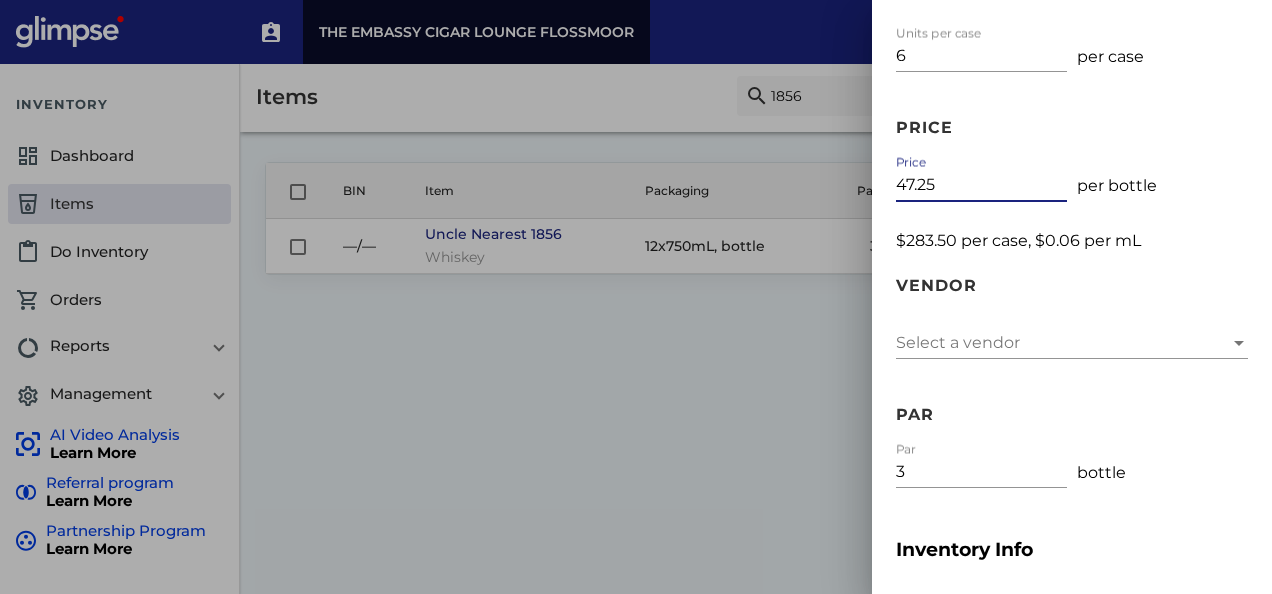 scroll, scrollTop: 466, scrollLeft: 0, axis: vertical 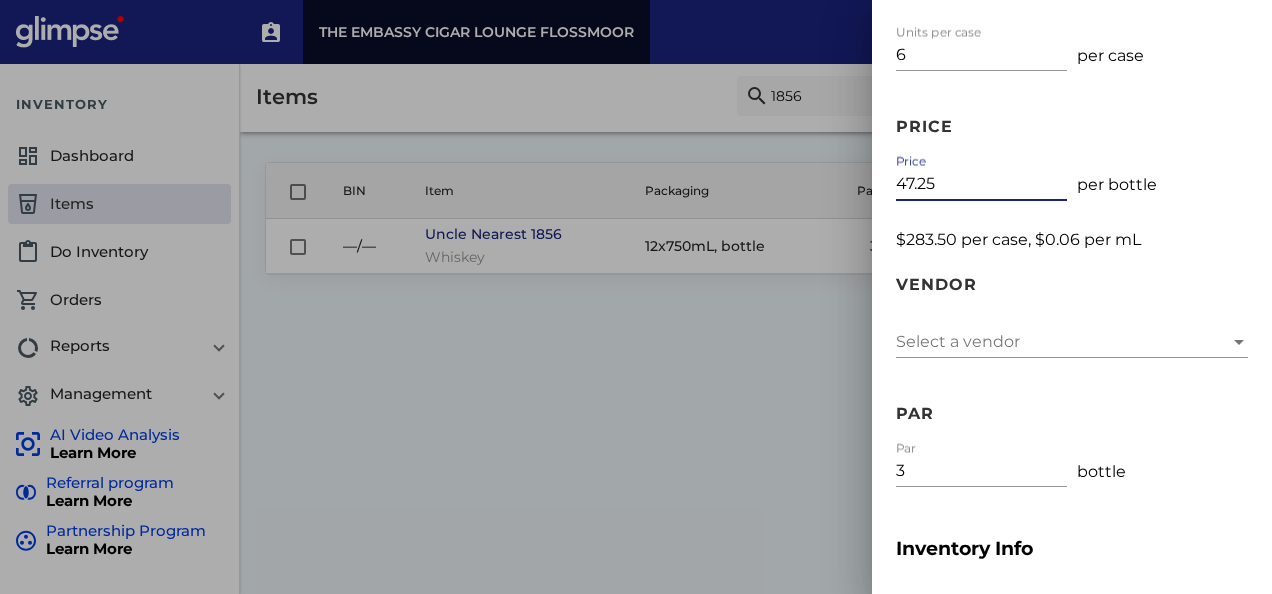 type on "47.25" 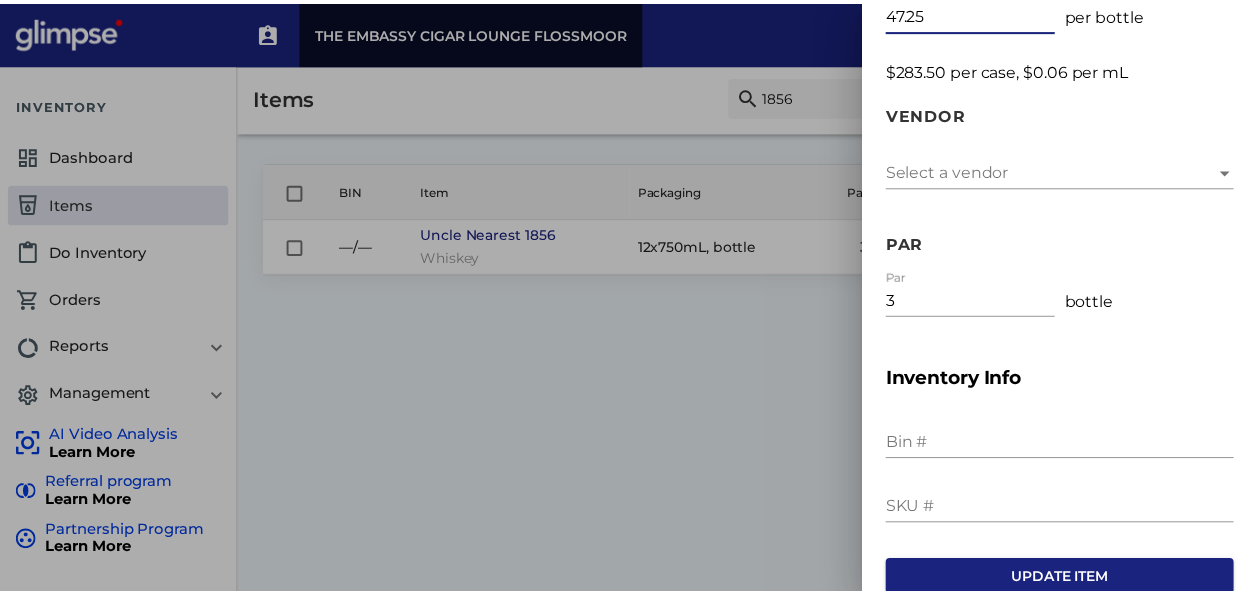 scroll, scrollTop: 645, scrollLeft: 0, axis: vertical 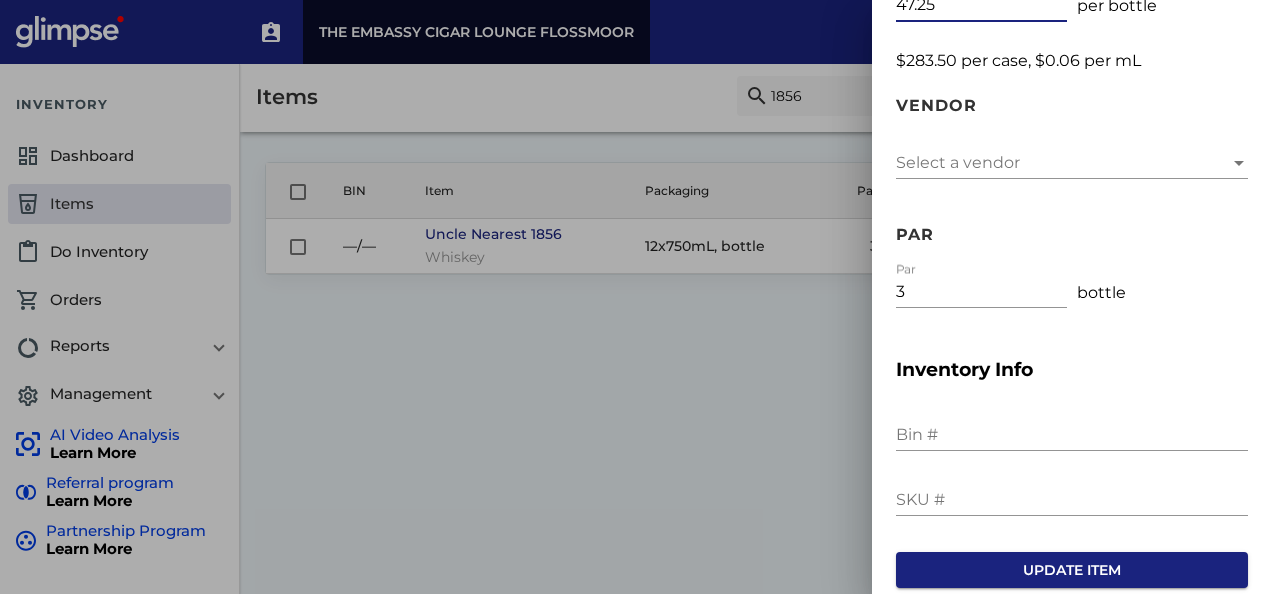 click on "Update item" at bounding box center (1072, 570) 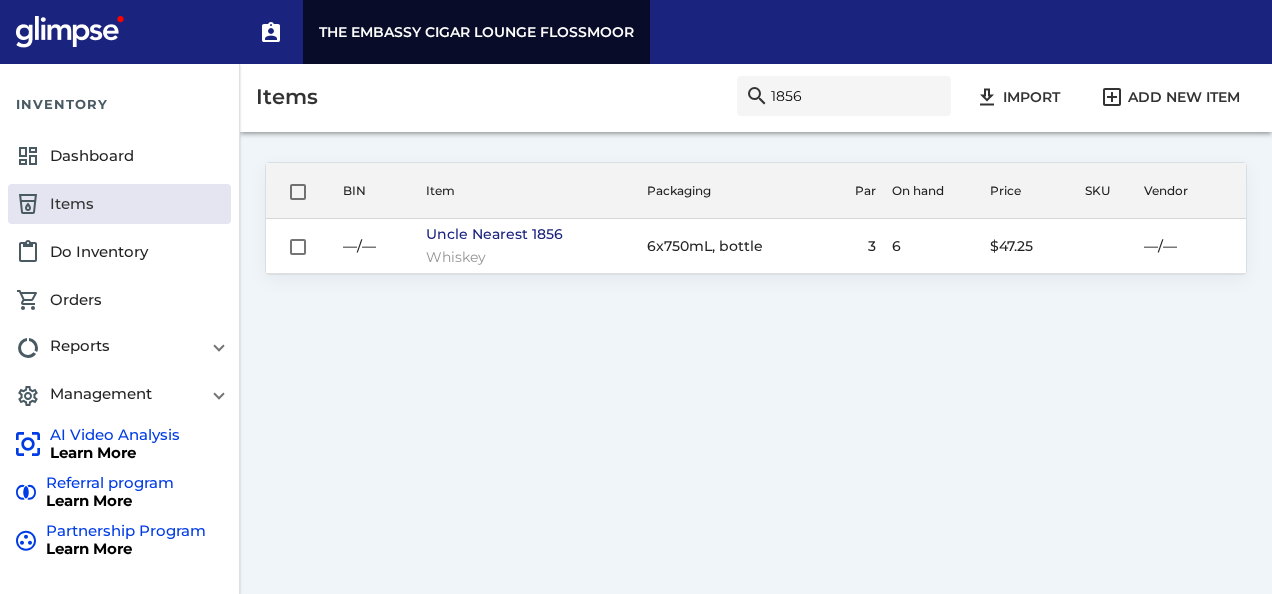 click on "search 1856" at bounding box center (844, 96) 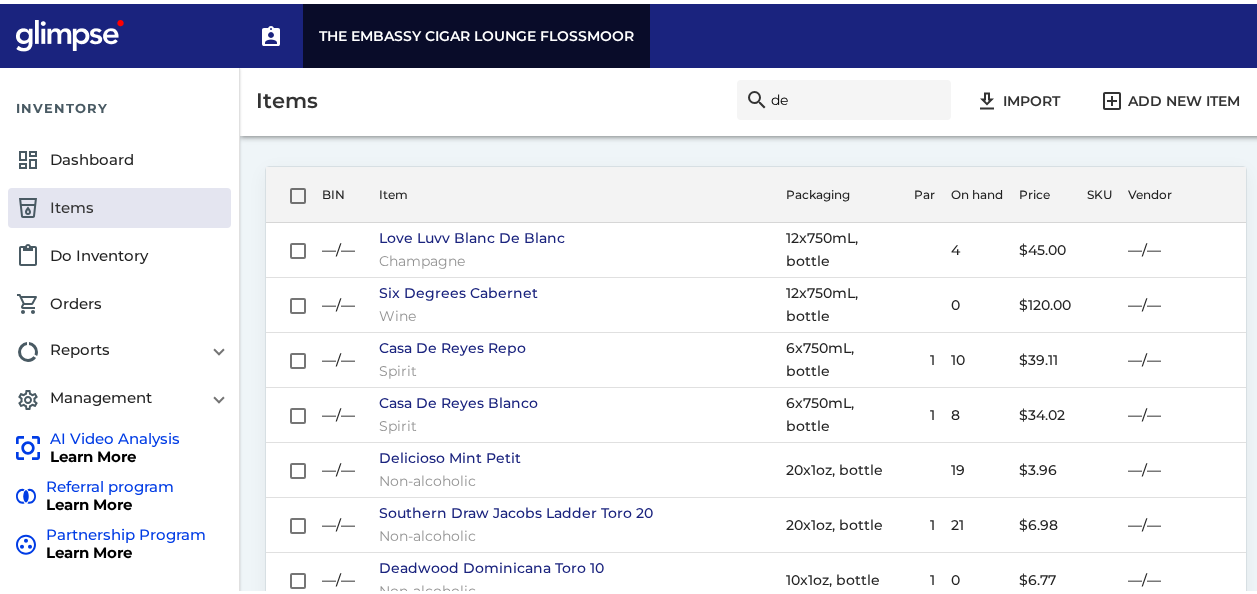 type on "d" 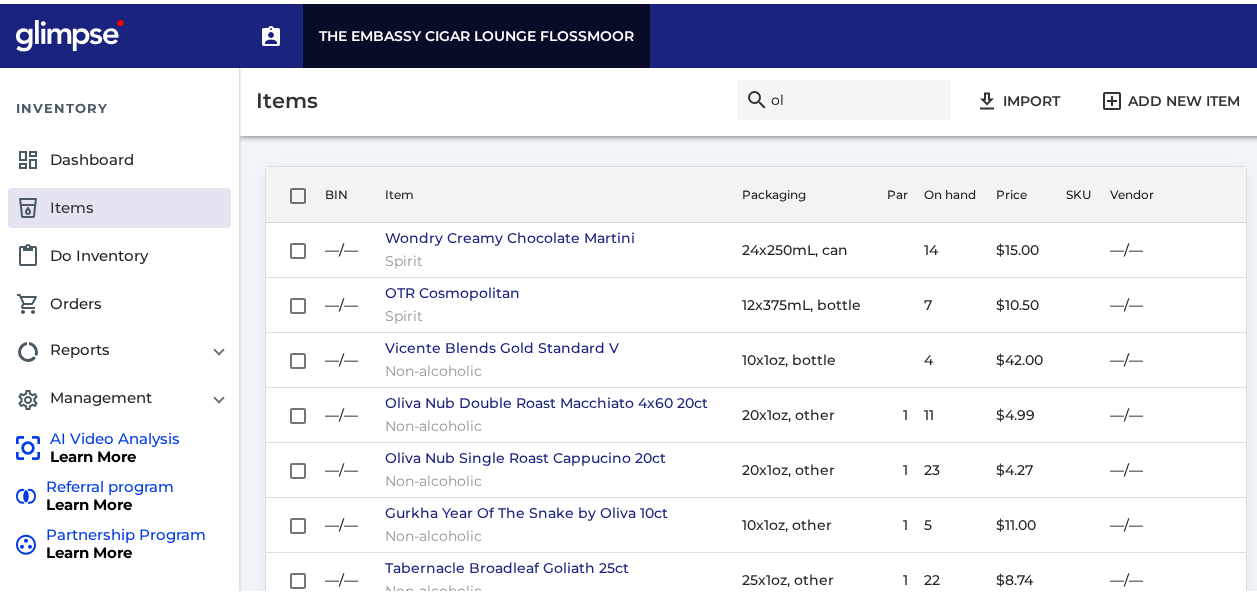 type on "o" 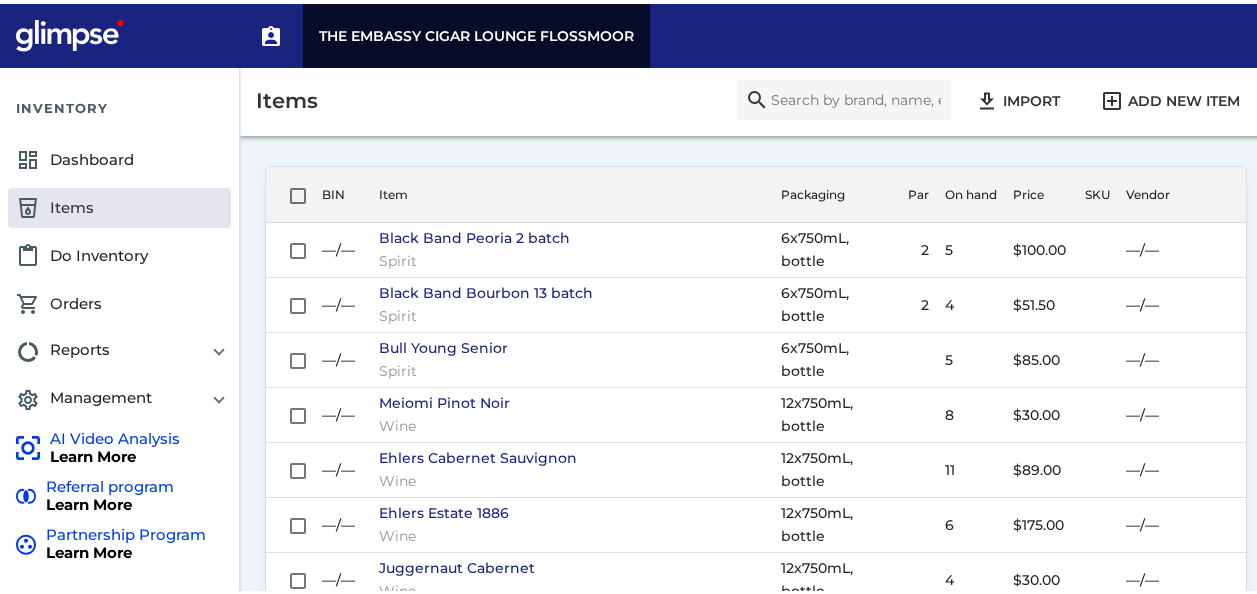 type 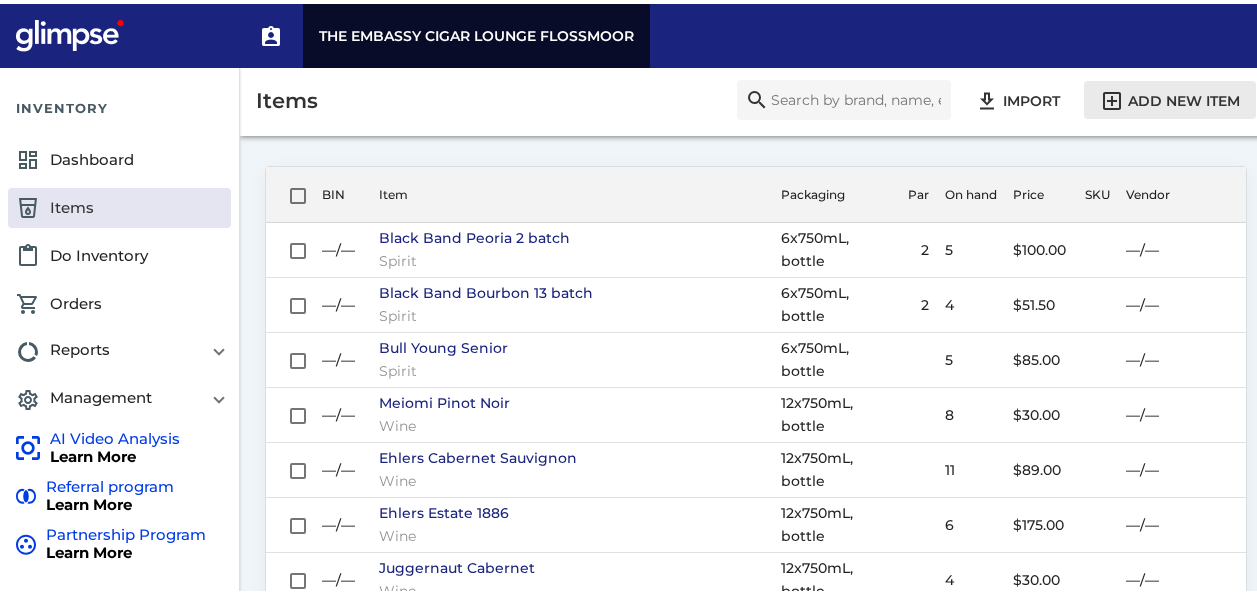 click on "Add new item" at bounding box center (1184, 97) 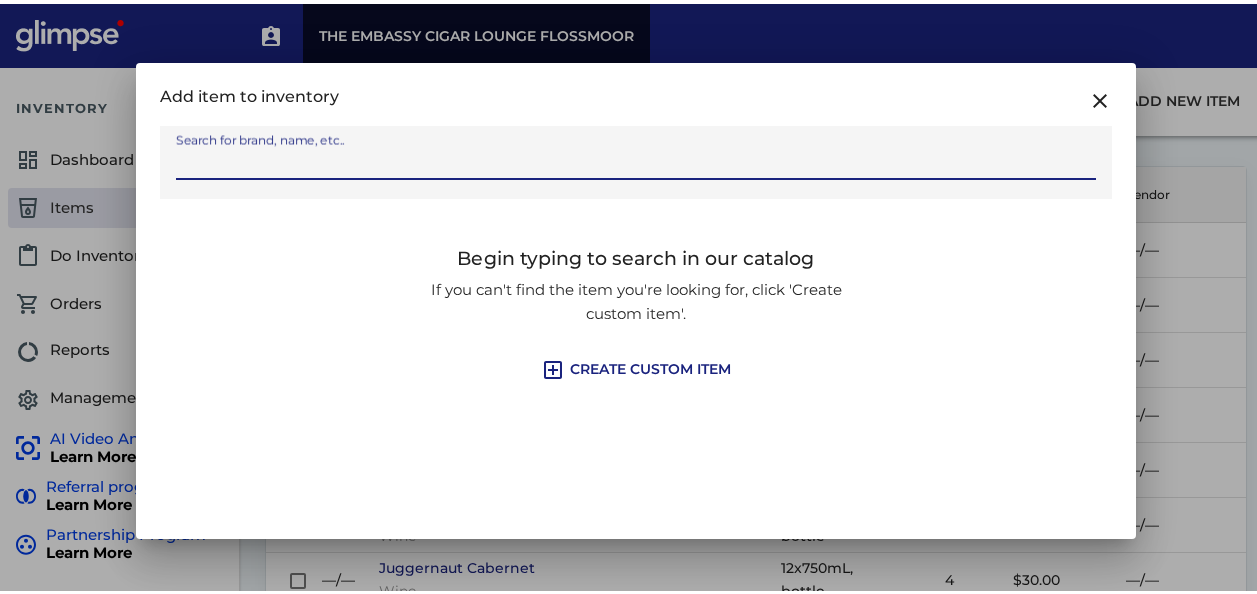 click on "Create custom item" at bounding box center (650, 366) 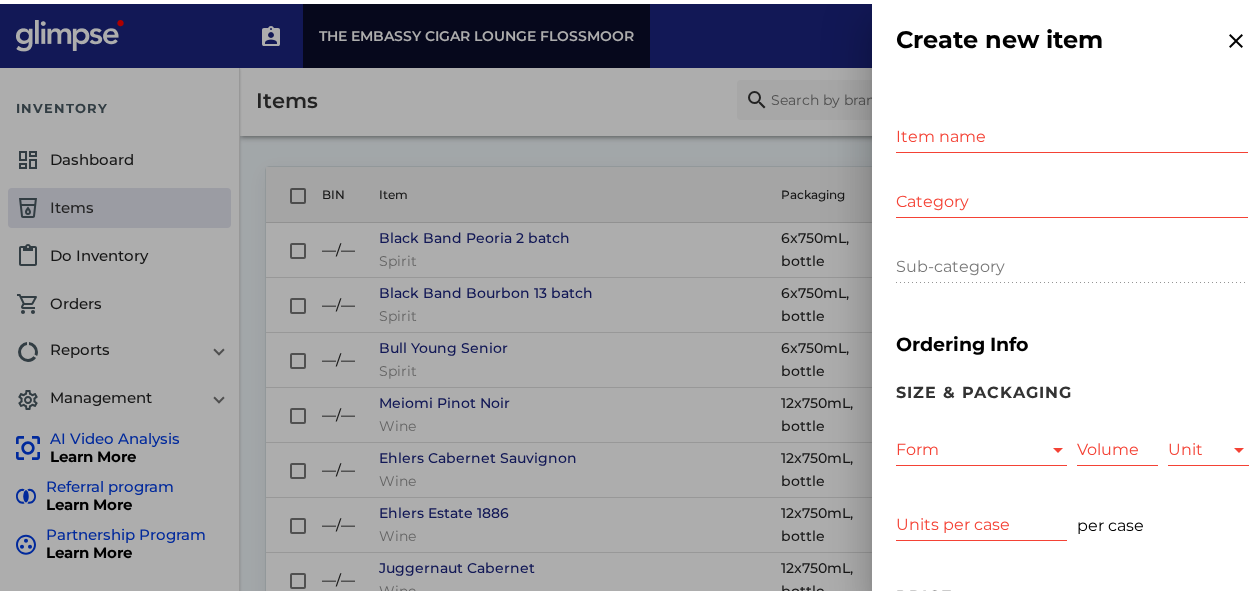 click on "Item name" at bounding box center (1072, 126) 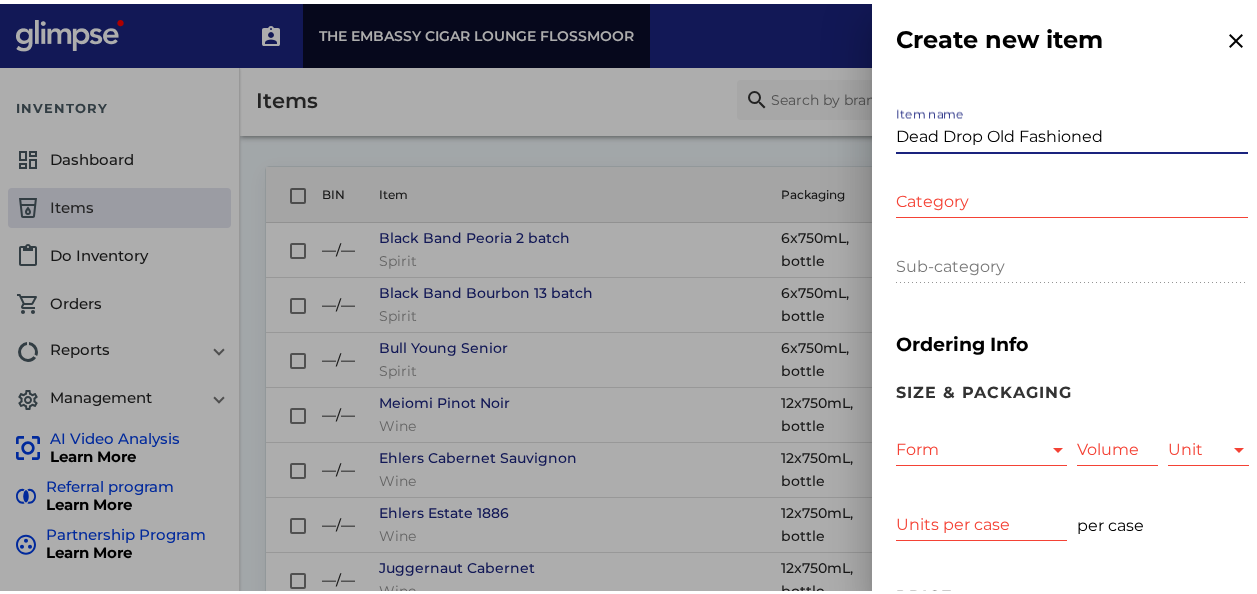 type on "Dead Drop Old Fashioned" 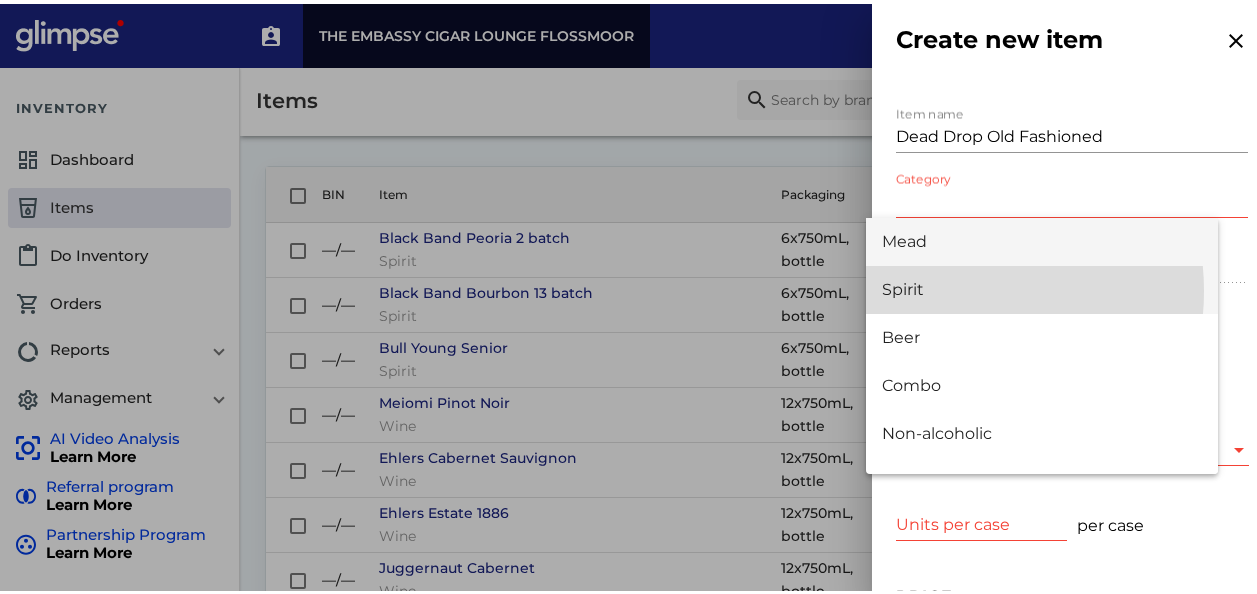 click on "Spirit" at bounding box center (1042, 286) 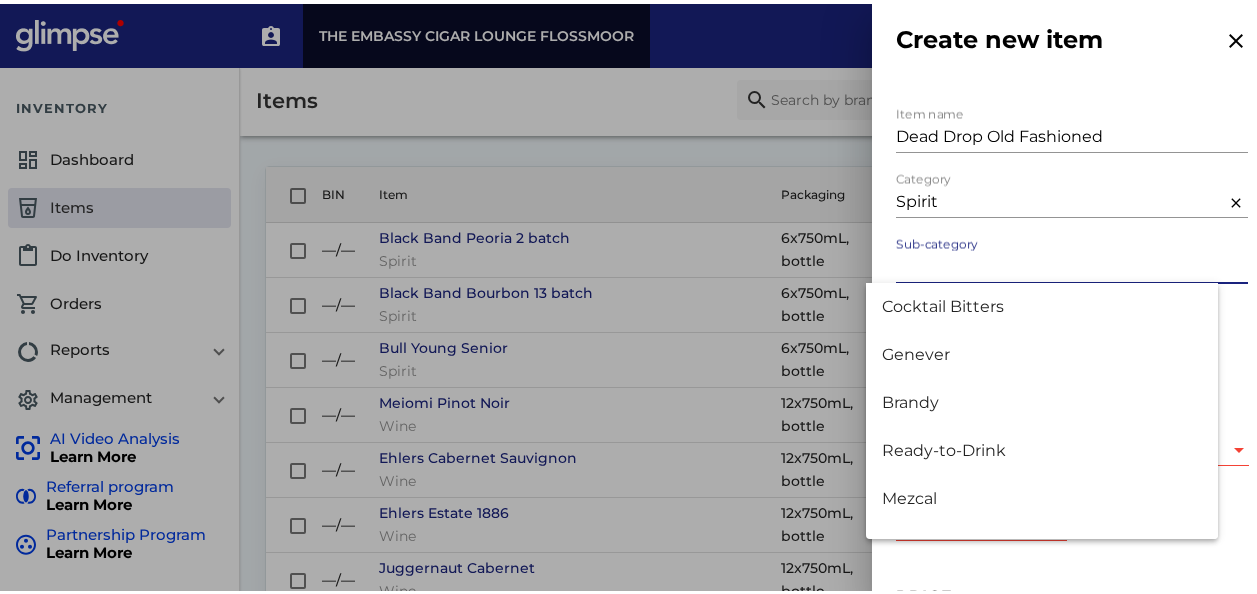 click on "Sub-category" at bounding box center (1072, 263) 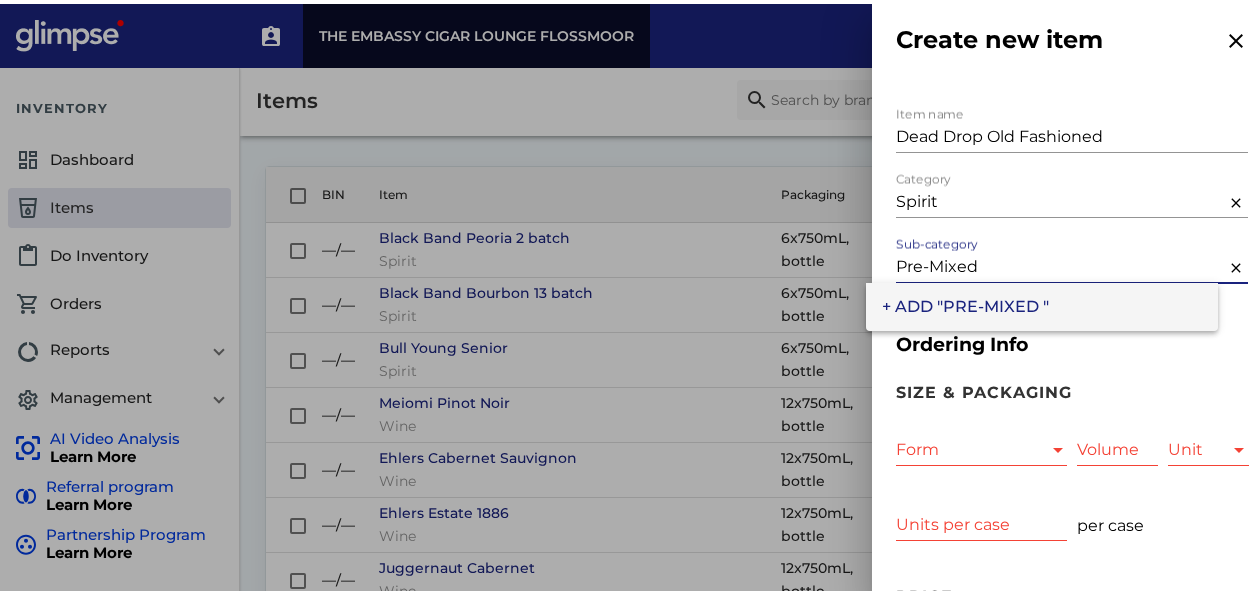 type on "Pre-Mixed" 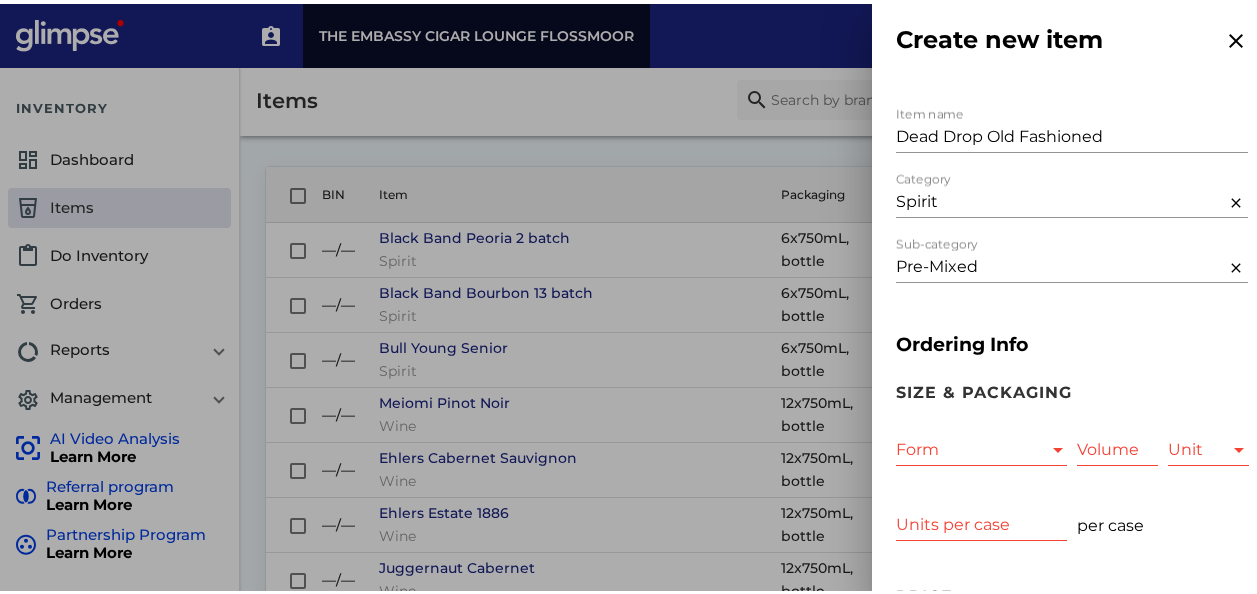 click on "Form Form" at bounding box center [981, 439] 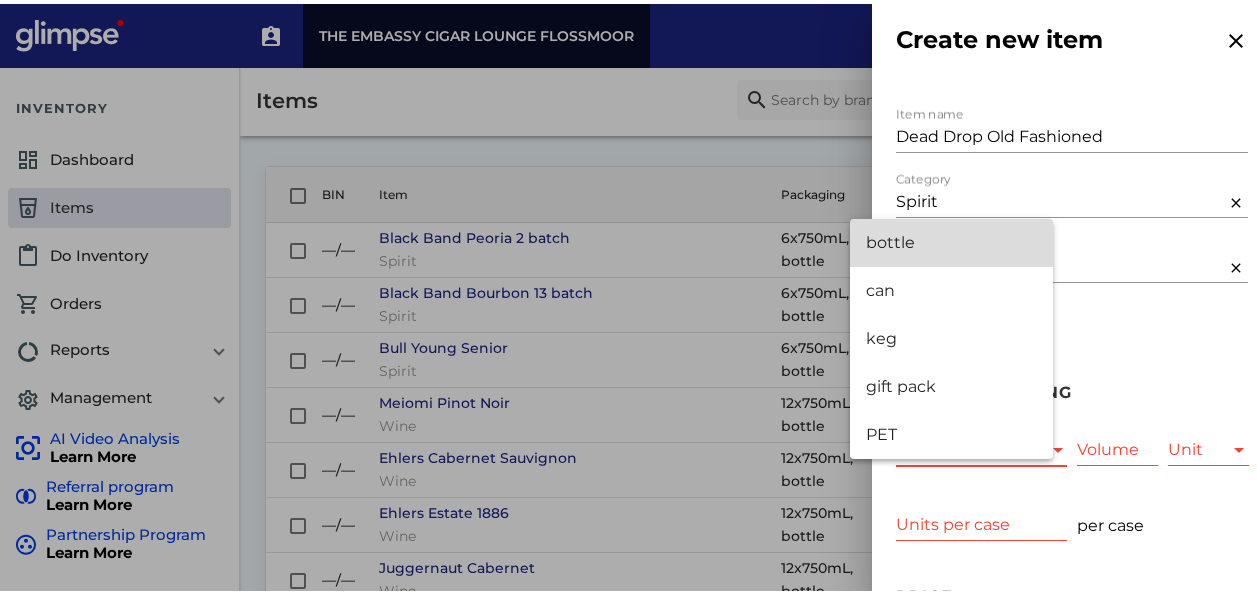 click on "bottle" at bounding box center (951, 239) 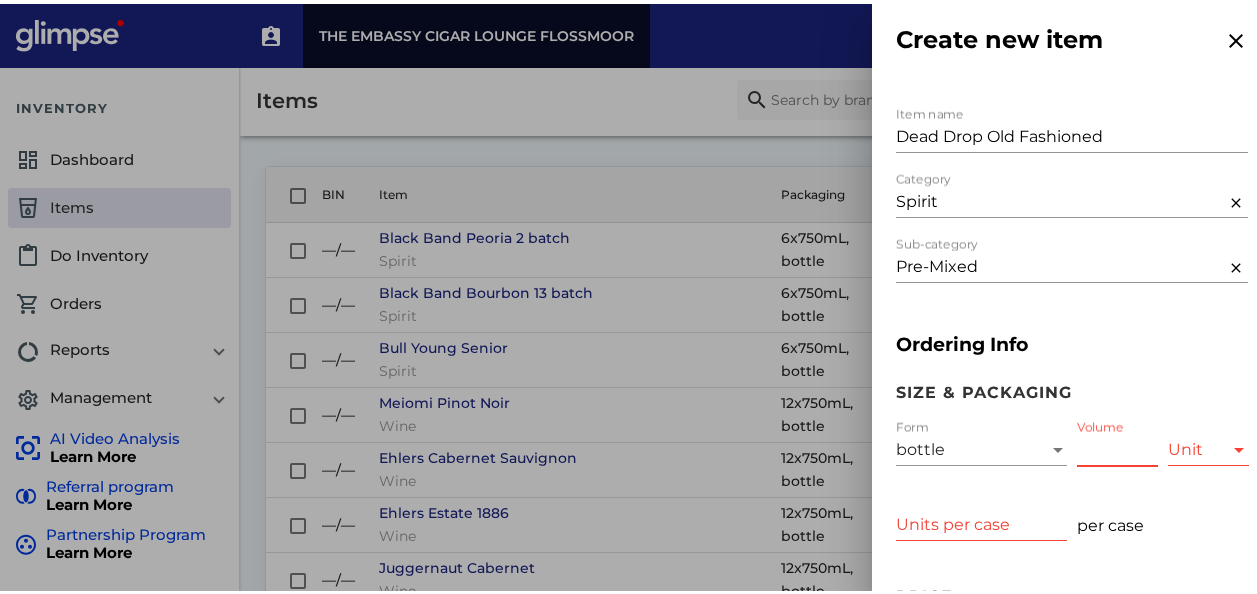 click on "Volume" at bounding box center [1117, 446] 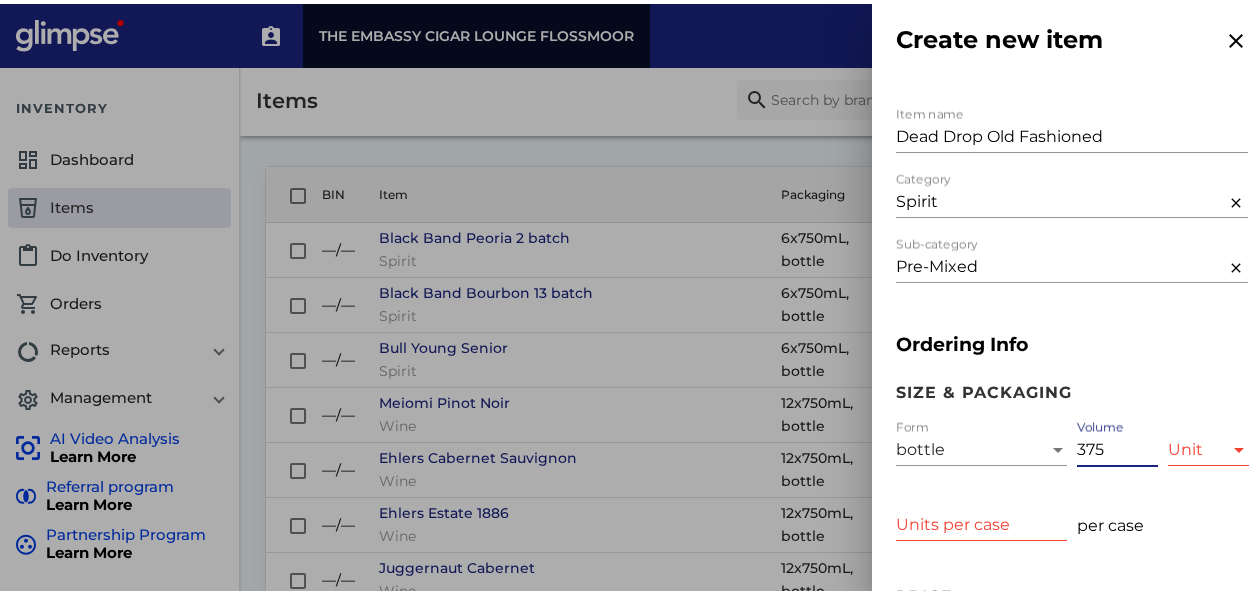 type on "375" 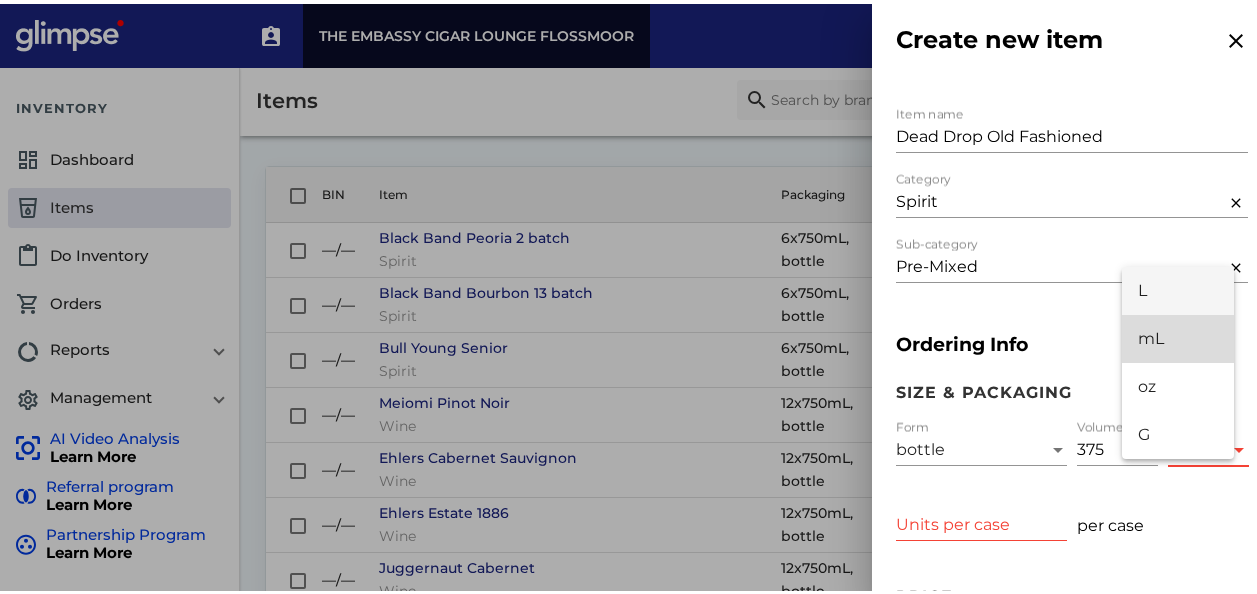 click on "mL" at bounding box center [1178, 335] 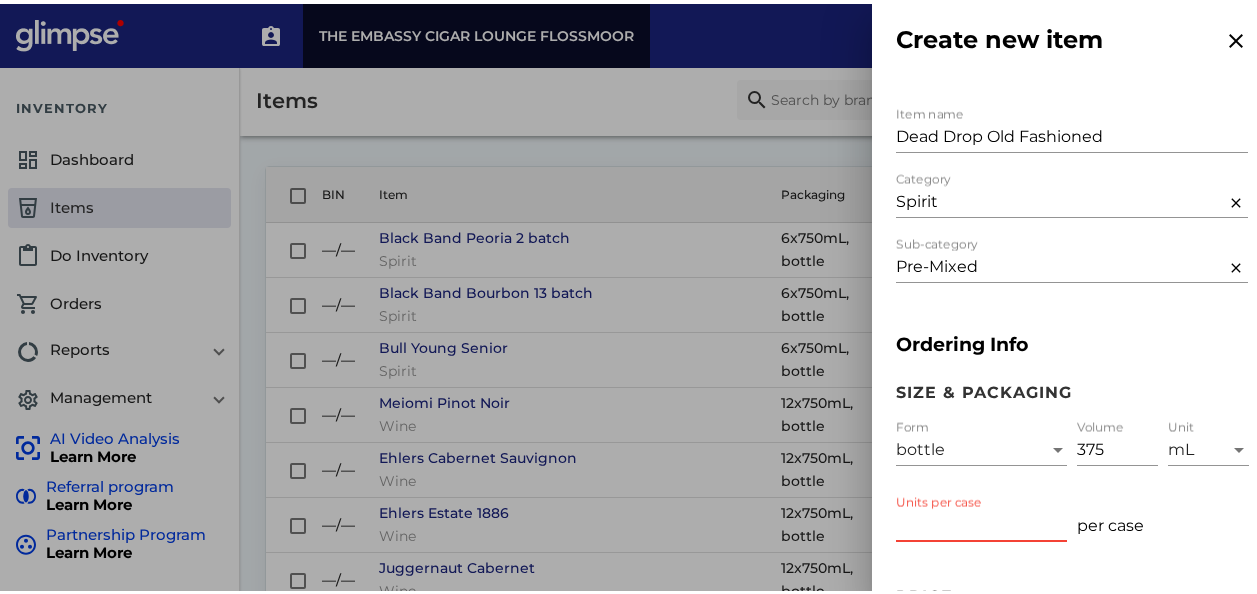 click on "Units per case" at bounding box center [981, 521] 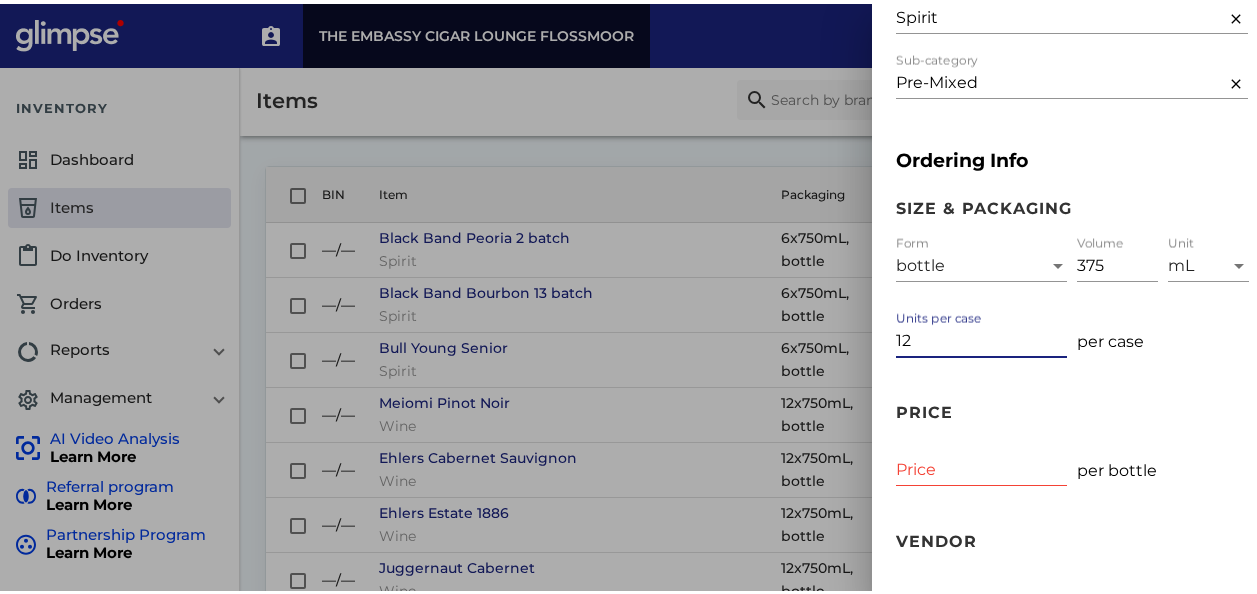 scroll, scrollTop: 185, scrollLeft: 0, axis: vertical 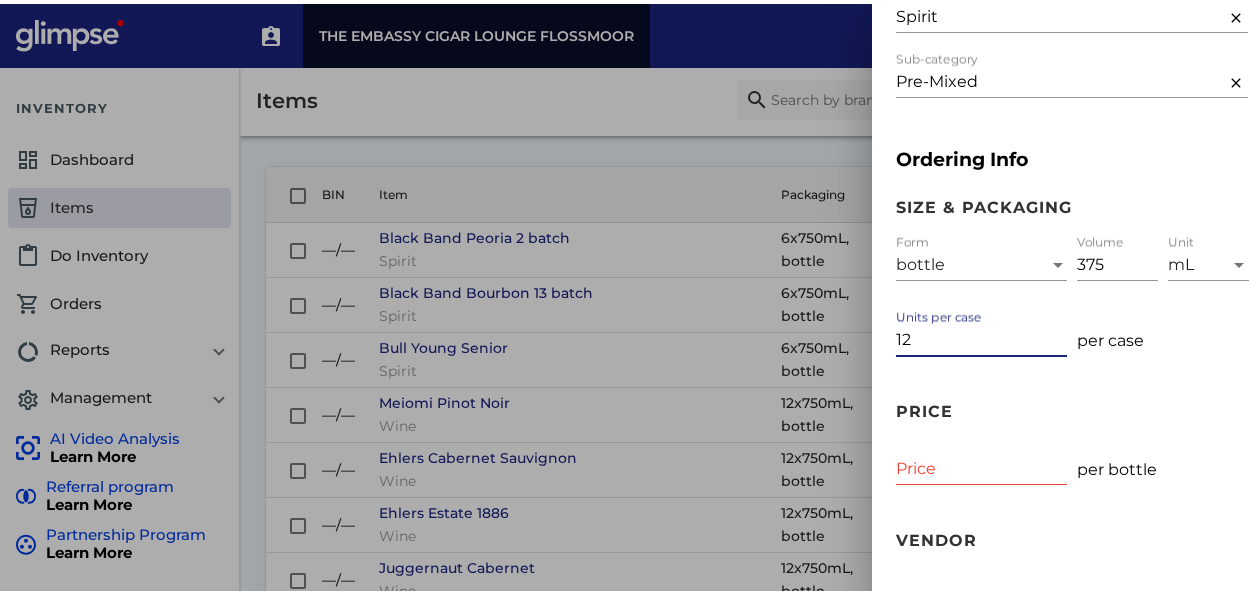 type on "12" 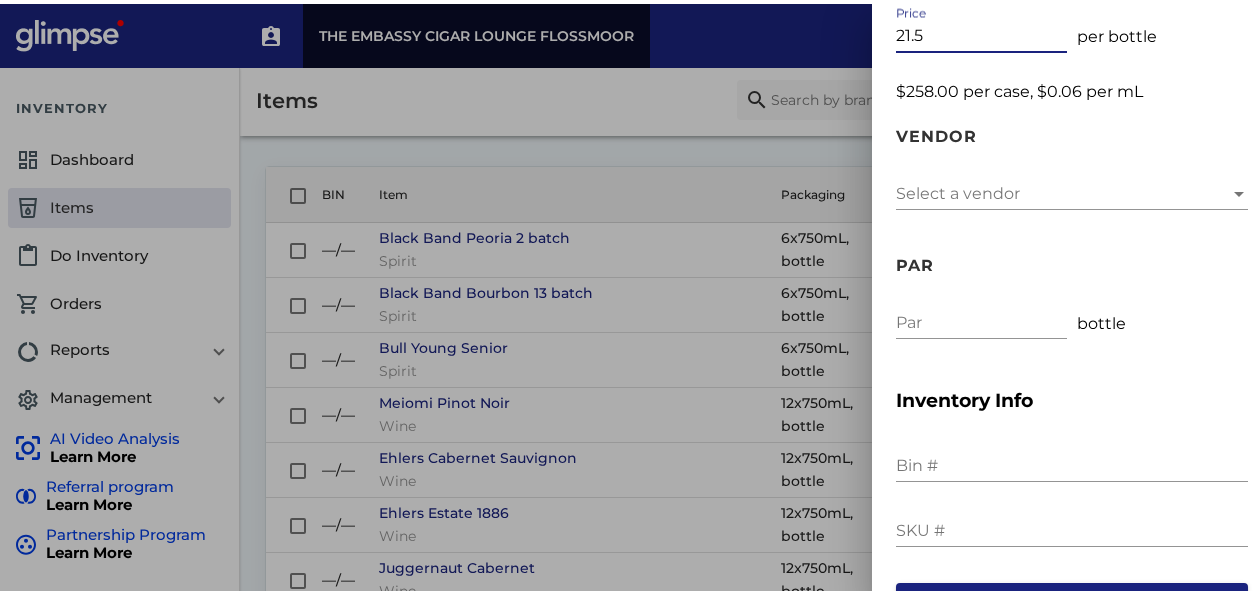scroll, scrollTop: 619, scrollLeft: 0, axis: vertical 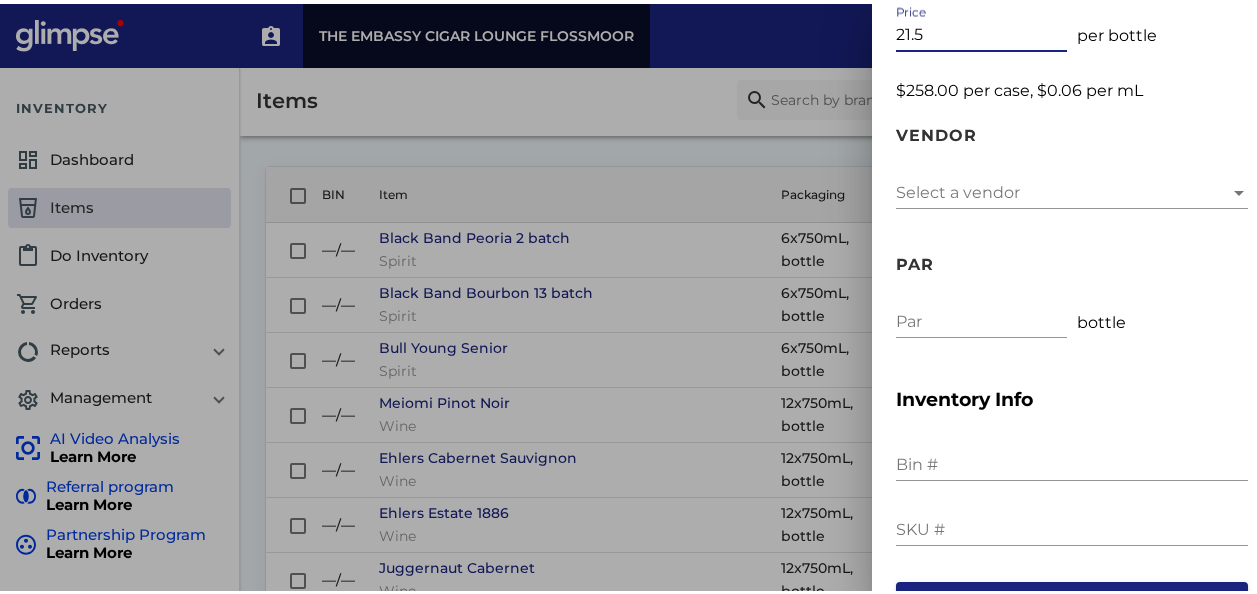 type on "21.5" 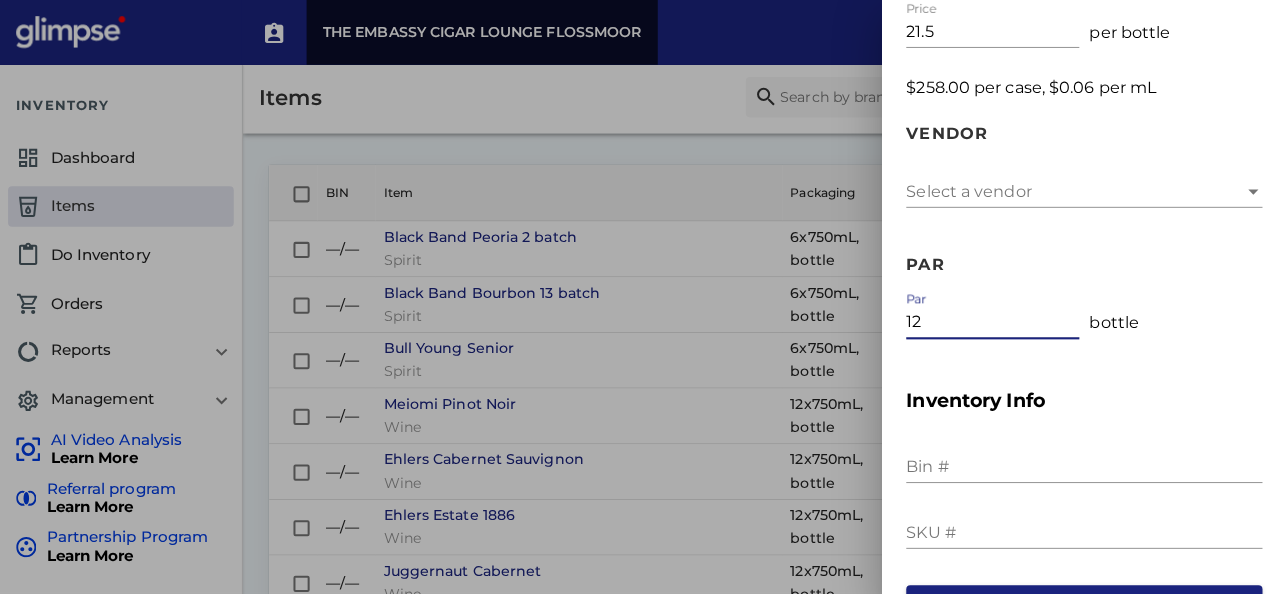 scroll, scrollTop: 663, scrollLeft: 0, axis: vertical 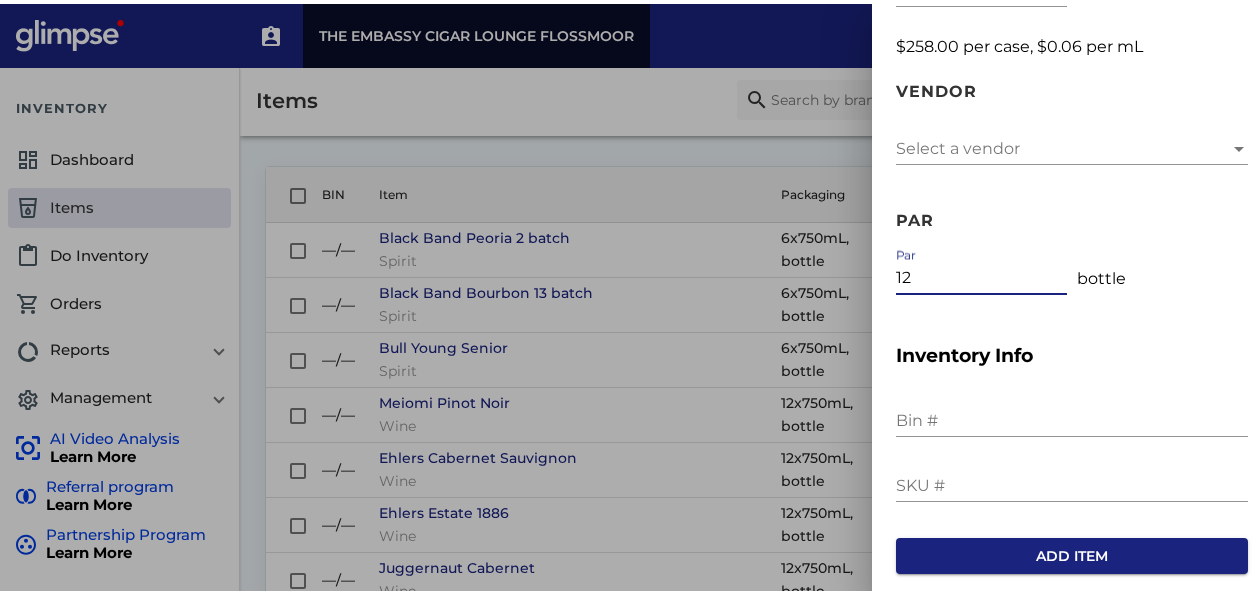 type on "12" 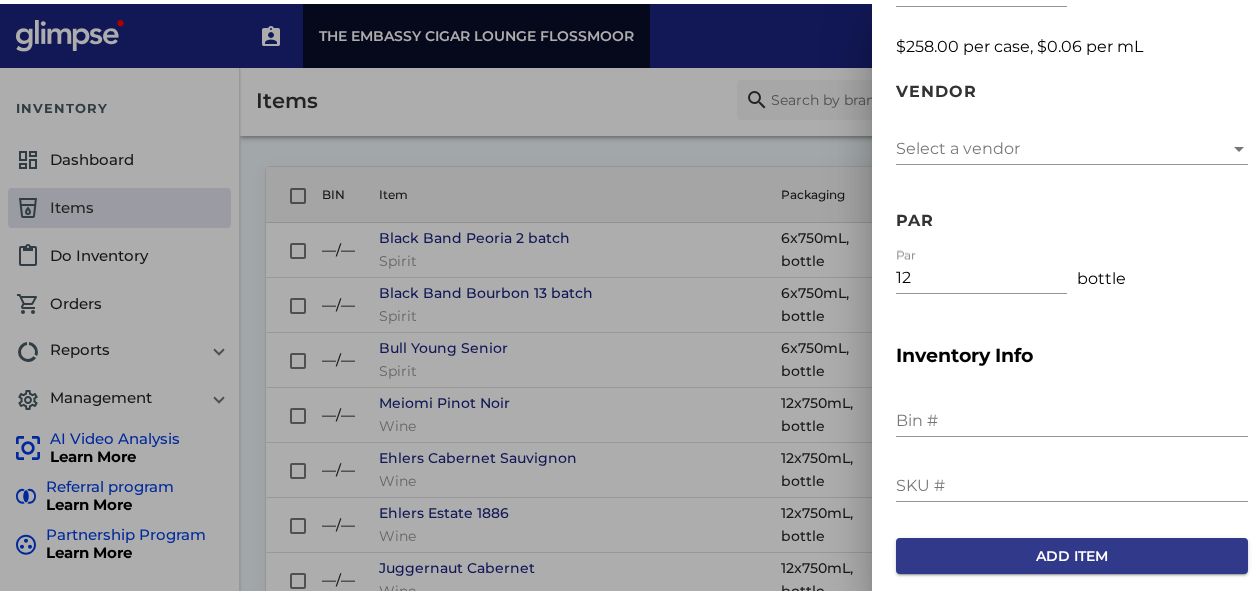 click on "Add item" at bounding box center (1072, 552) 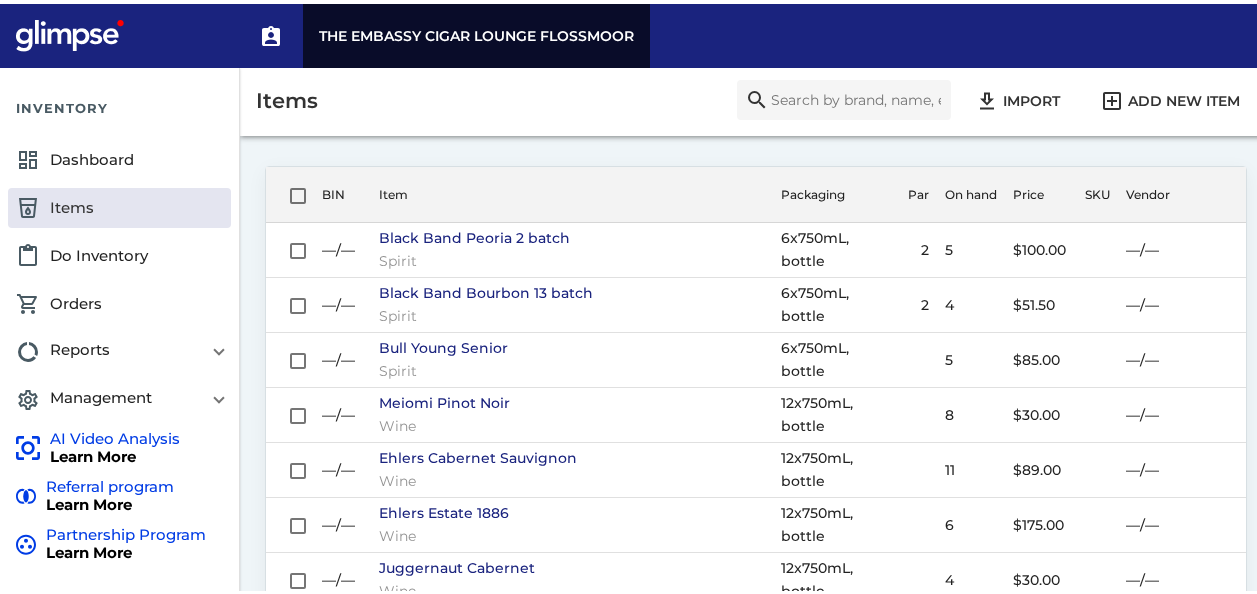 click at bounding box center (856, 96) 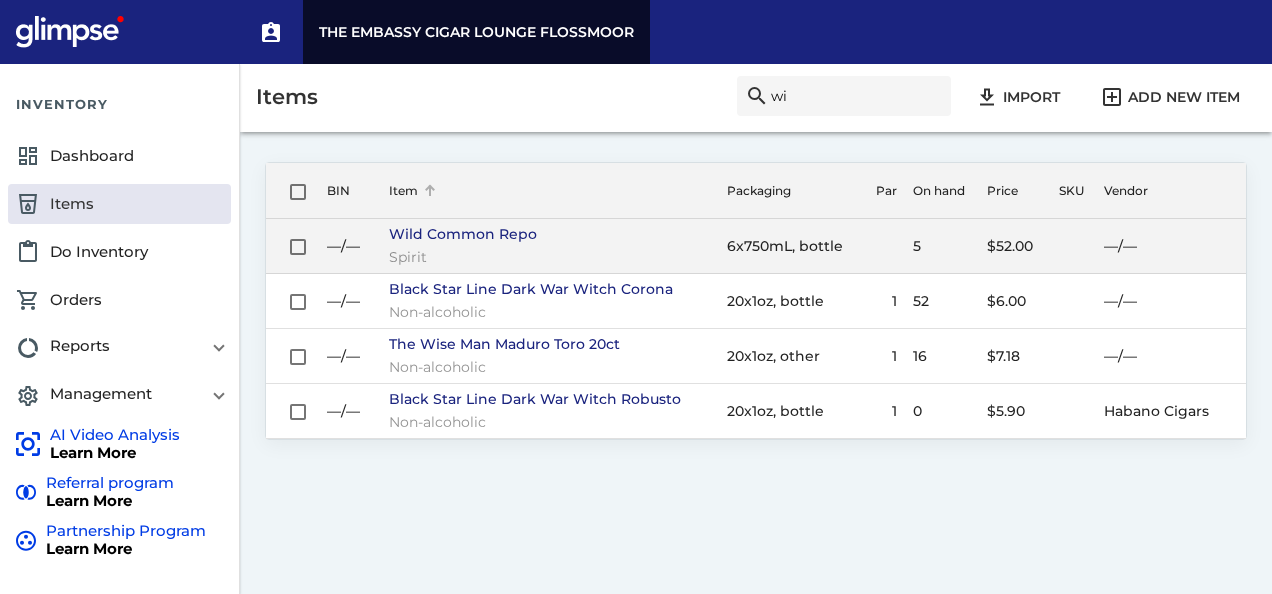 type on "wi" 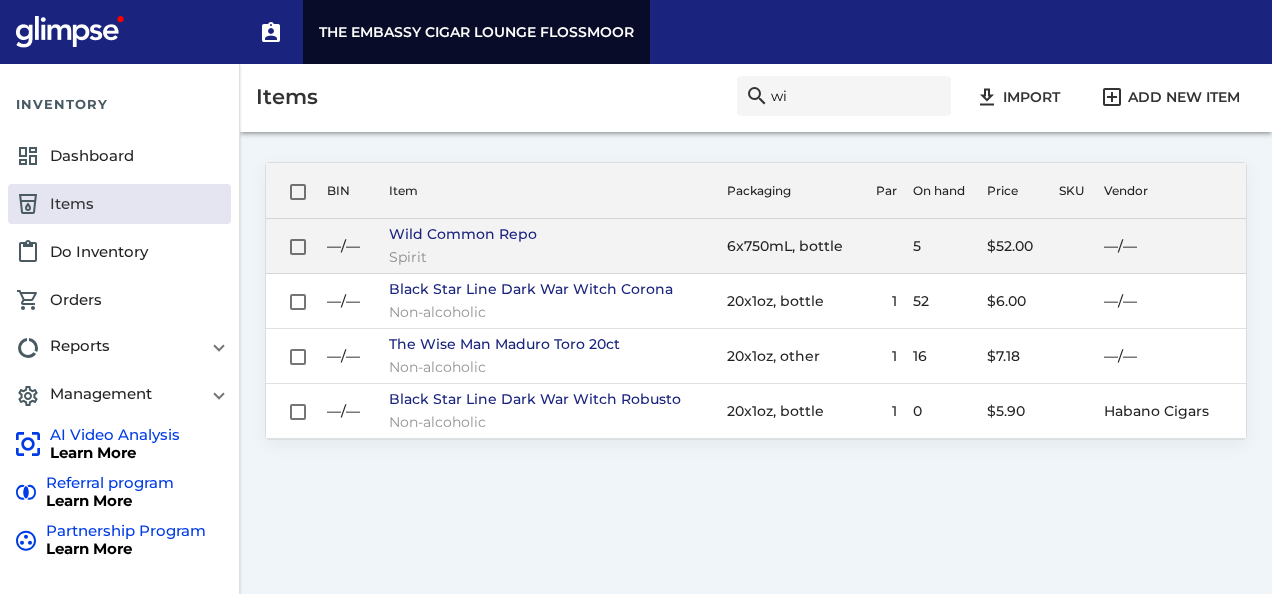 click on "Wild Common Repo" at bounding box center (550, 234) 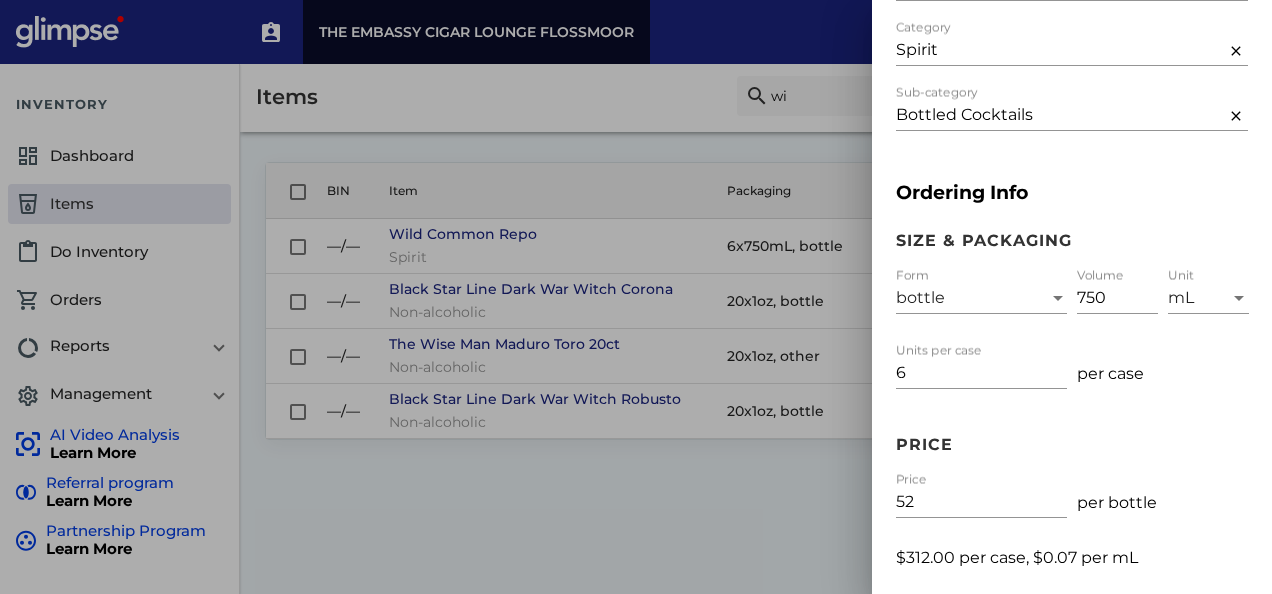 scroll, scrollTop: 151, scrollLeft: 0, axis: vertical 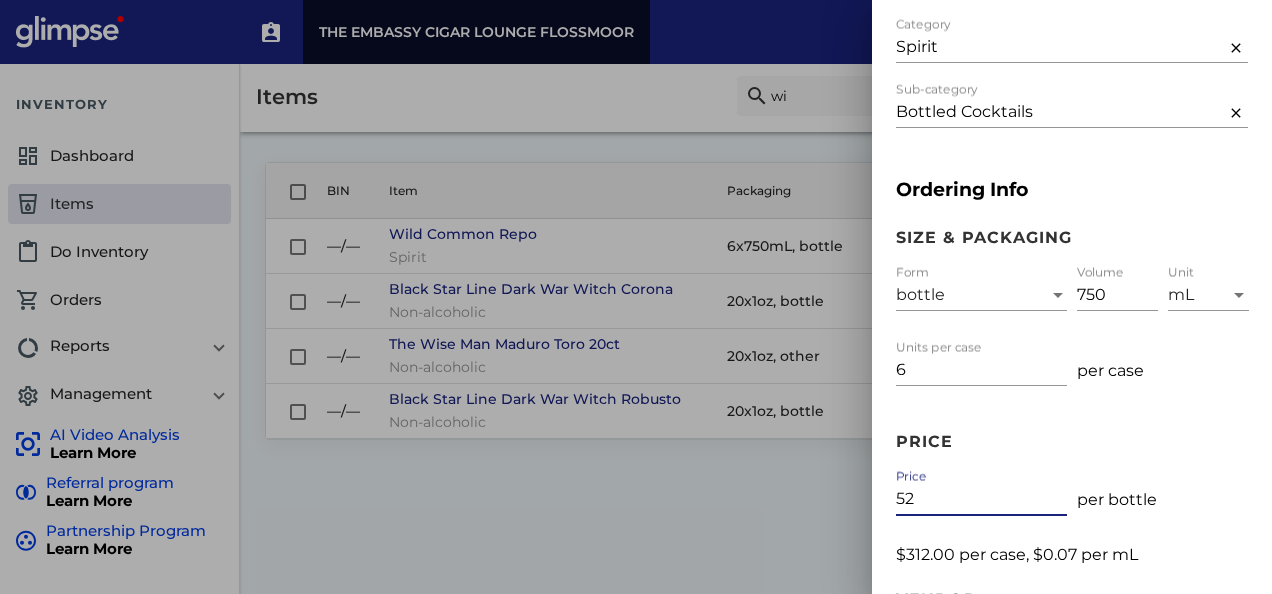 click on "52" at bounding box center [981, 499] 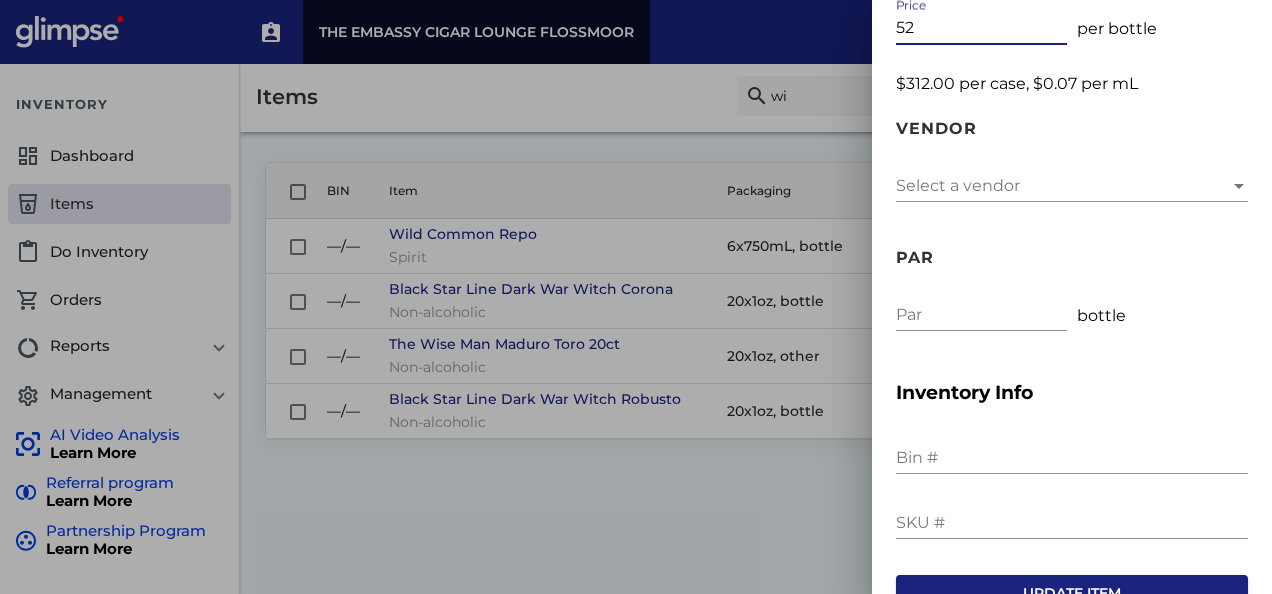 scroll, scrollTop: 663, scrollLeft: 0, axis: vertical 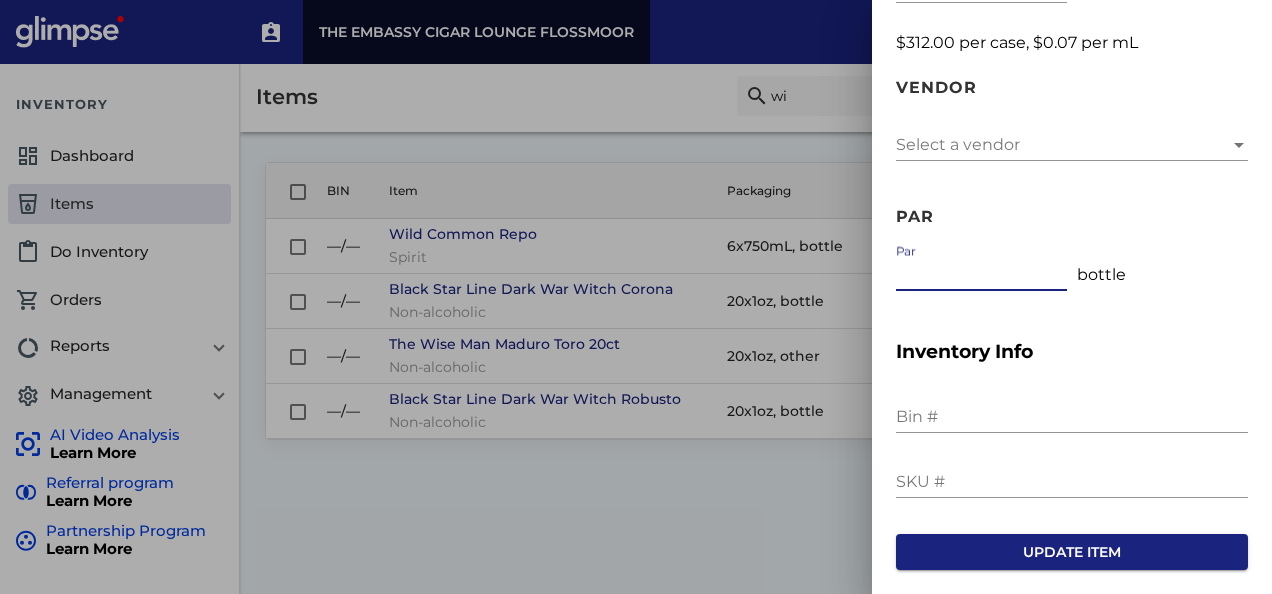 click on "Par" at bounding box center (981, 274) 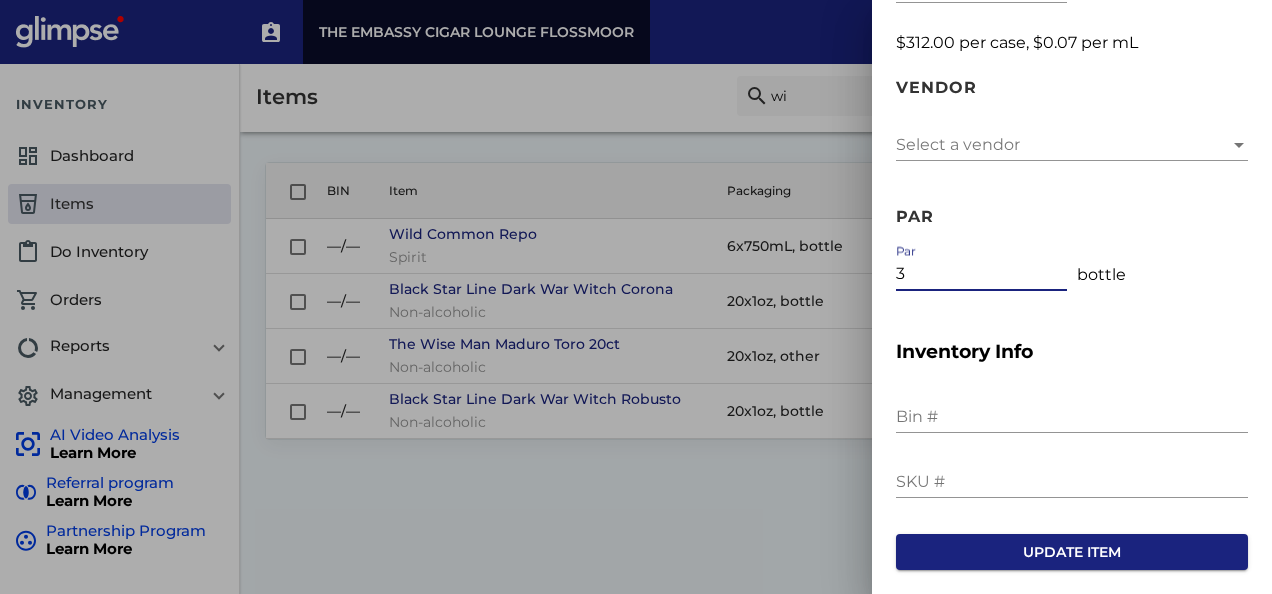 type on "3" 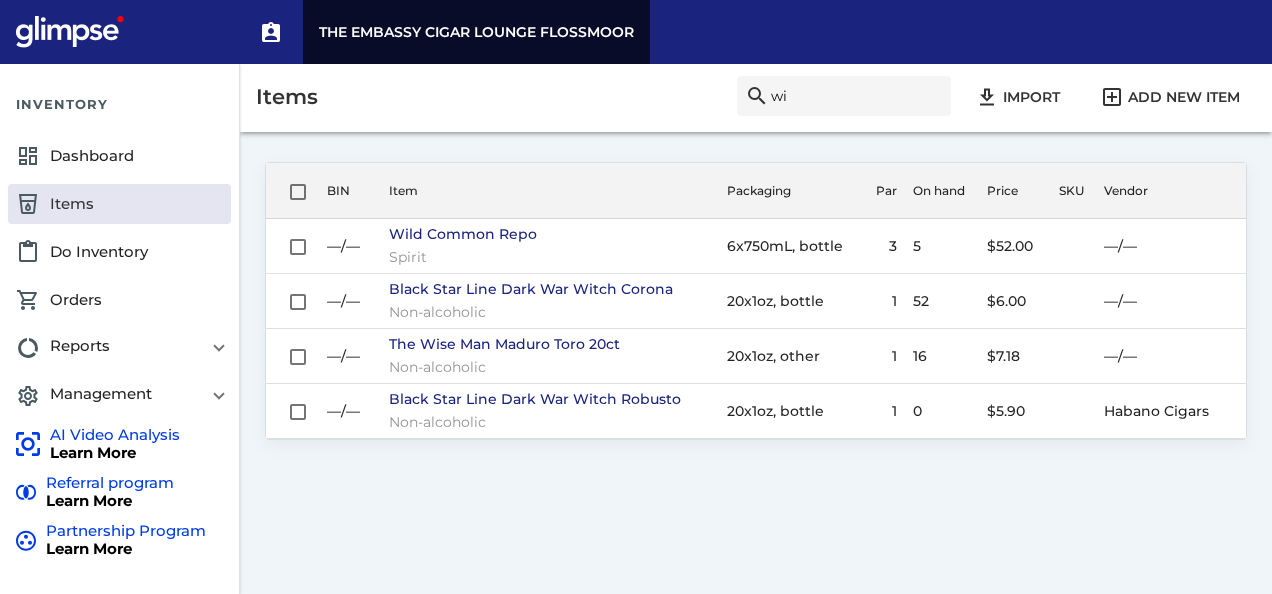 drag, startPoint x: 875, startPoint y: 106, endPoint x: 889, endPoint y: 88, distance: 22.803509 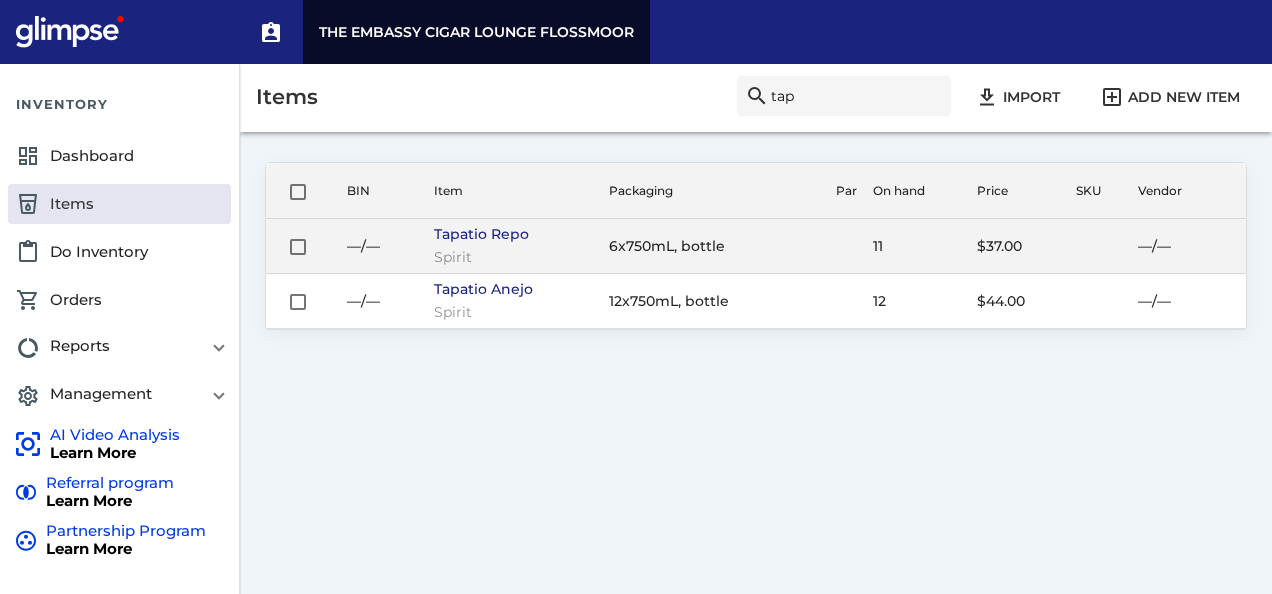 type on "tap" 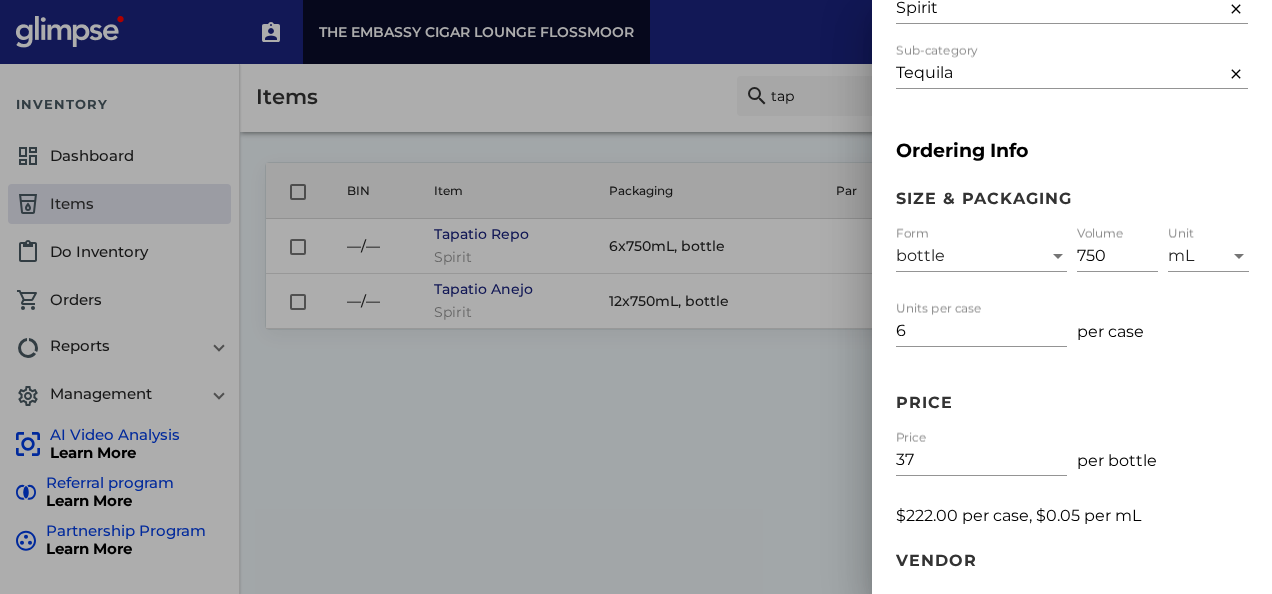 scroll, scrollTop: 0, scrollLeft: 0, axis: both 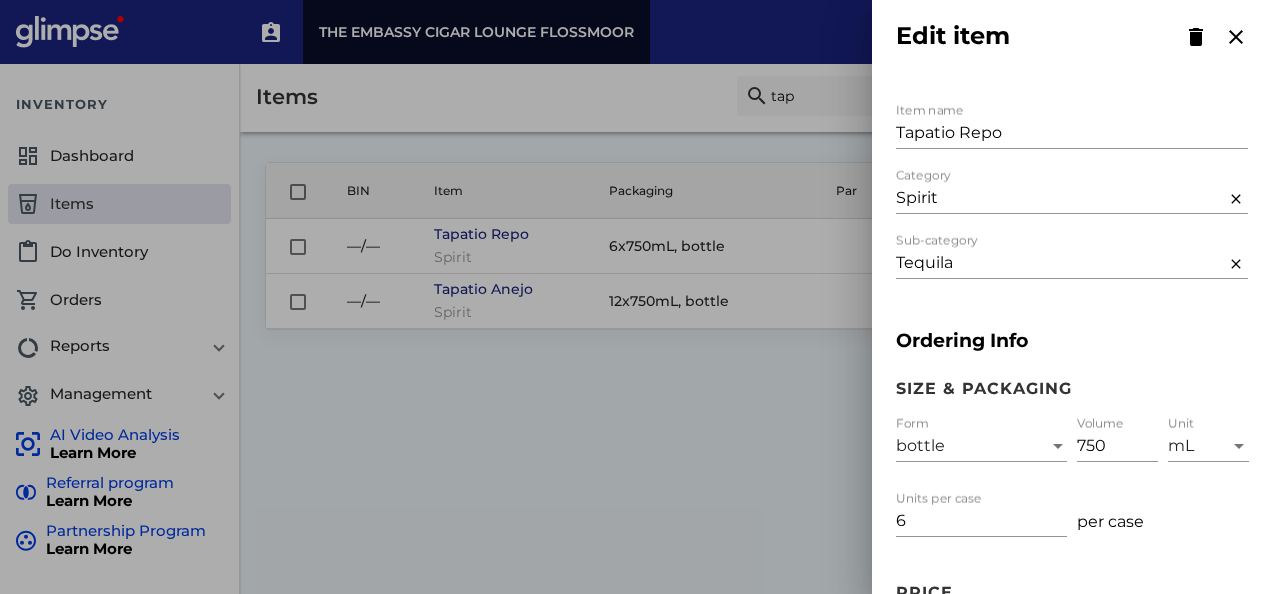 click at bounding box center [636, 297] 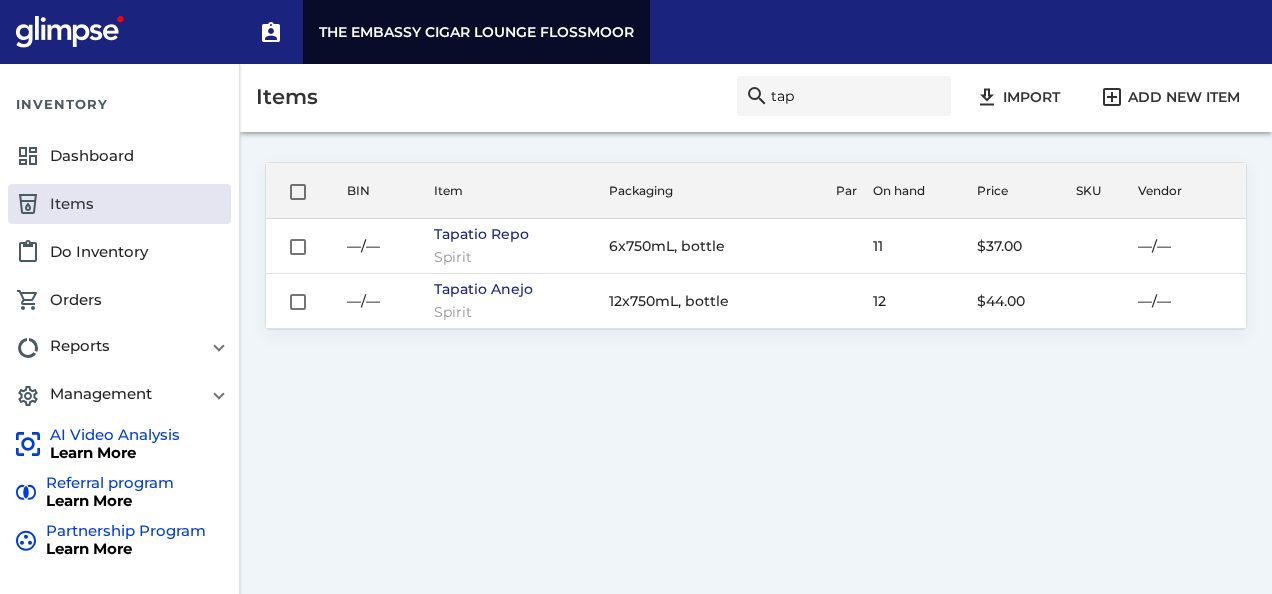 click on "tap" at bounding box center [856, 96] 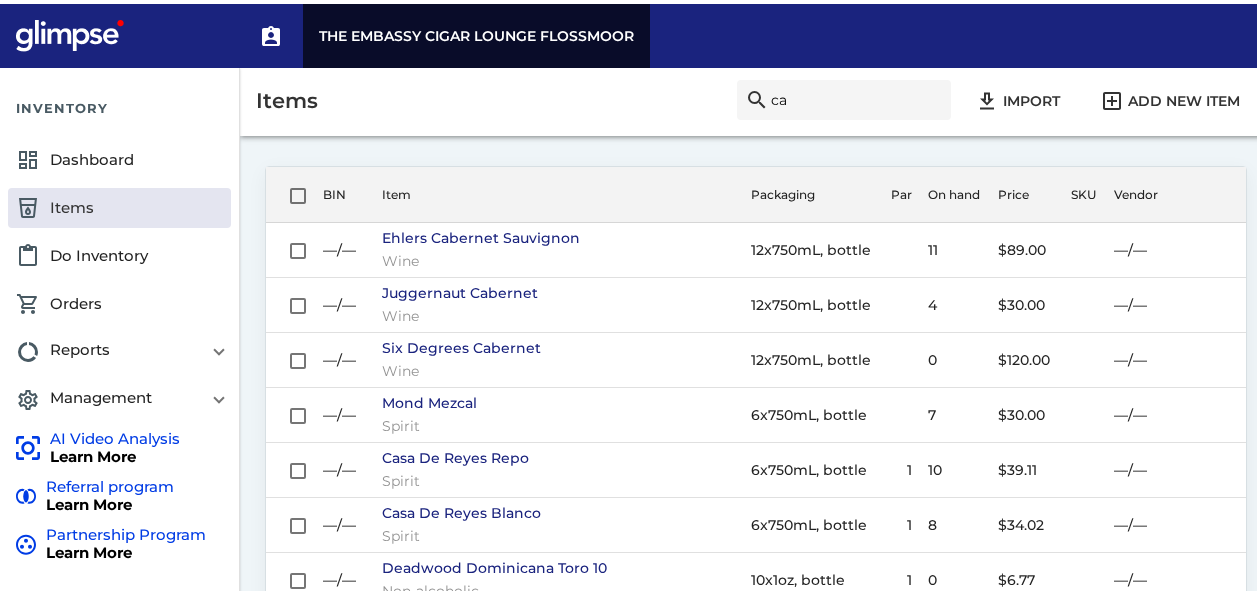 type on "c" 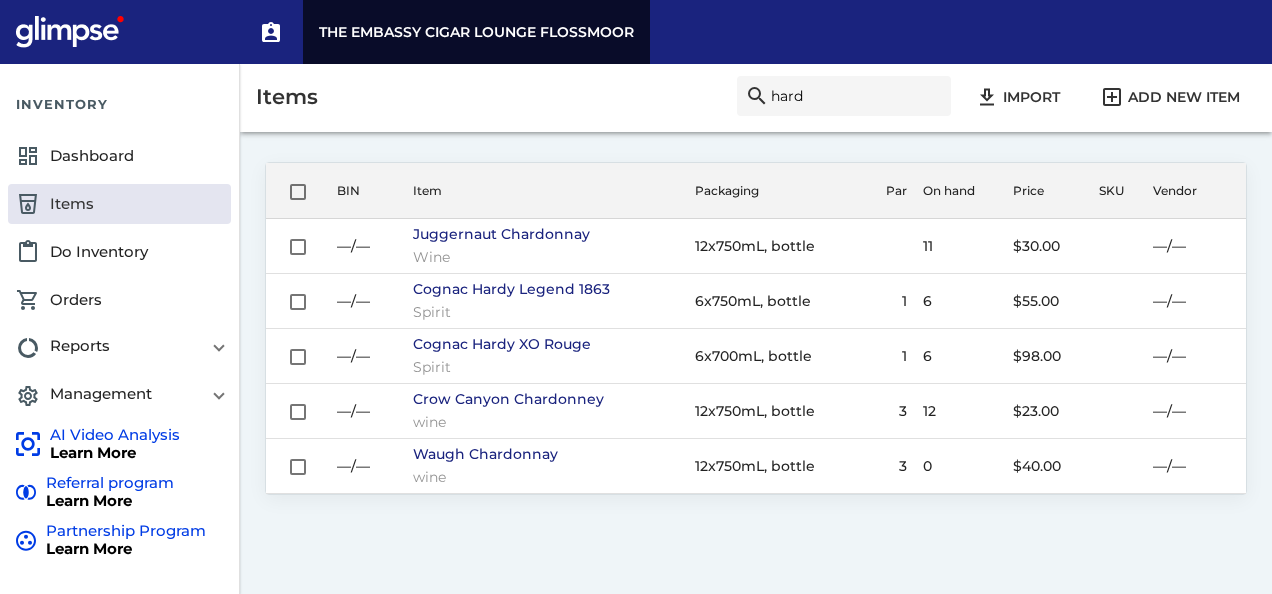 click on "hard" at bounding box center [856, 96] 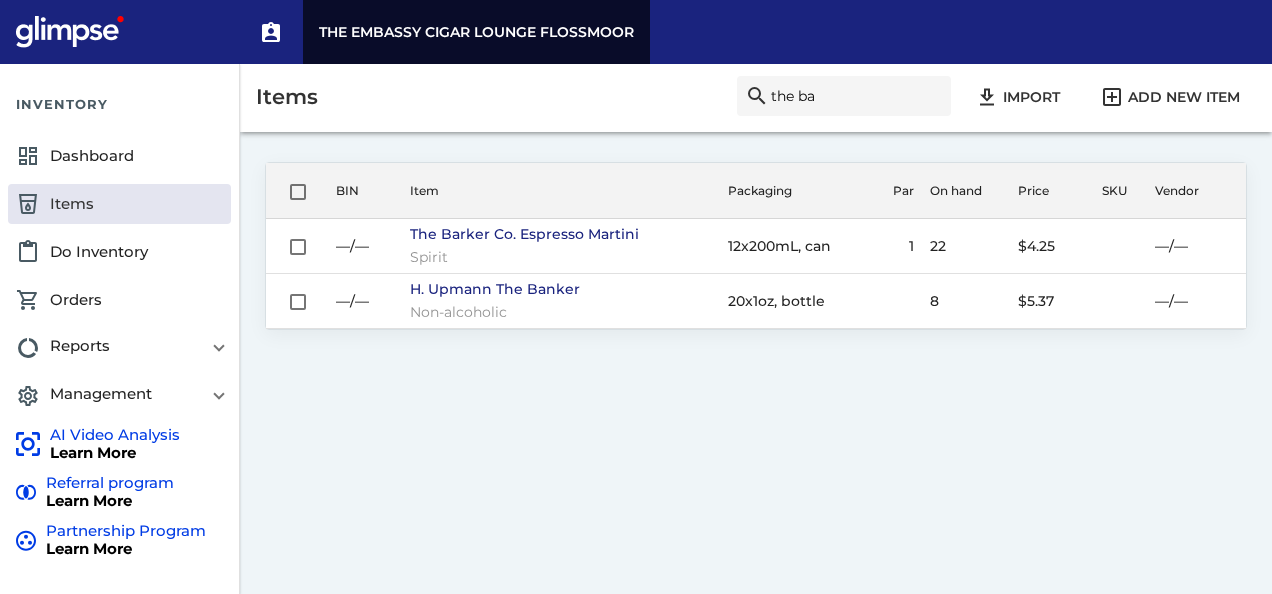 type on "the ba" 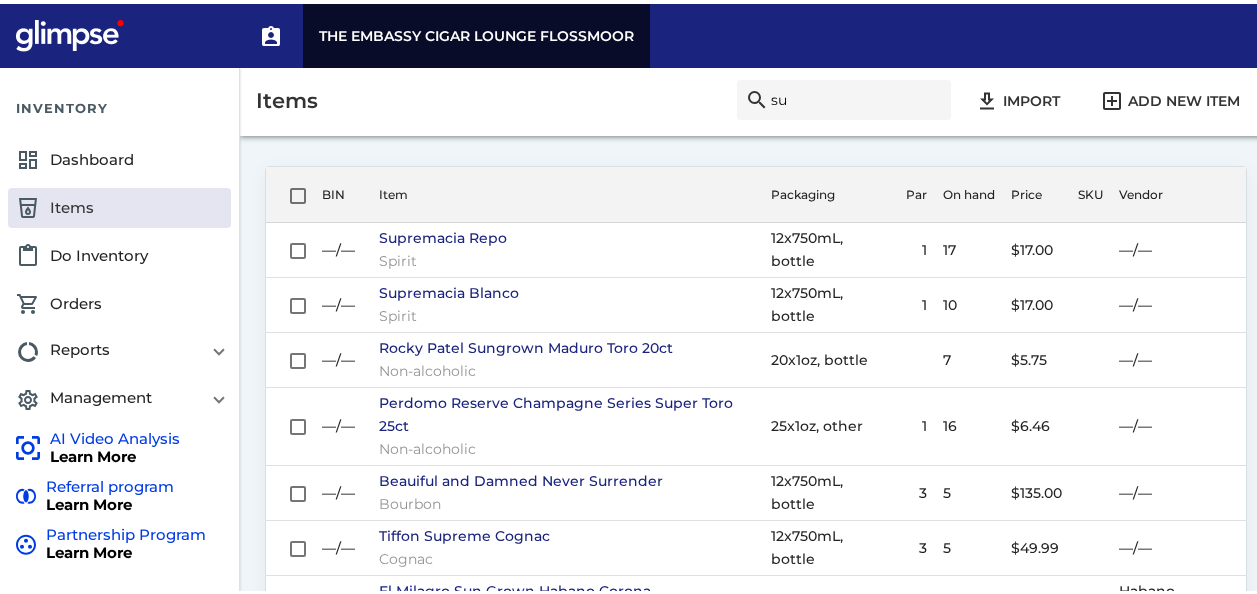 type on "s" 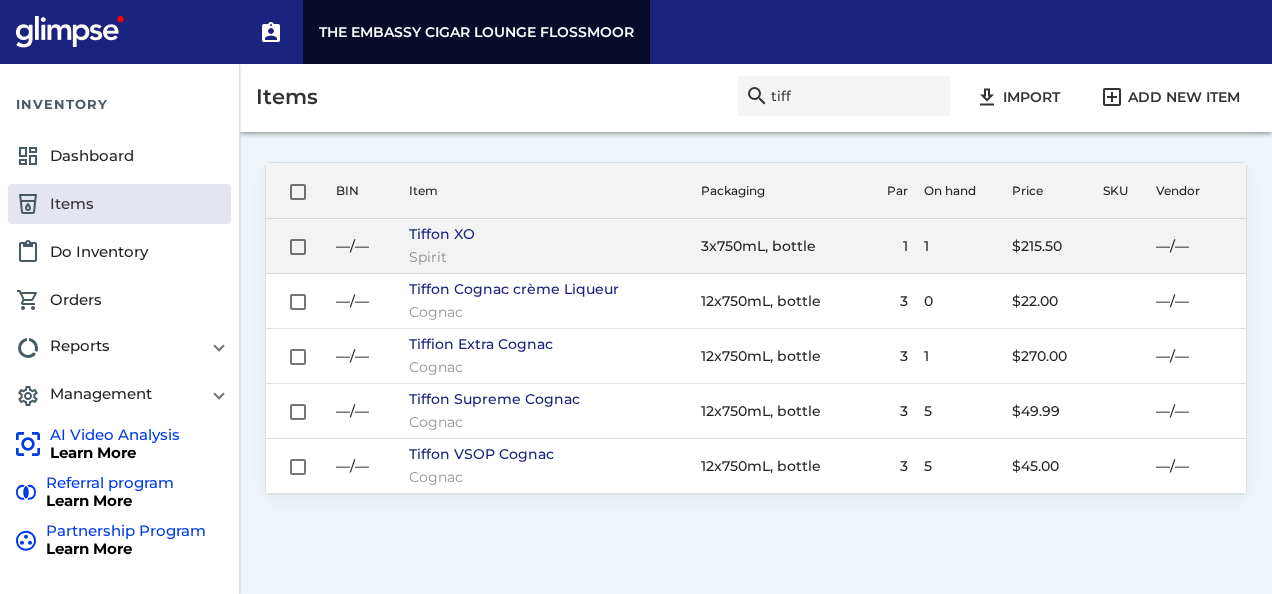 type on "tiff" 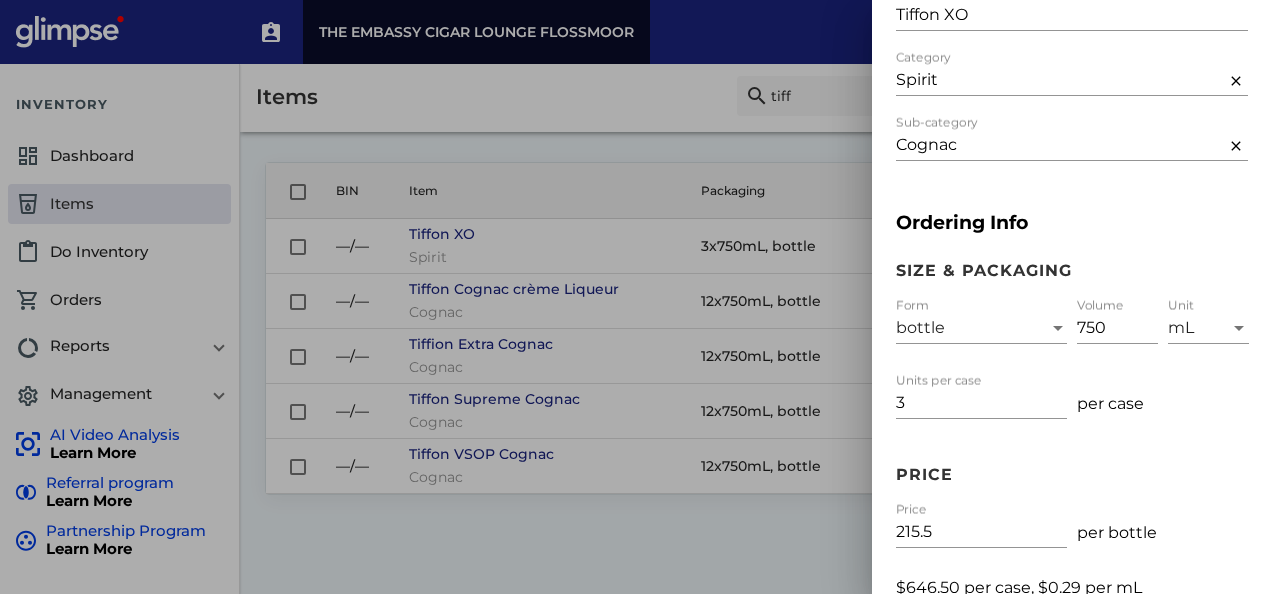 scroll, scrollTop: 119, scrollLeft: 0, axis: vertical 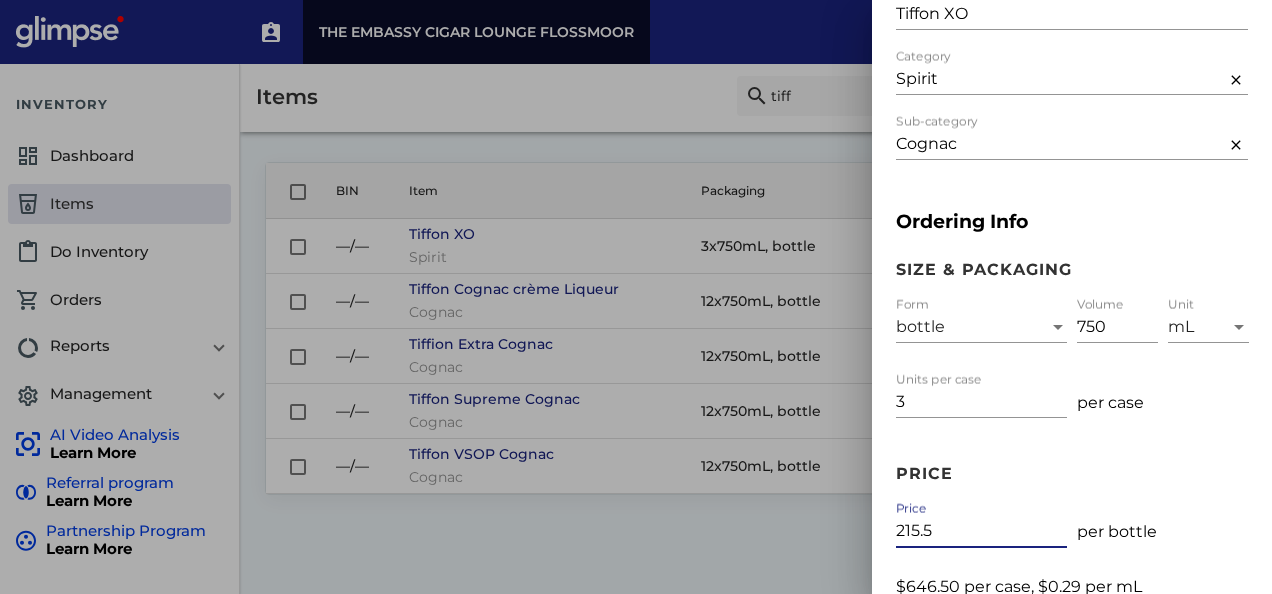 click on "215.5" at bounding box center (981, 531) 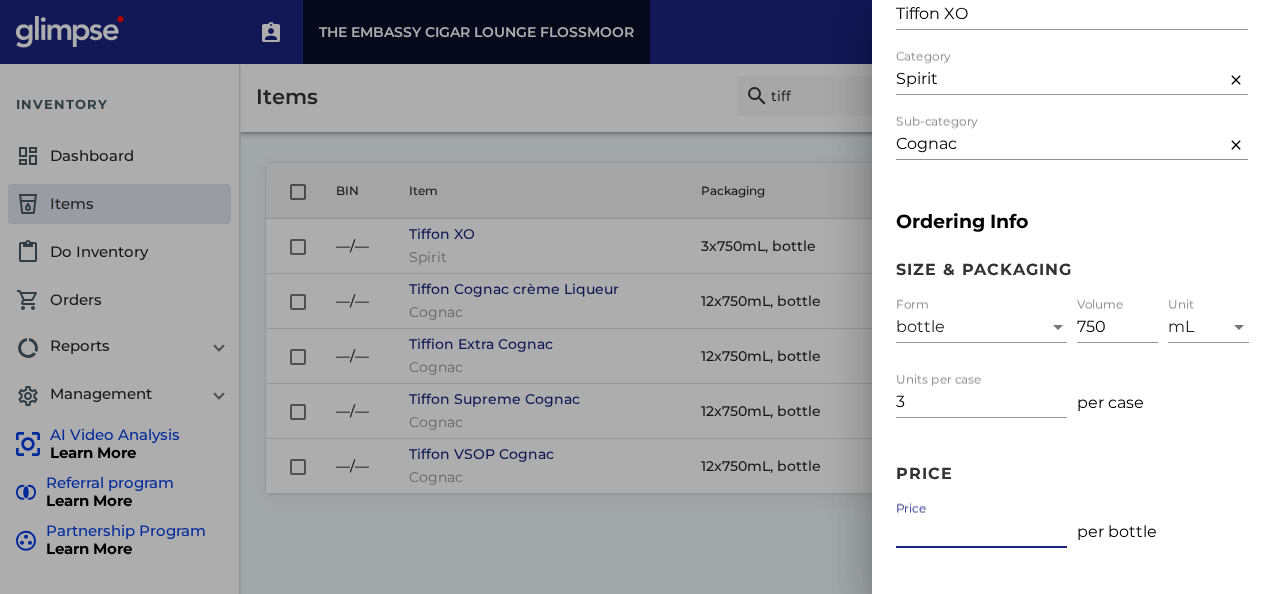click on "Price" at bounding box center (981, 531) 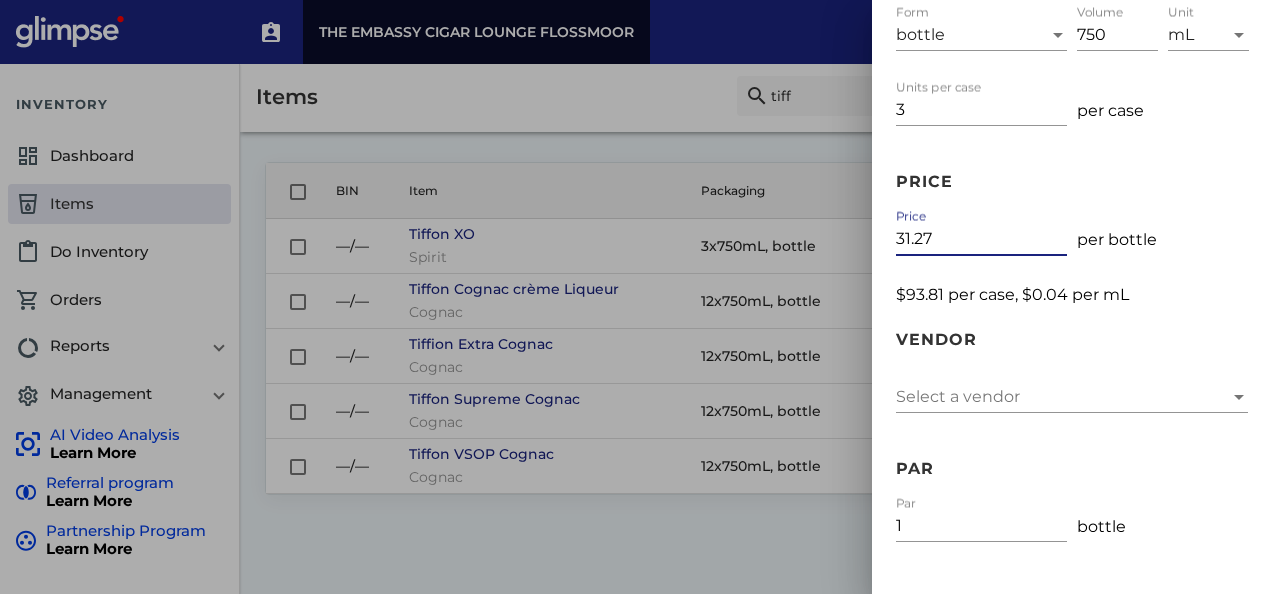 scroll, scrollTop: 416, scrollLeft: 0, axis: vertical 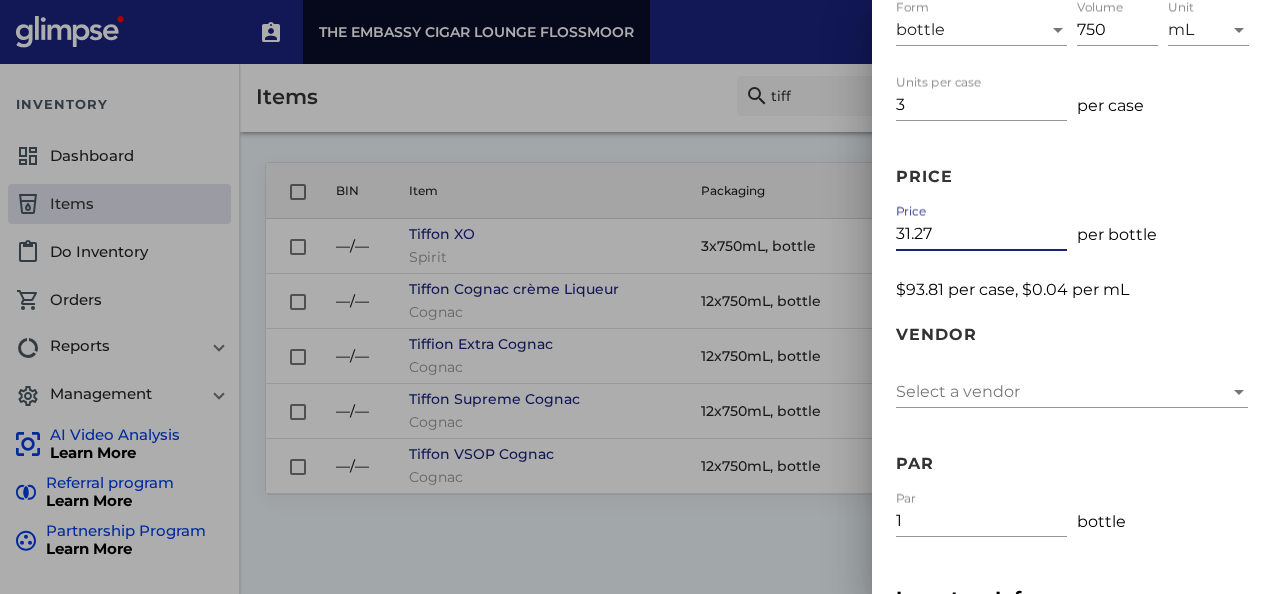 type on "31.27" 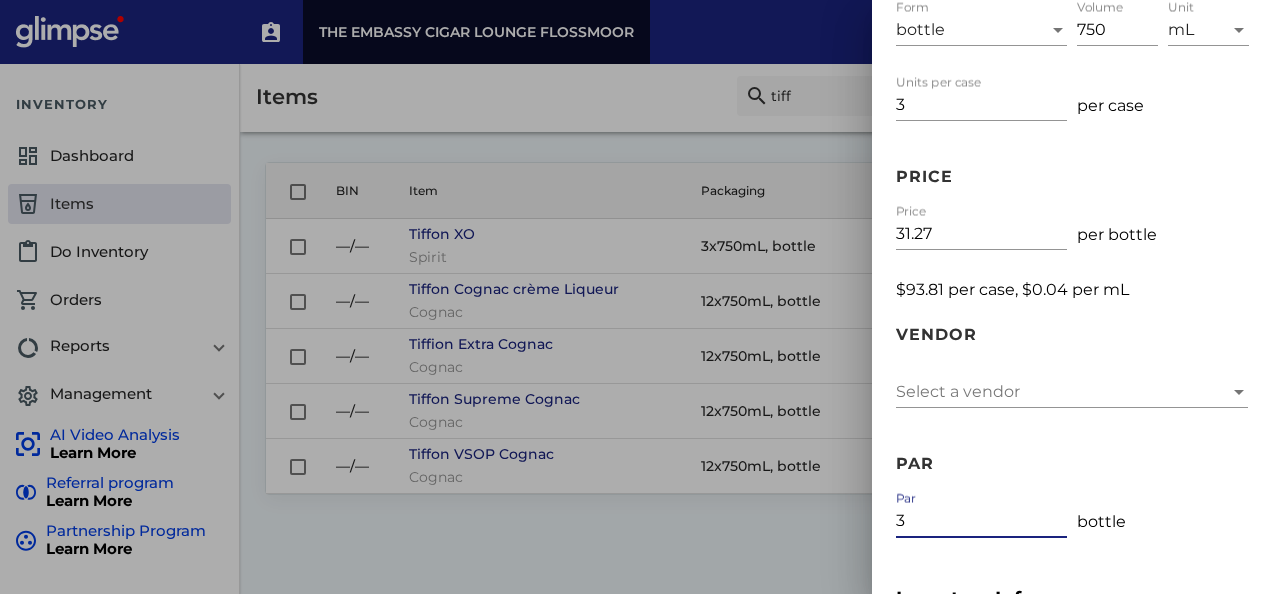scroll, scrollTop: 413, scrollLeft: 0, axis: vertical 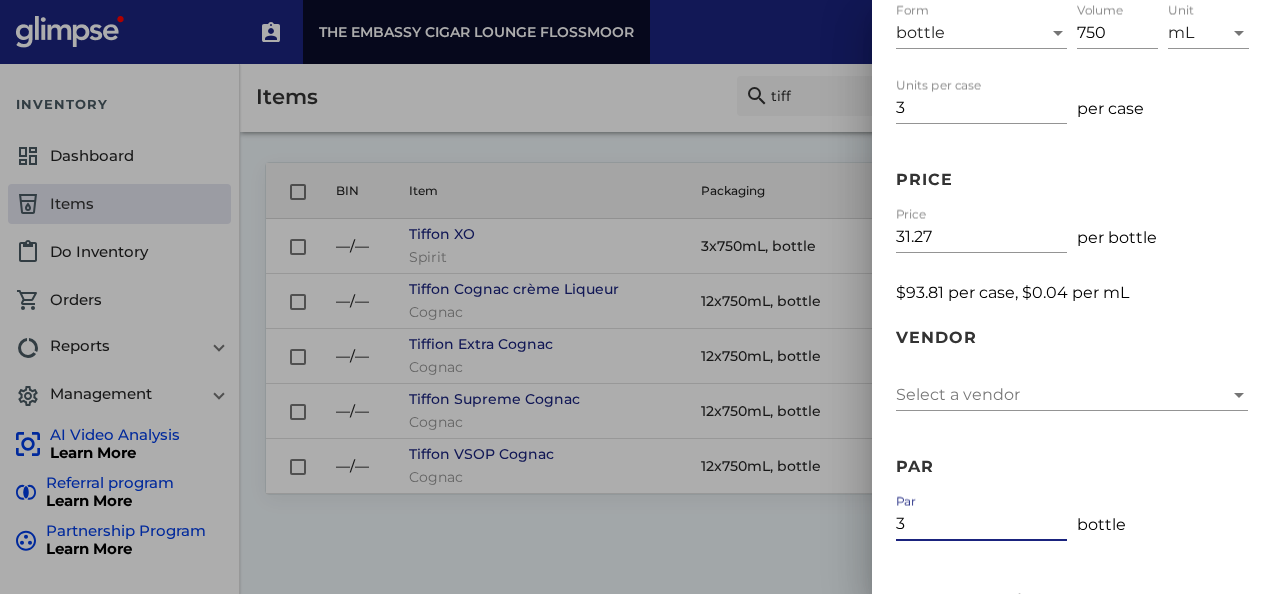 type on "3" 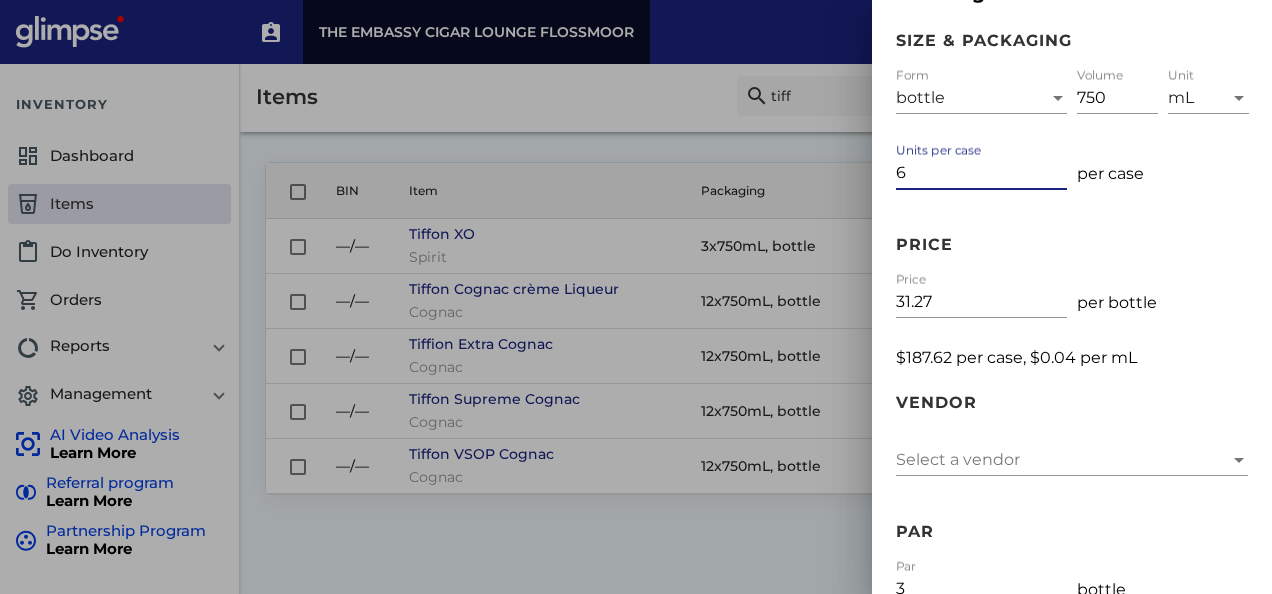 scroll, scrollTop: 347, scrollLeft: 0, axis: vertical 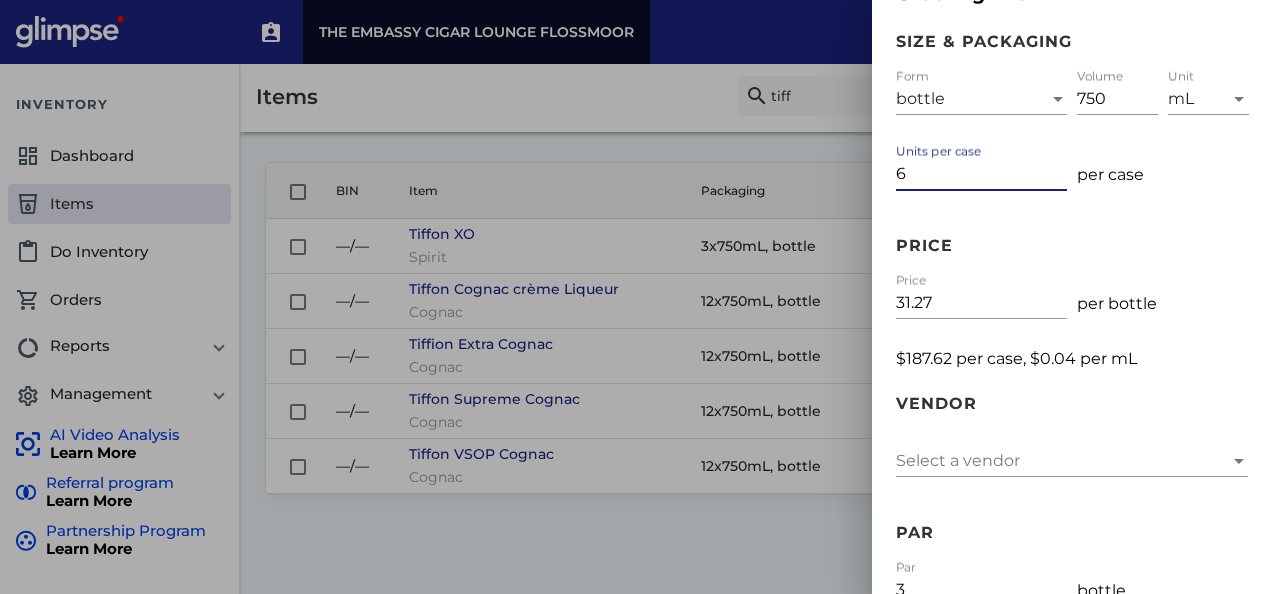 type on "6" 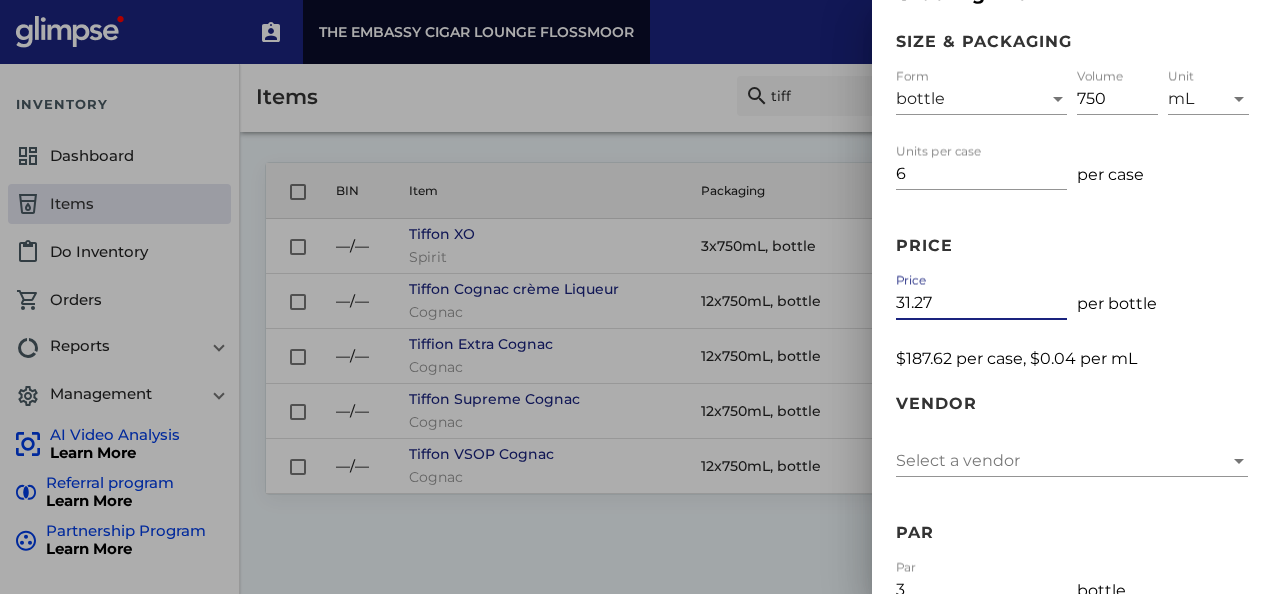 click on "31.27" at bounding box center (981, 303) 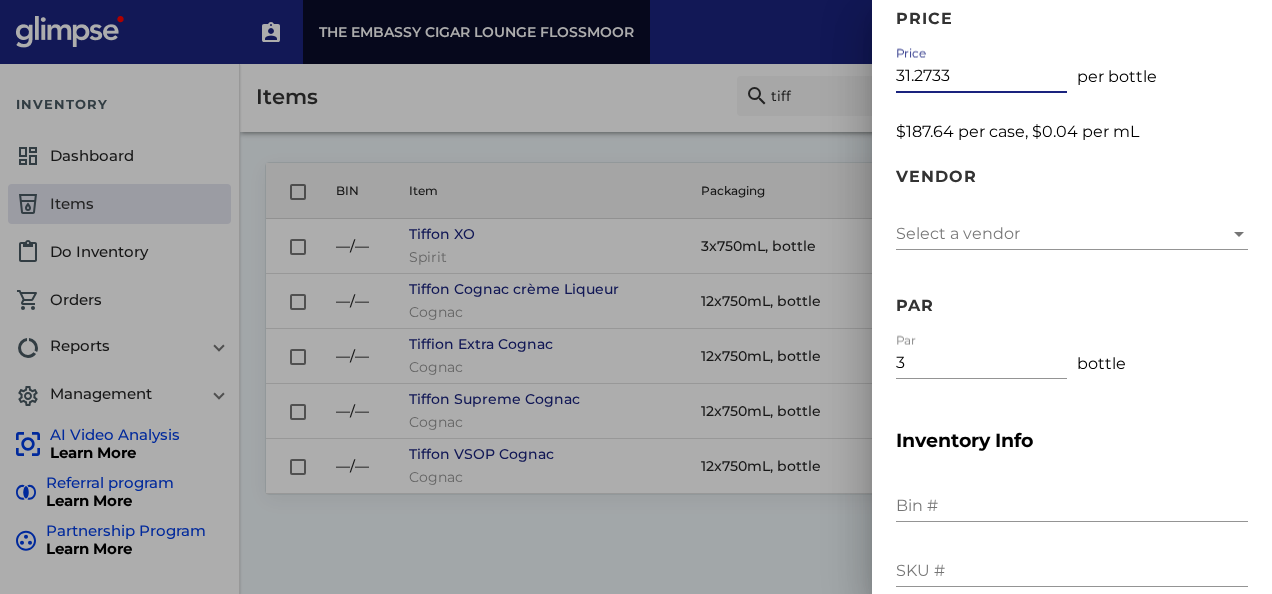 scroll, scrollTop: 663, scrollLeft: 0, axis: vertical 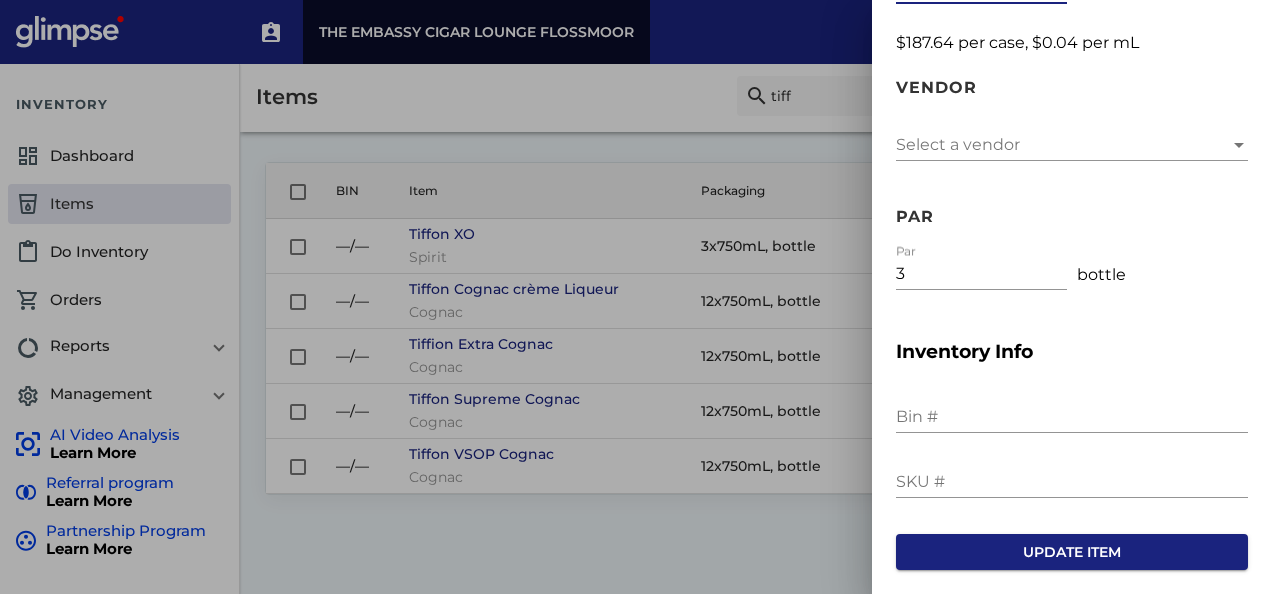 type on "31.2733" 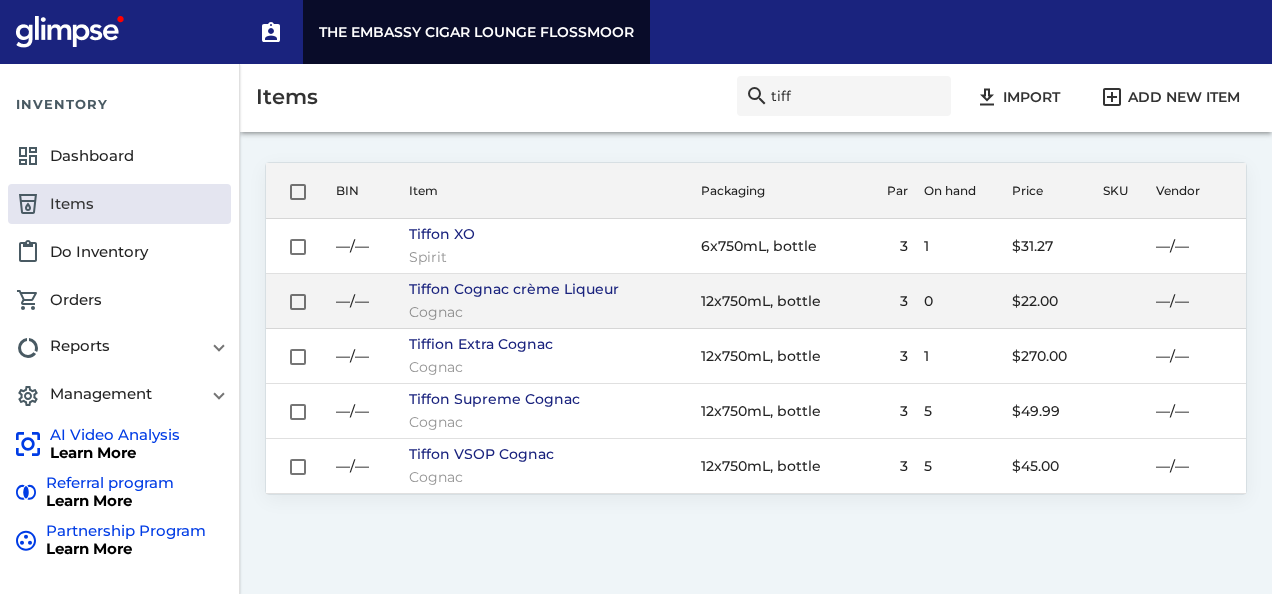 click on "Tiffon Cognac crème Liqueur Cognac" at bounding box center (546, 246) 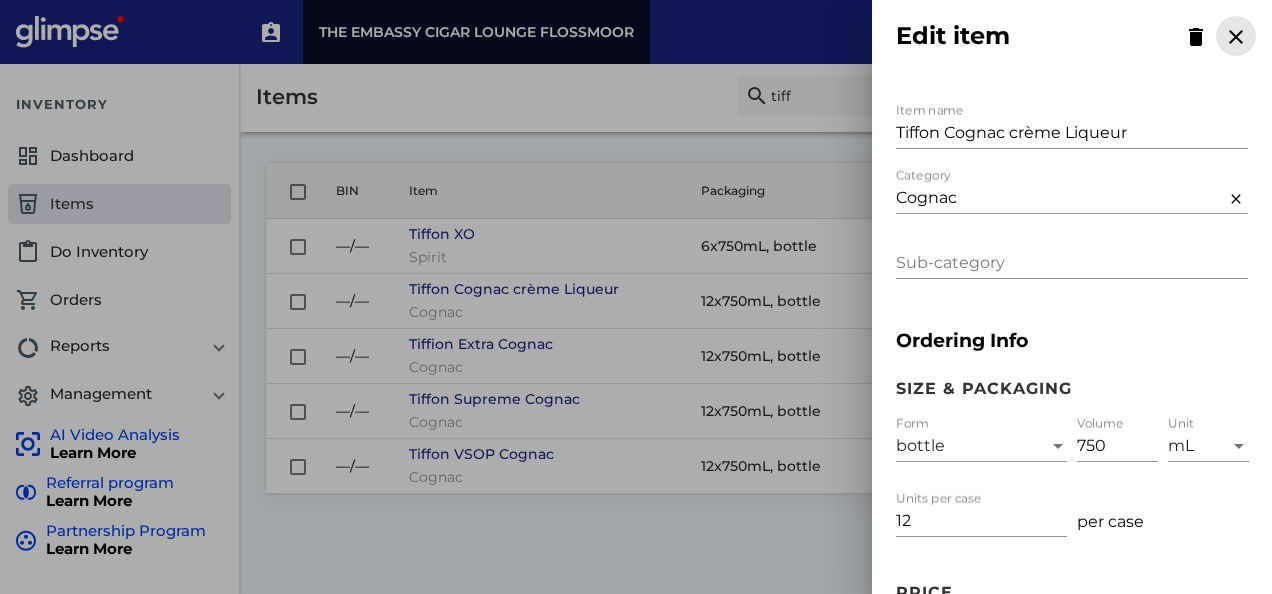 click on "close" at bounding box center (1236, 37) 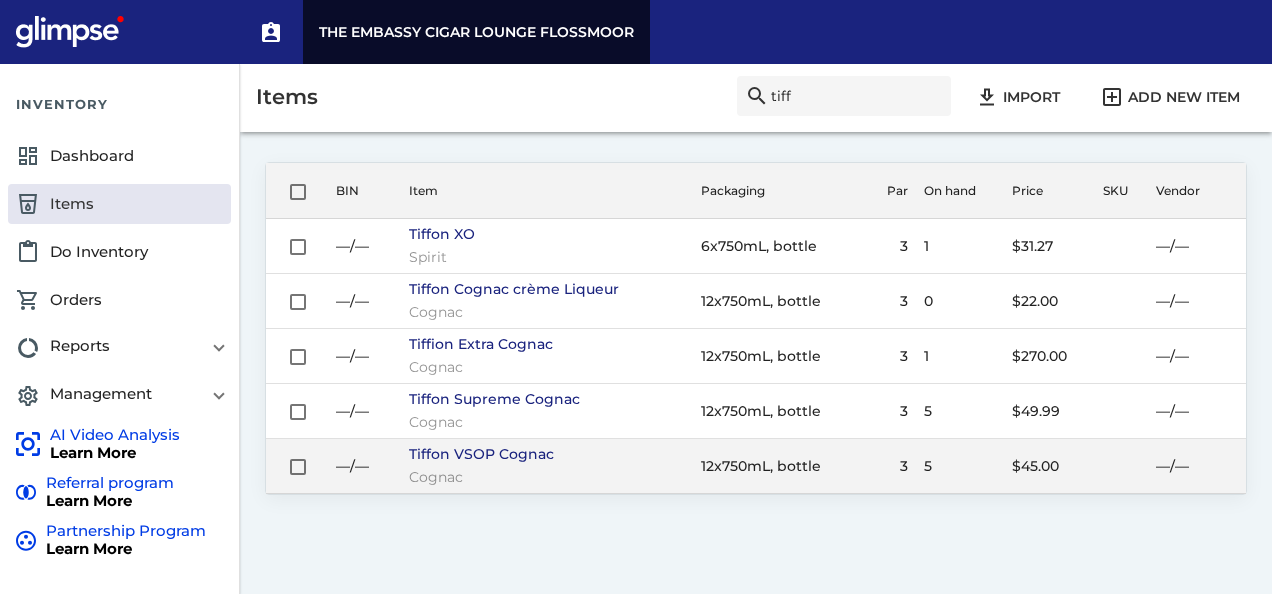 click on "Tiffon VSOP Cognac" at bounding box center (546, 234) 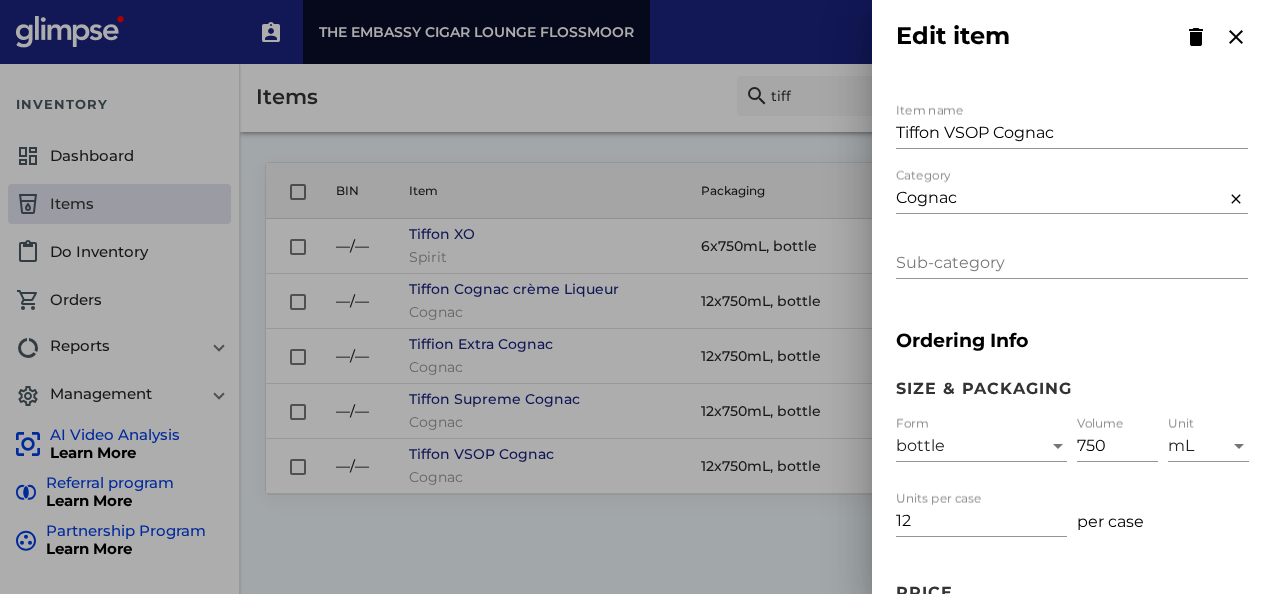 click on "12" at bounding box center (981, 521) 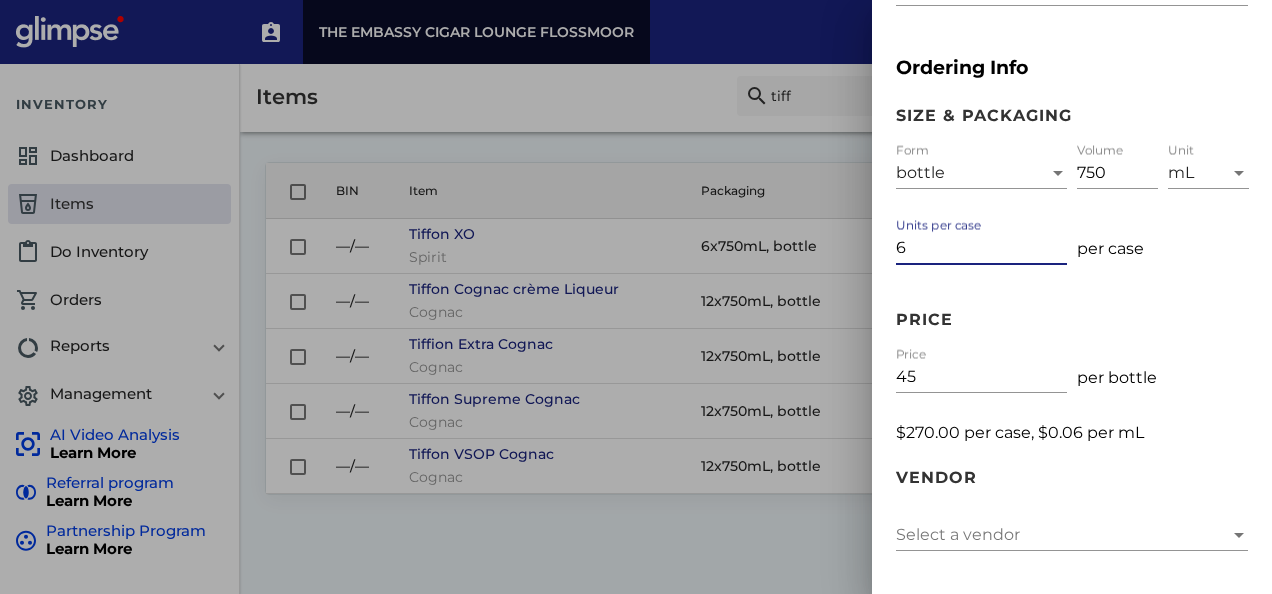 scroll, scrollTop: 274, scrollLeft: 0, axis: vertical 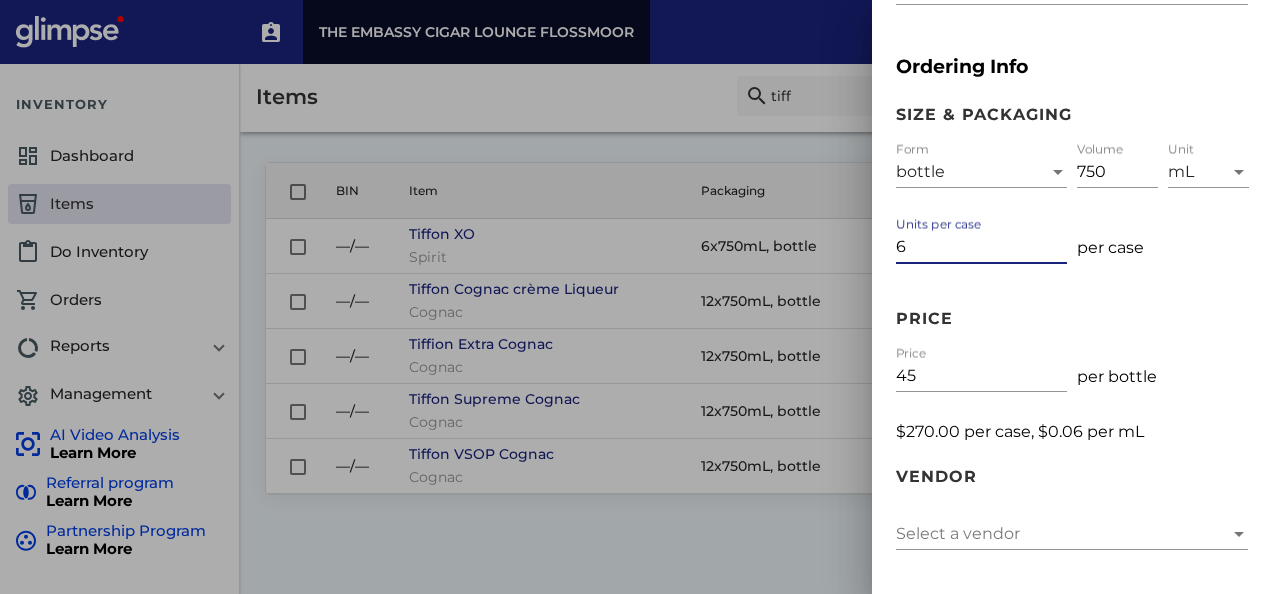 type on "6" 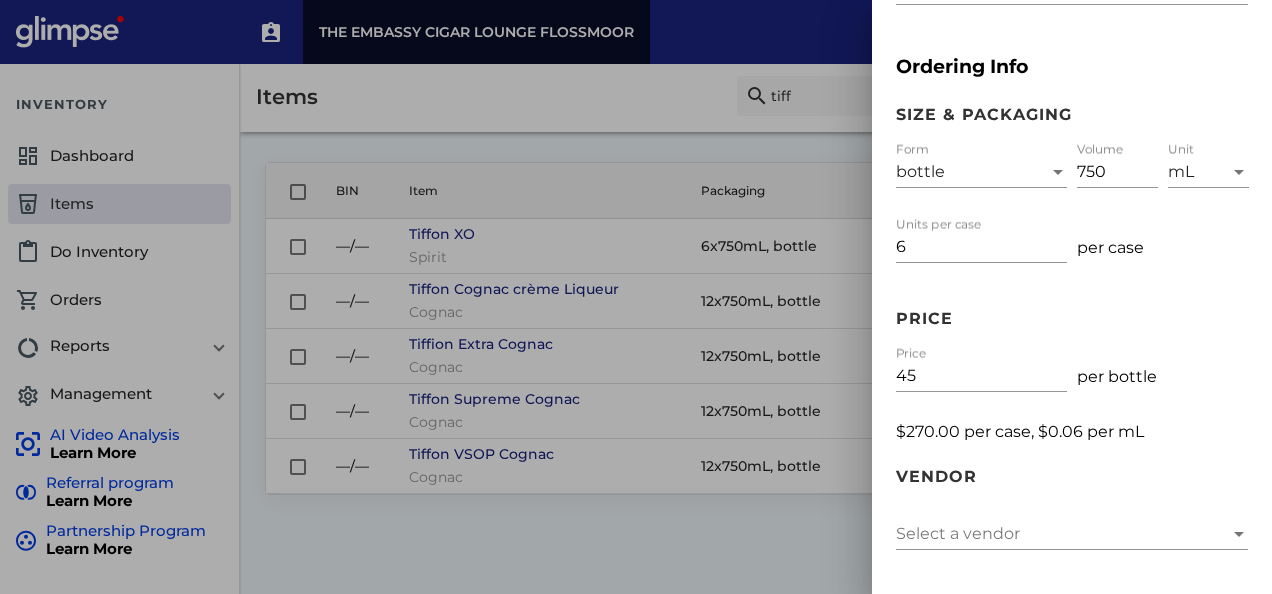 click on "45 Price" at bounding box center [981, 369] 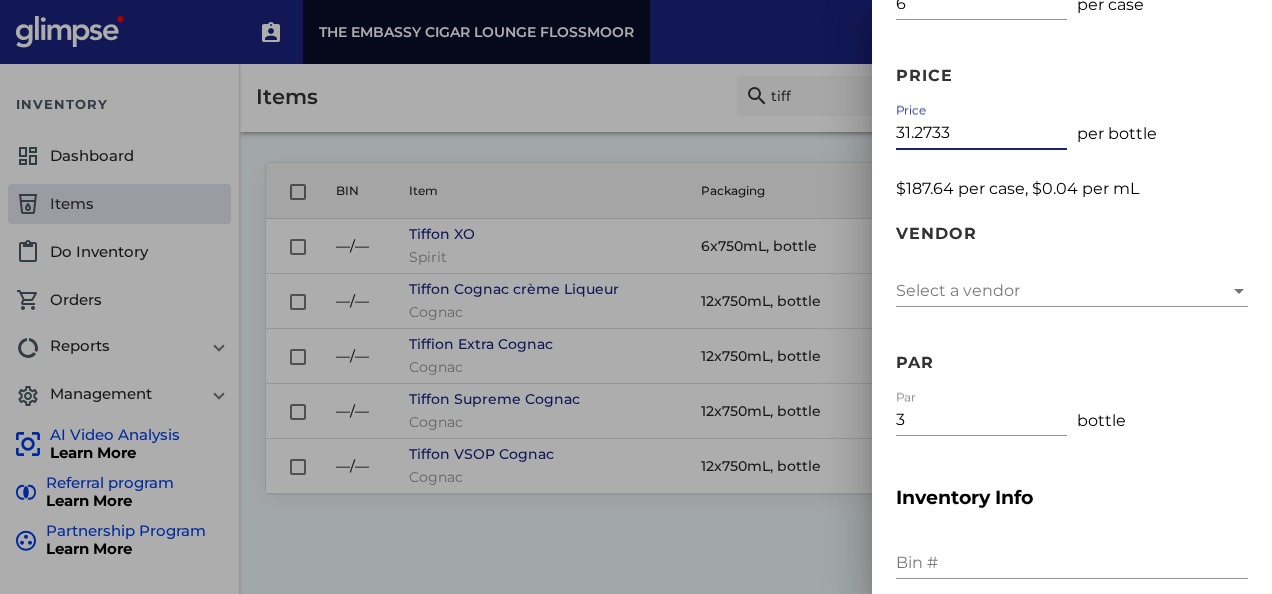scroll, scrollTop: 663, scrollLeft: 0, axis: vertical 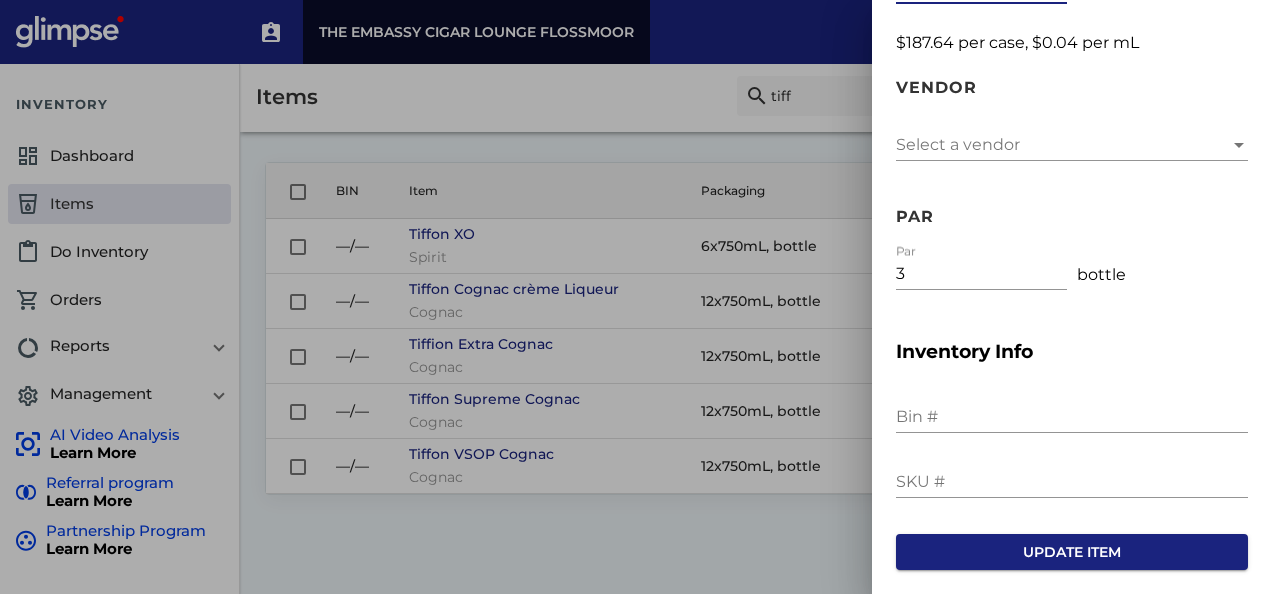 type on "31.2733" 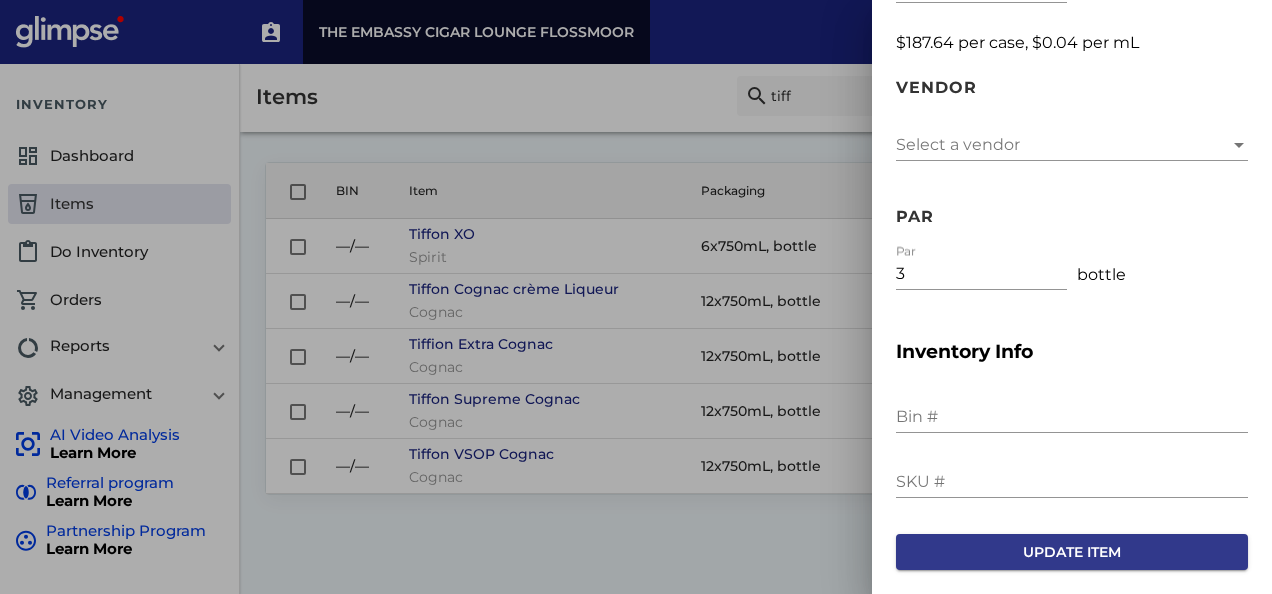 click on "Update item" at bounding box center (1072, 552) 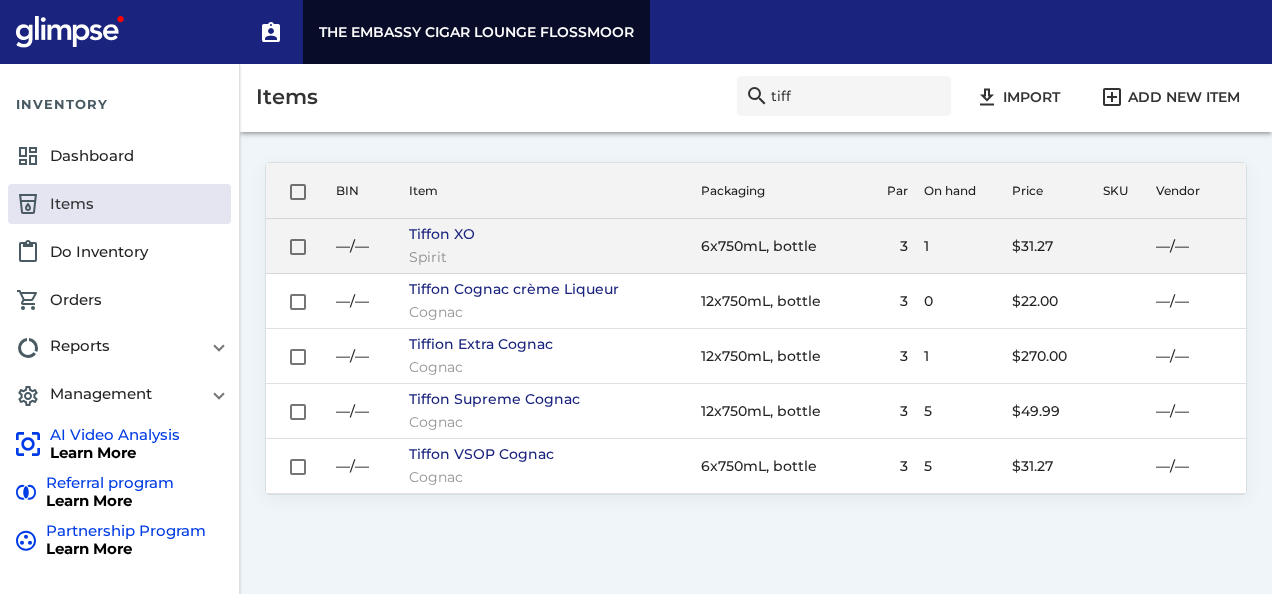click on "Tiffon XO" at bounding box center (546, 234) 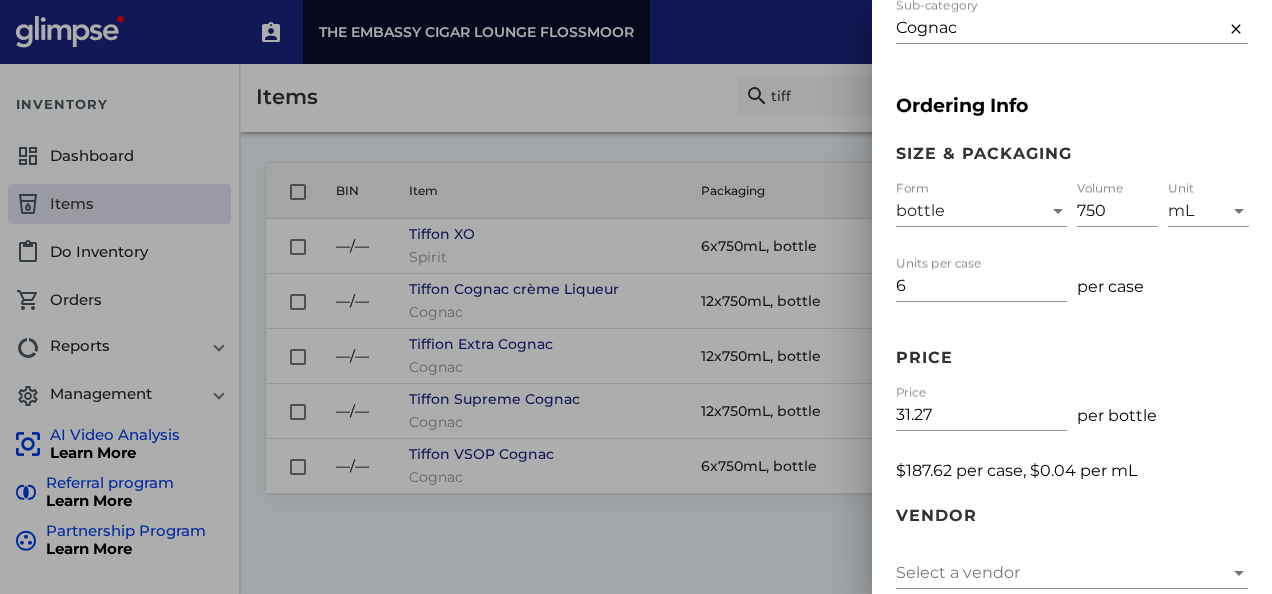 scroll, scrollTop: 236, scrollLeft: 0, axis: vertical 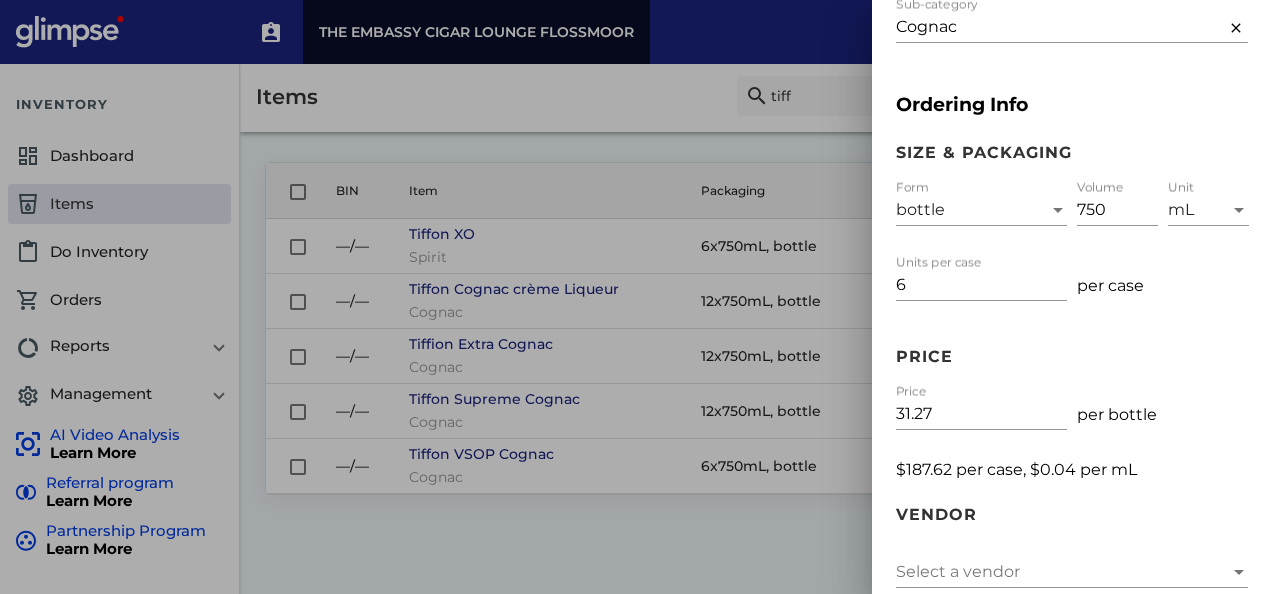 click on "31.27" at bounding box center (981, 414) 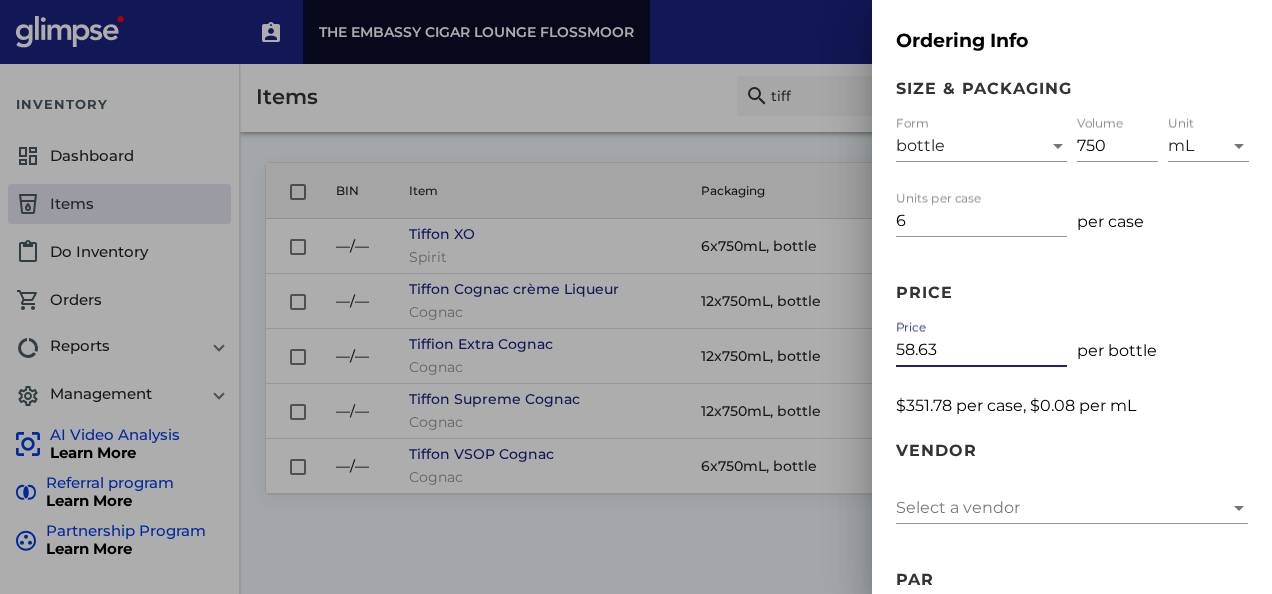 scroll, scrollTop: 301, scrollLeft: 0, axis: vertical 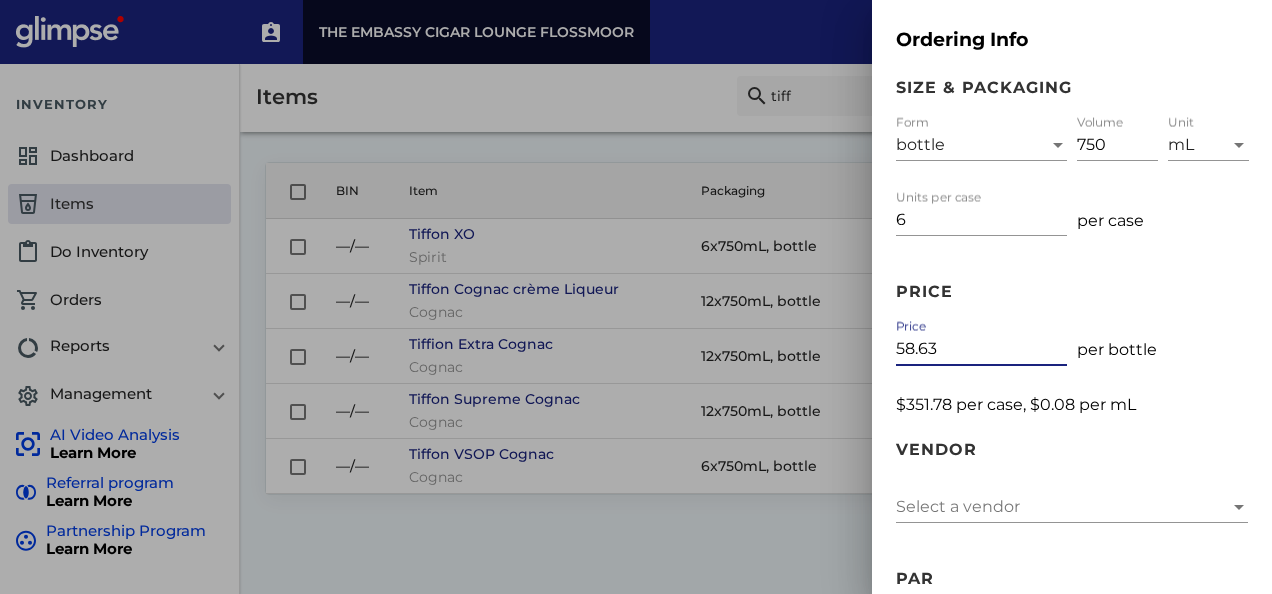 type on "58.63" 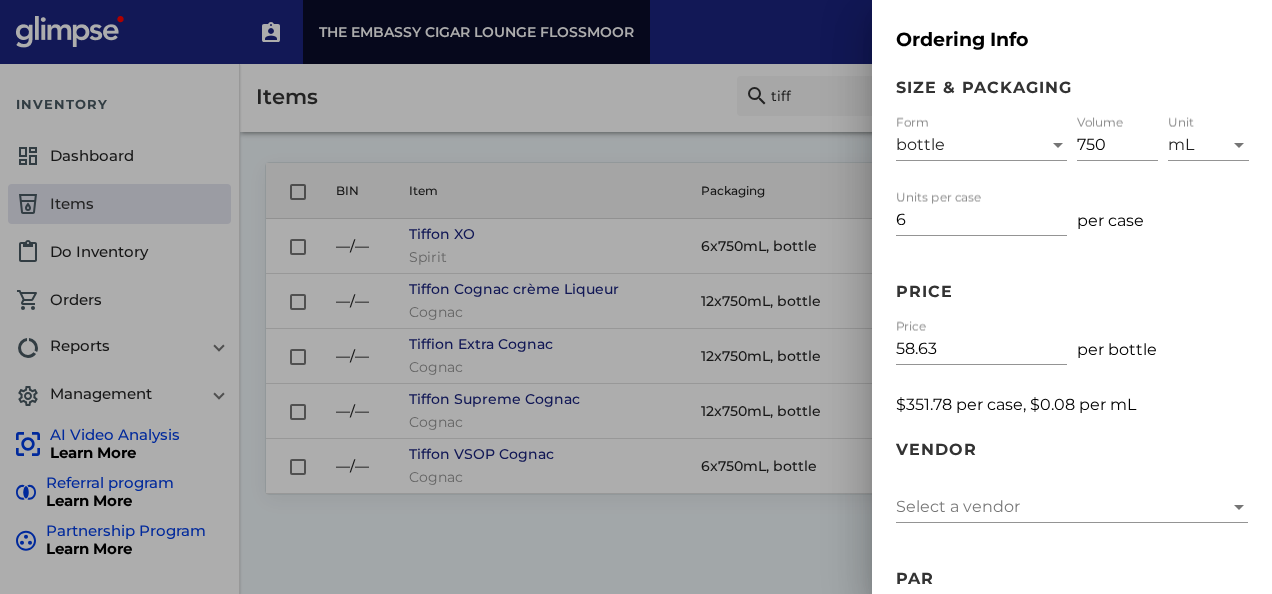 click on "6 Units per case" at bounding box center (981, 213) 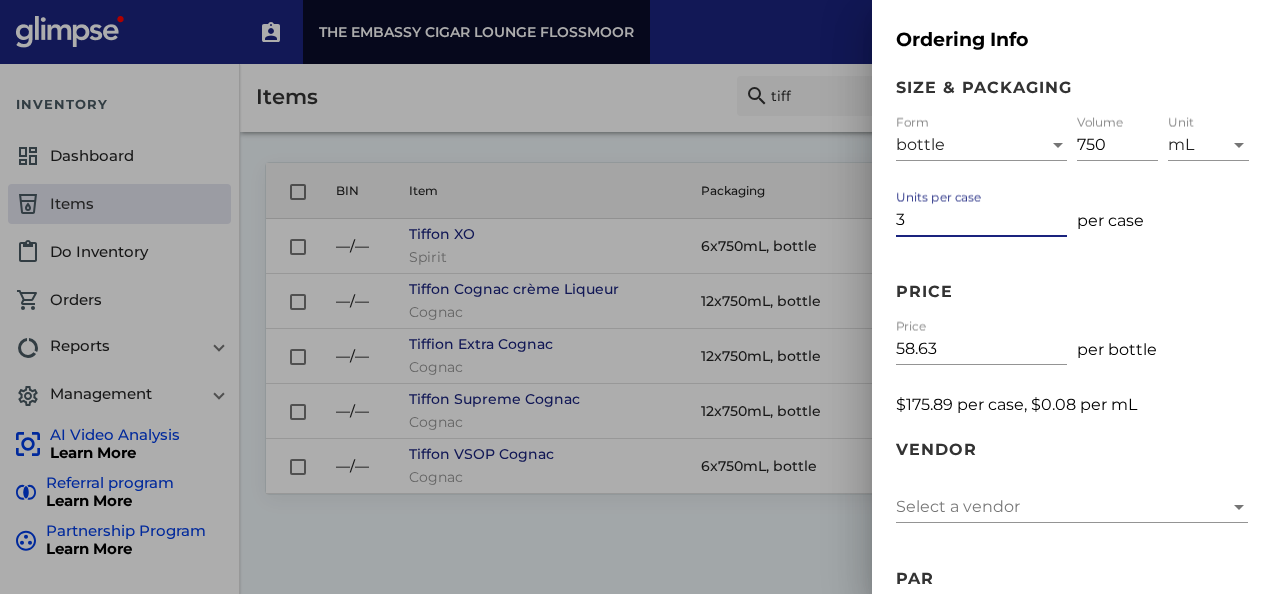 type on "3" 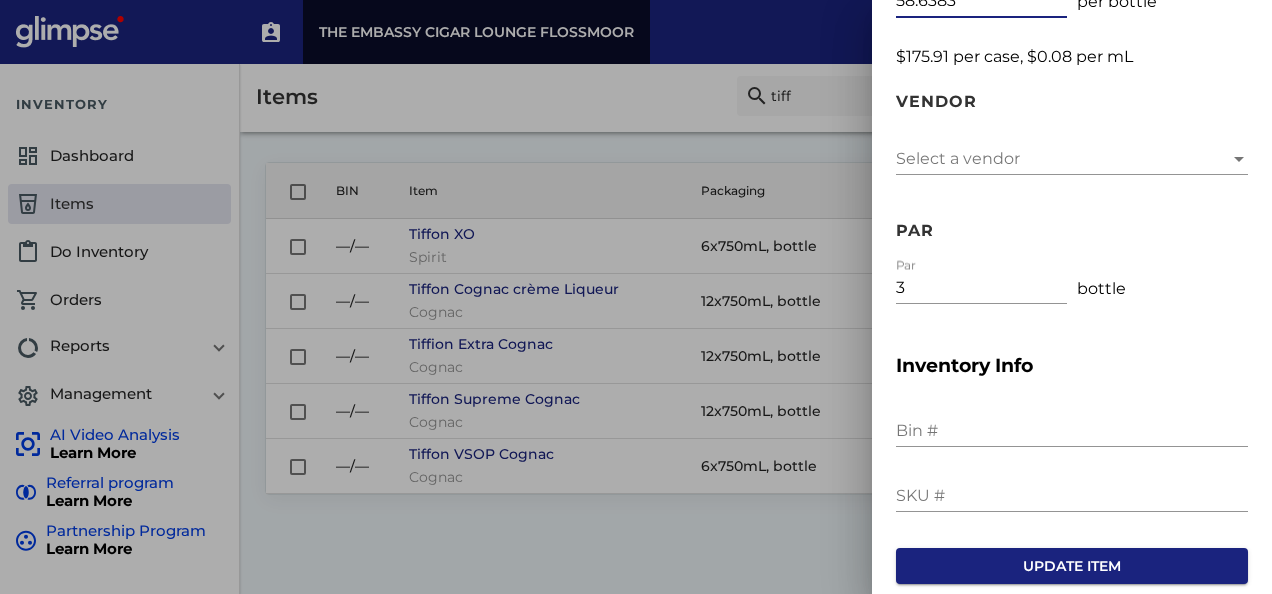 scroll, scrollTop: 663, scrollLeft: 0, axis: vertical 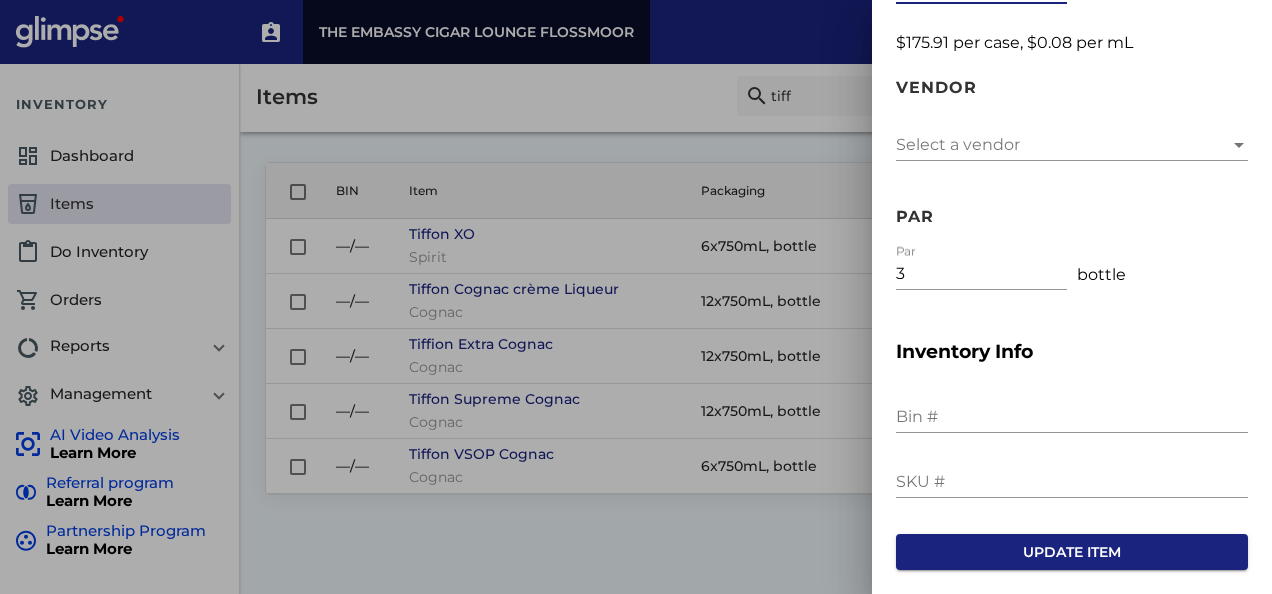 type on "58.6383" 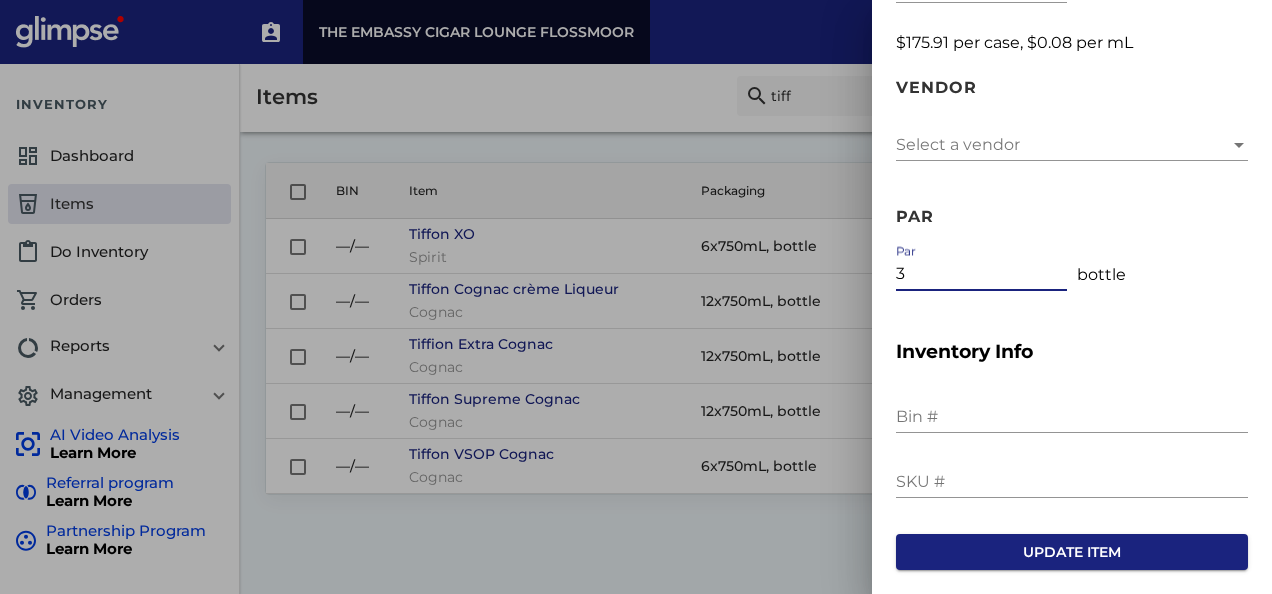 click on "3" at bounding box center [981, 274] 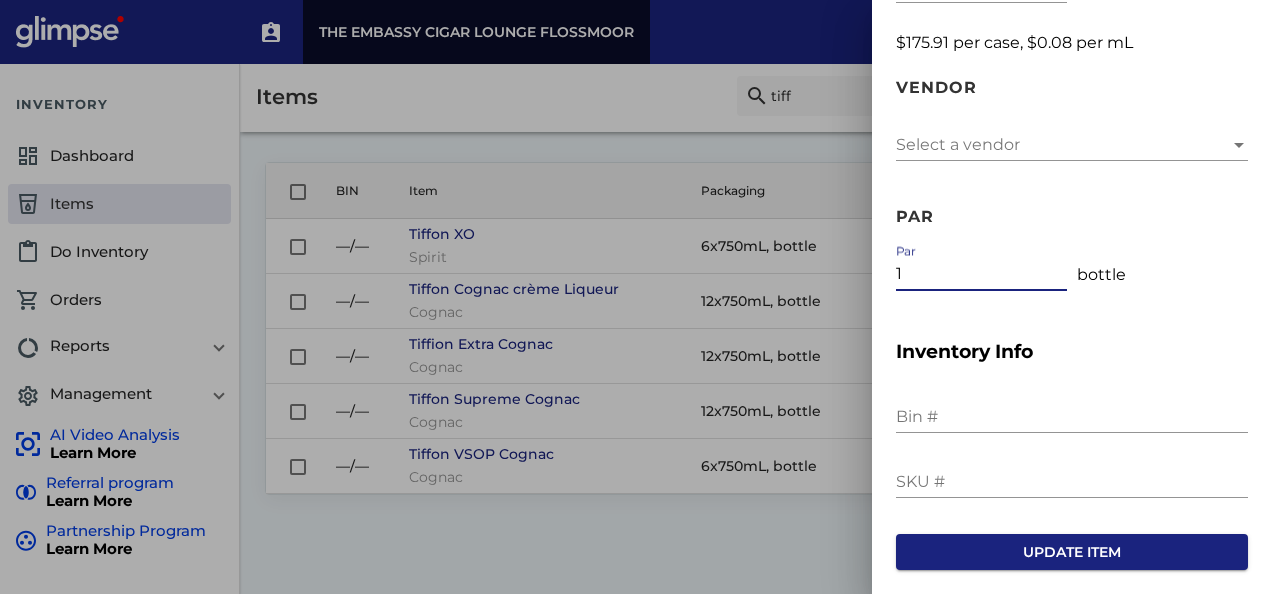 type on "1" 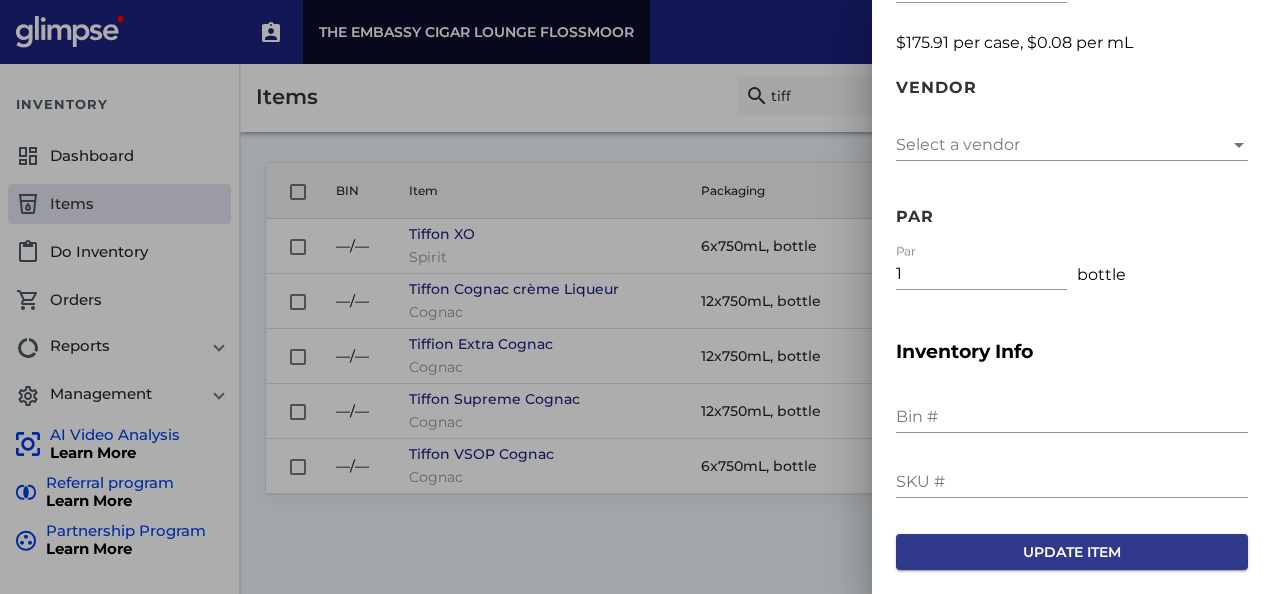 click on "Update item" at bounding box center [1072, 552] 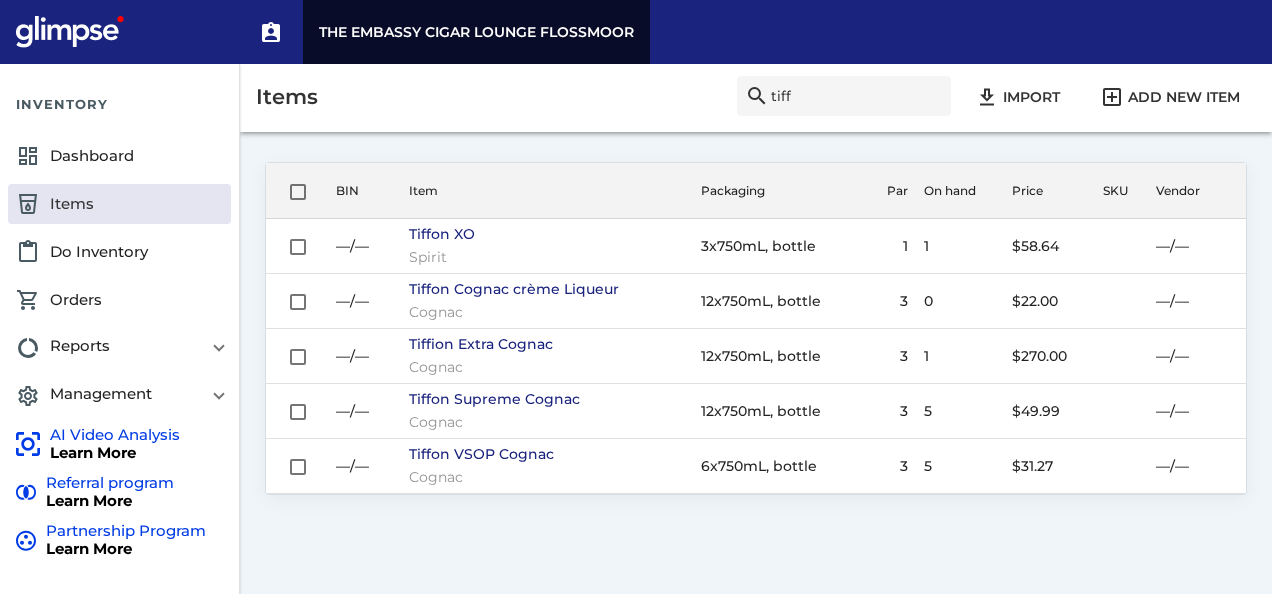 click on "tiff" at bounding box center (856, 96) 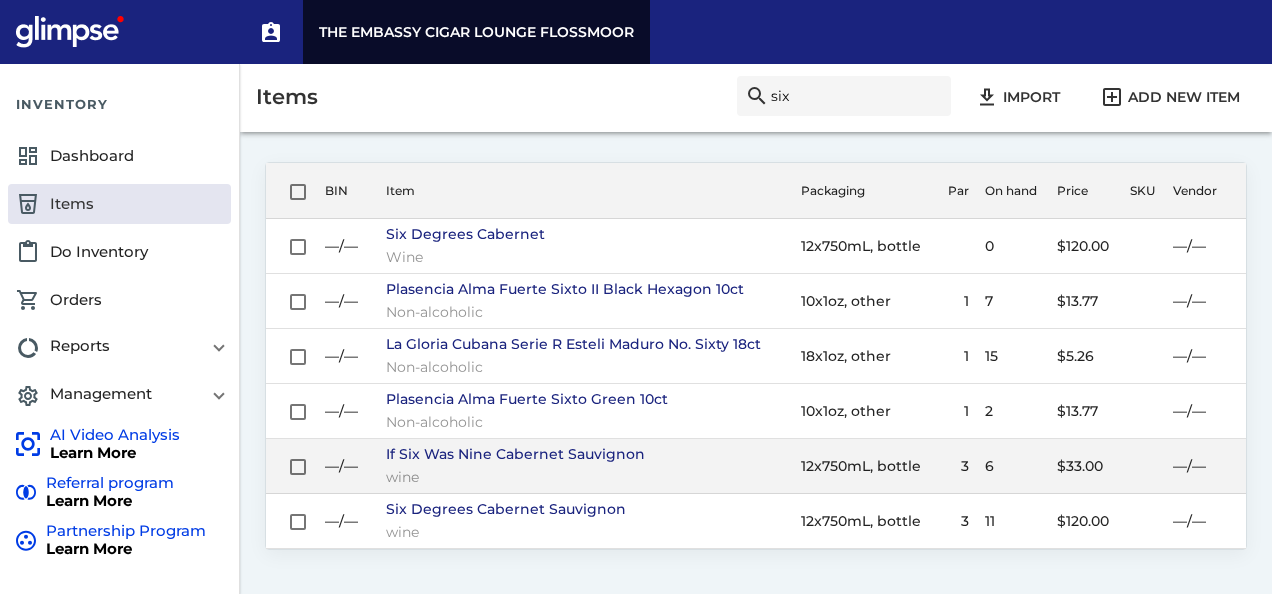 type on "six" 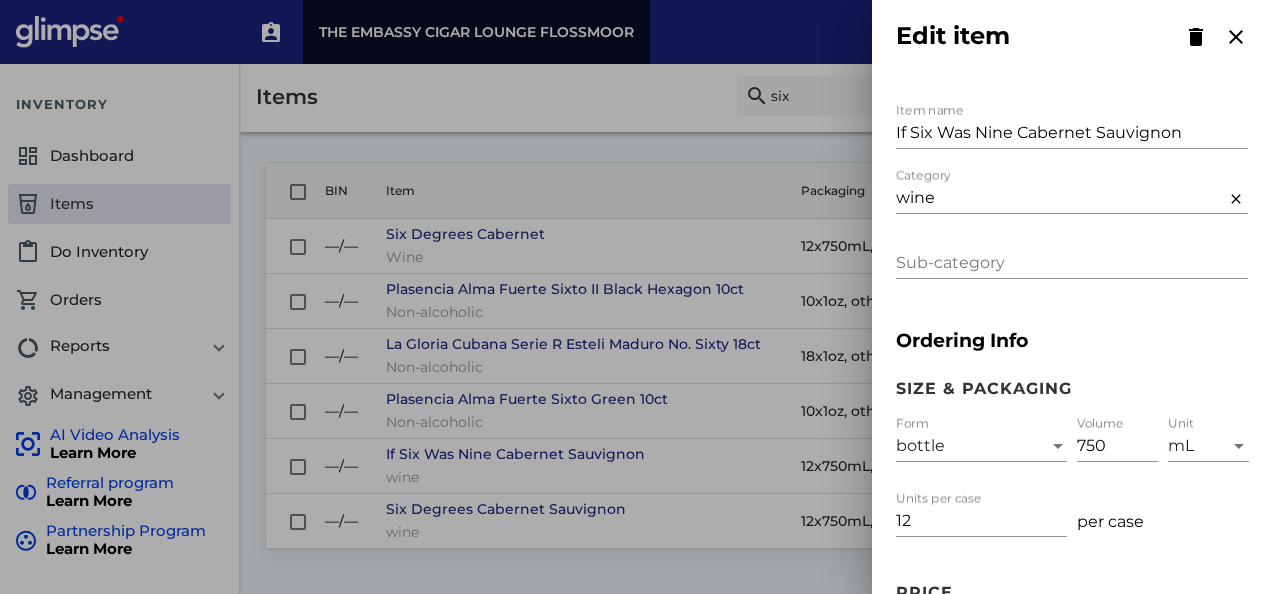 click on "close" at bounding box center [1236, 37] 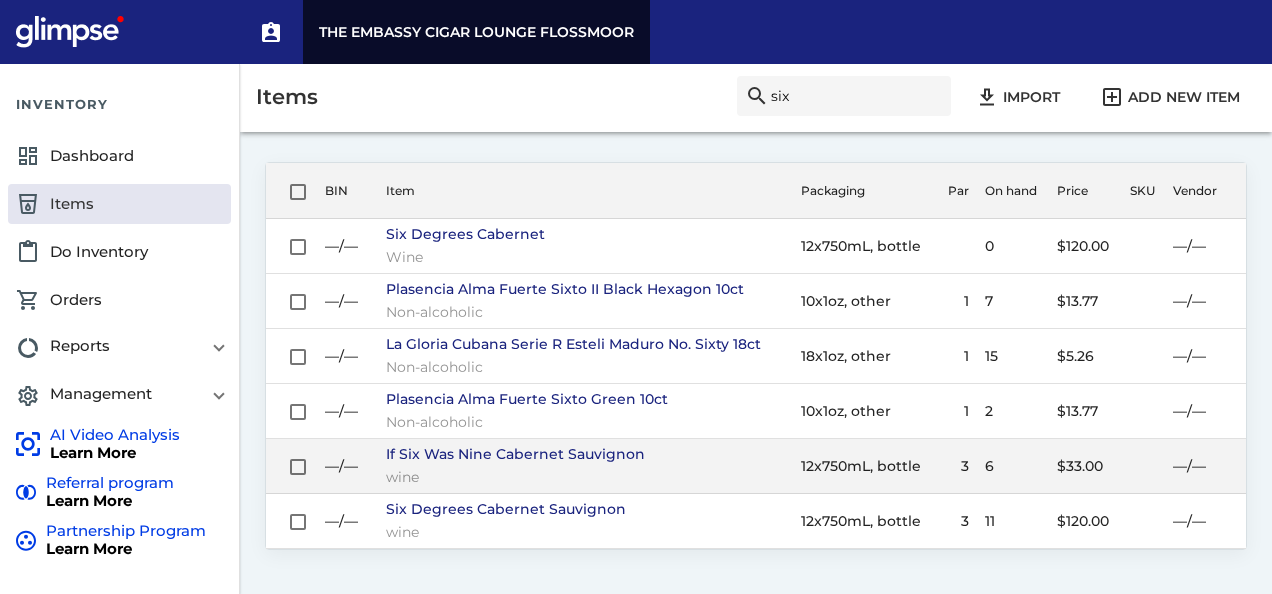 click on "If Six Was Nine Cabernet Sauvignon" at bounding box center [586, 234] 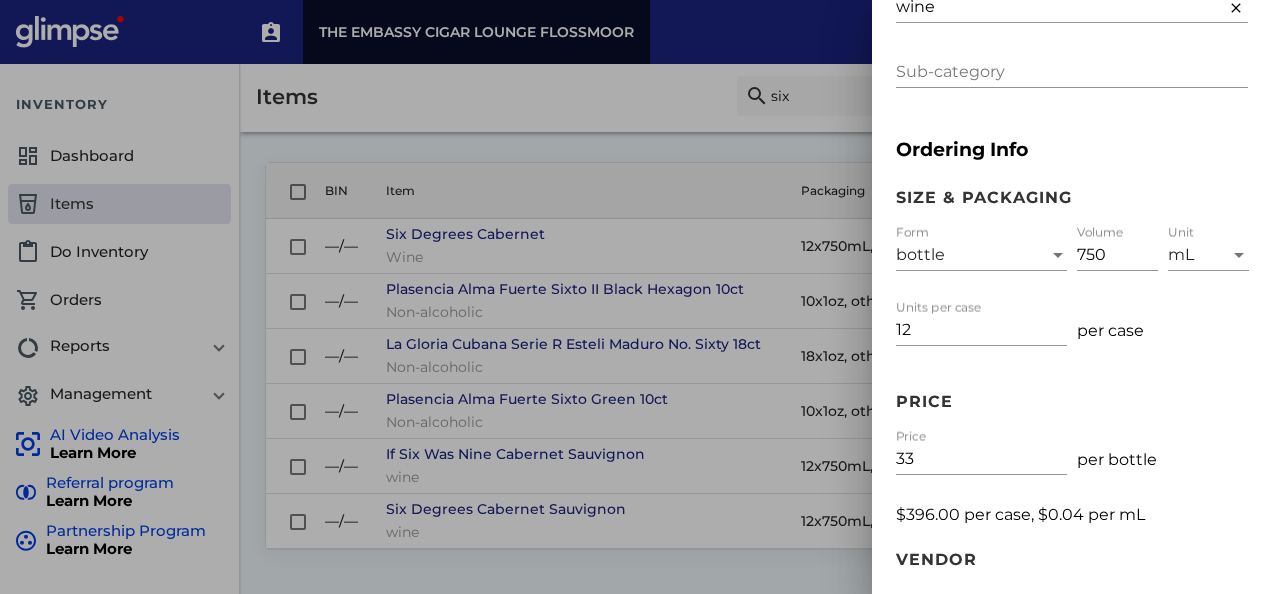 scroll, scrollTop: 192, scrollLeft: 0, axis: vertical 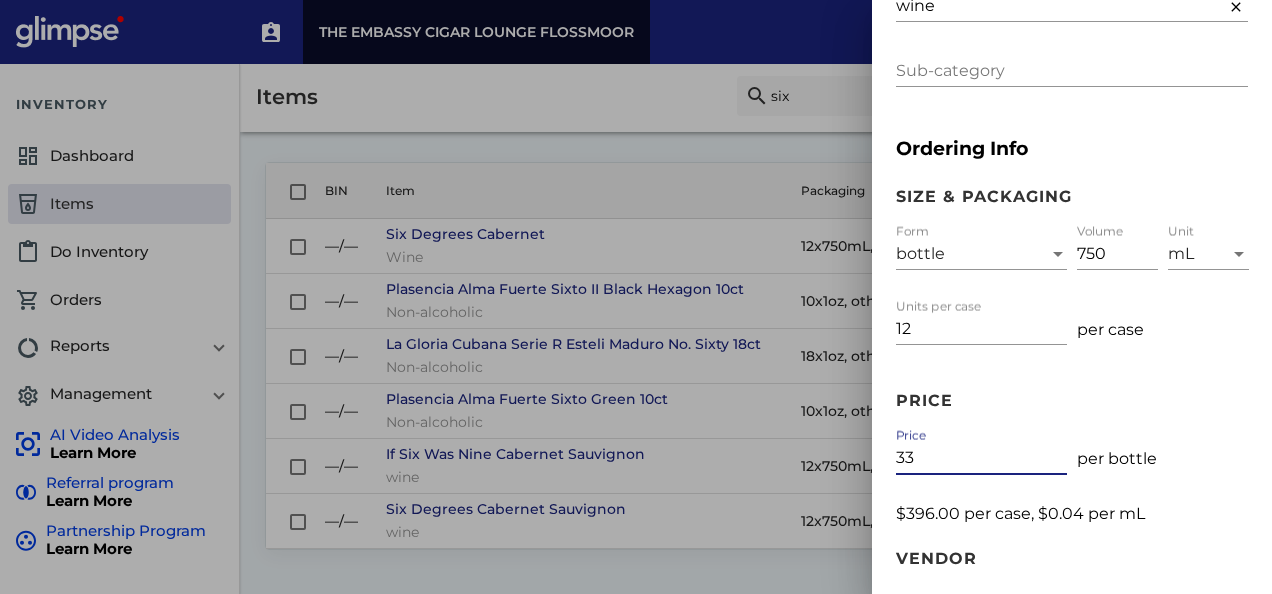 click on "33" at bounding box center (981, 458) 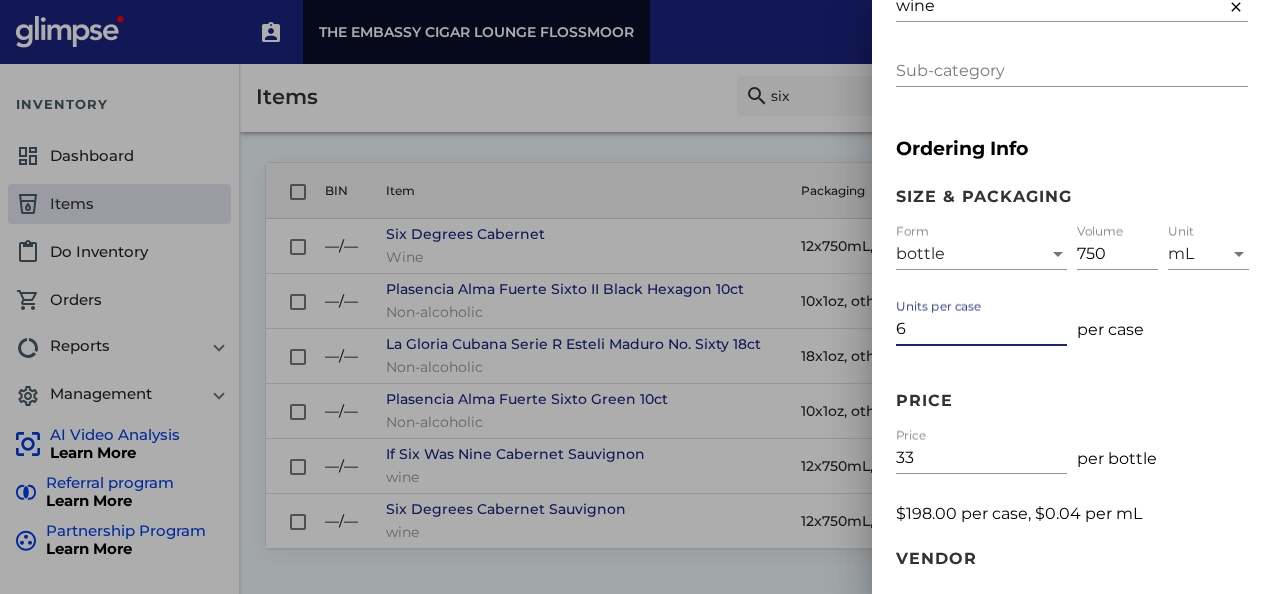 type on "6" 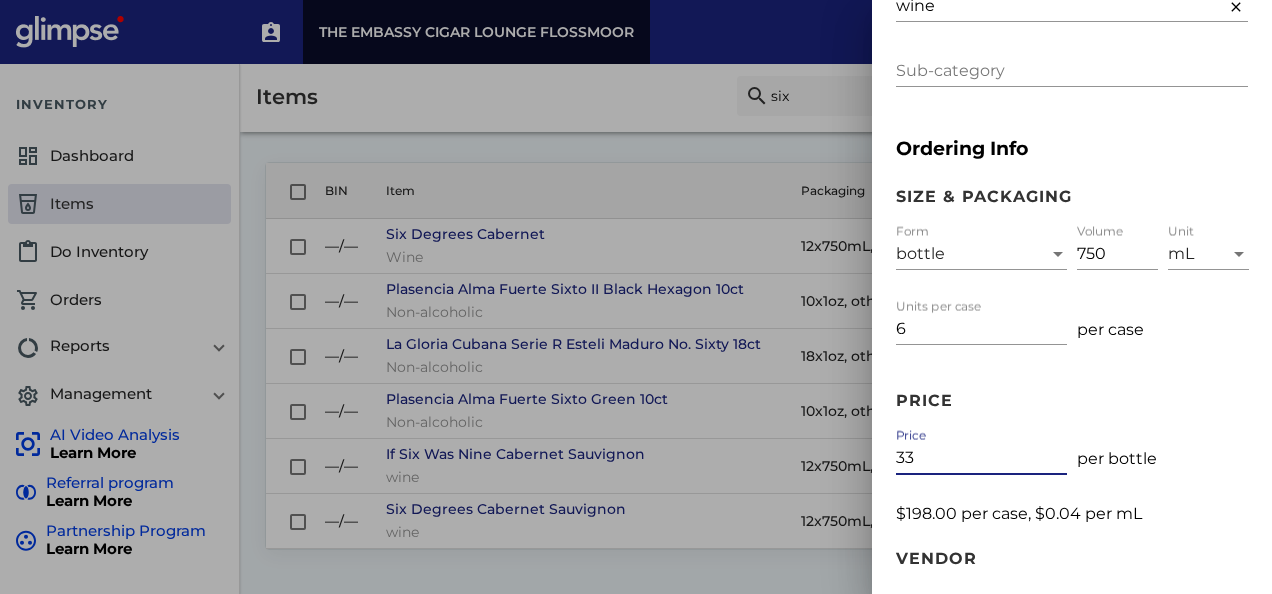 click on "33" at bounding box center (981, 458) 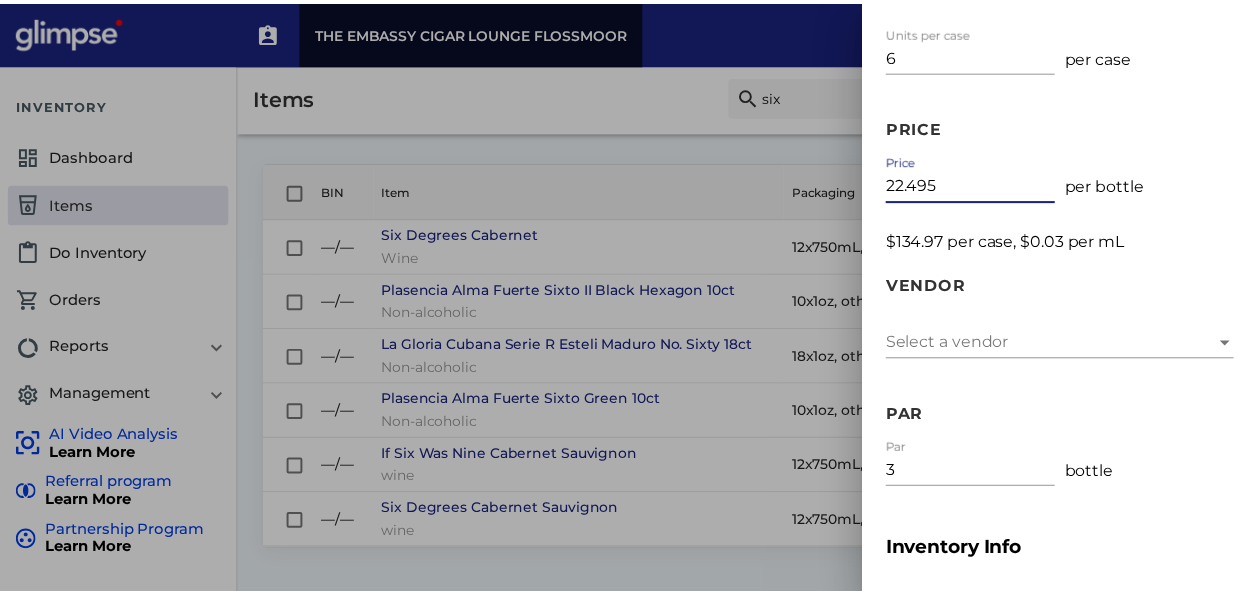 scroll, scrollTop: 663, scrollLeft: 0, axis: vertical 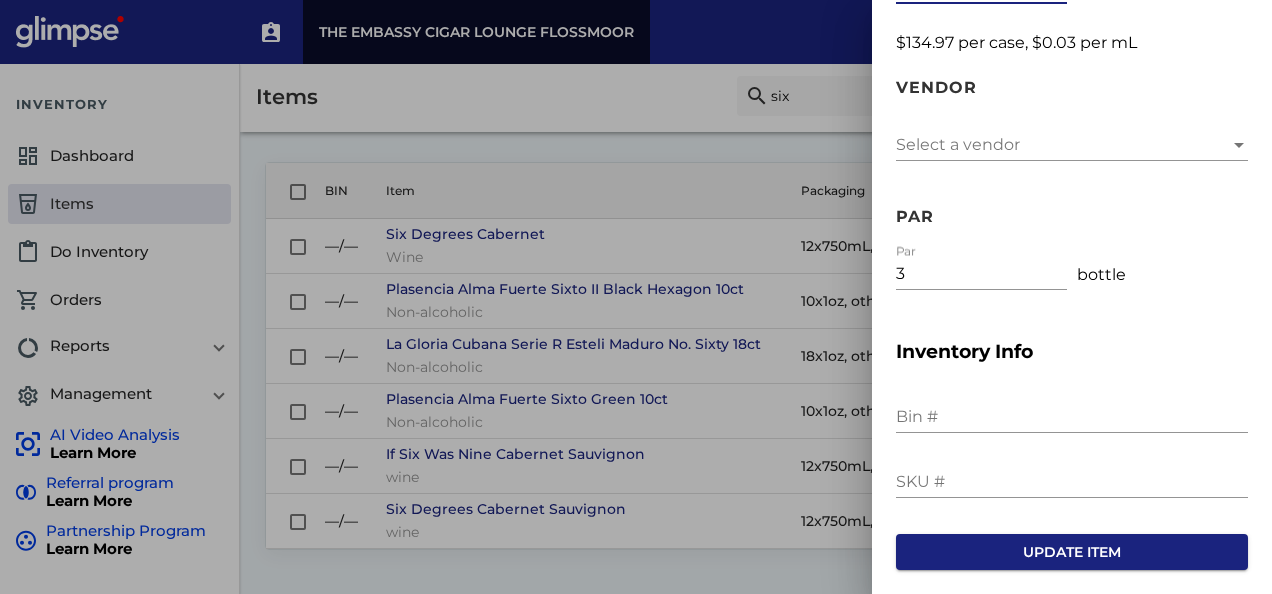 type on "22.495" 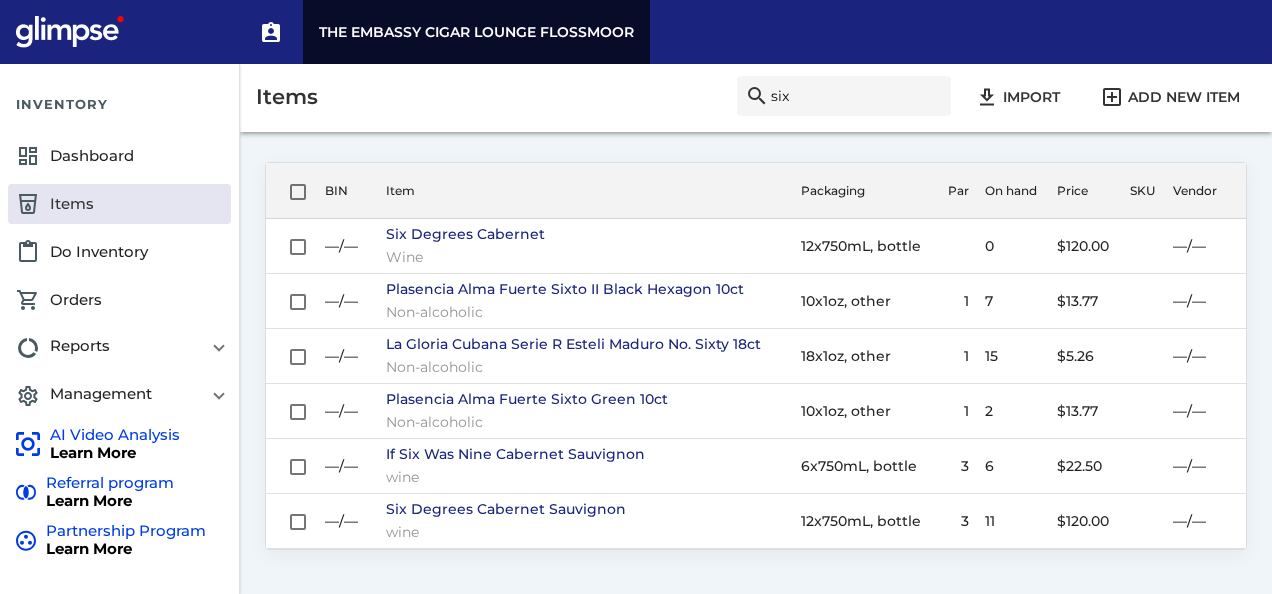 click on "six" at bounding box center [856, 96] 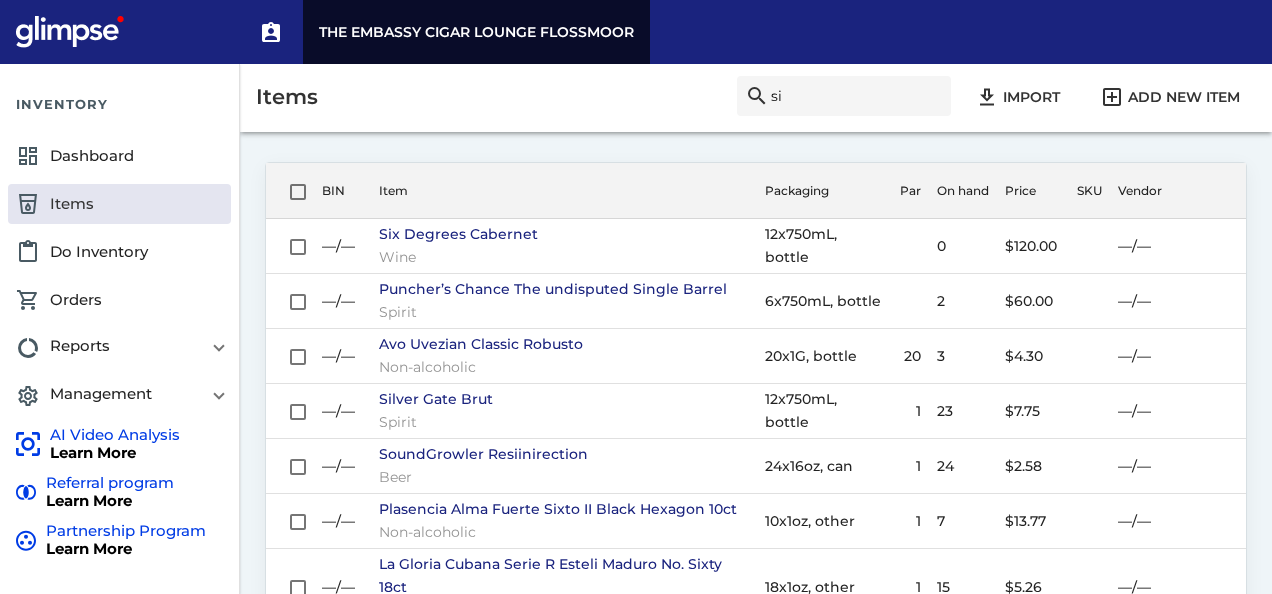 type on "s" 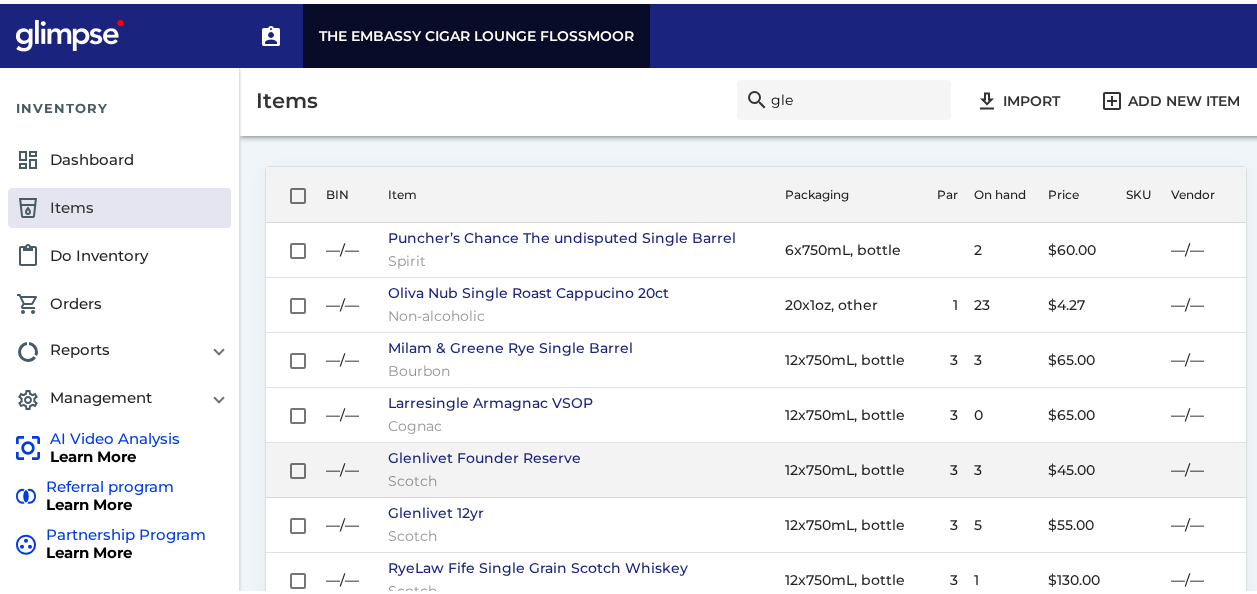 type on "gle" 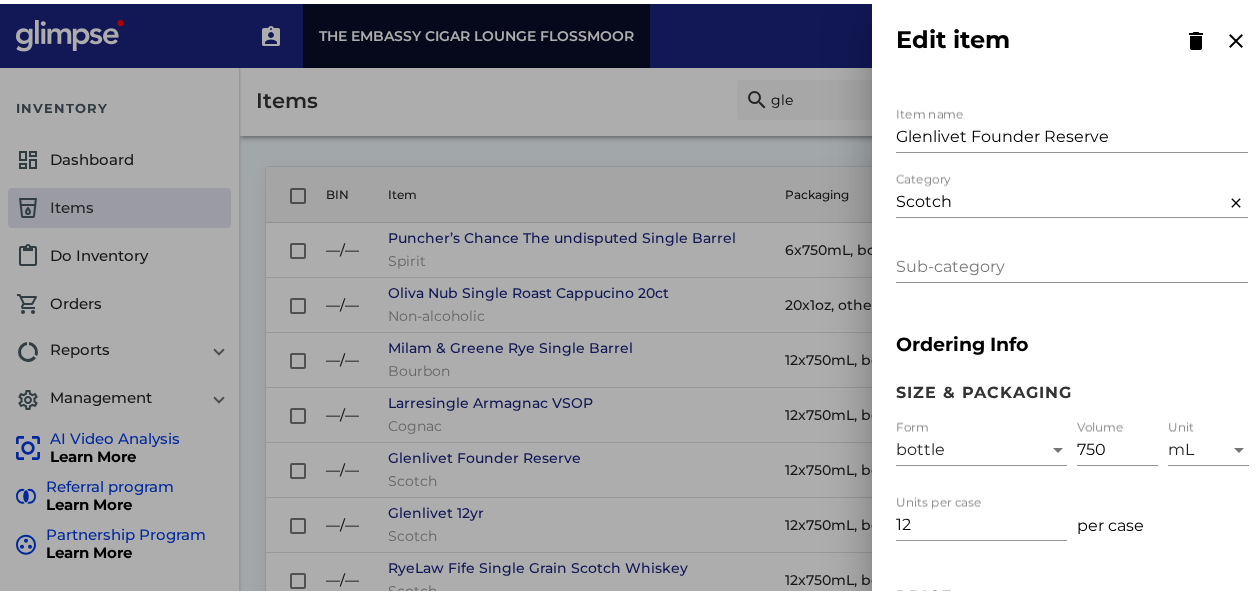 click on "12" at bounding box center [981, 521] 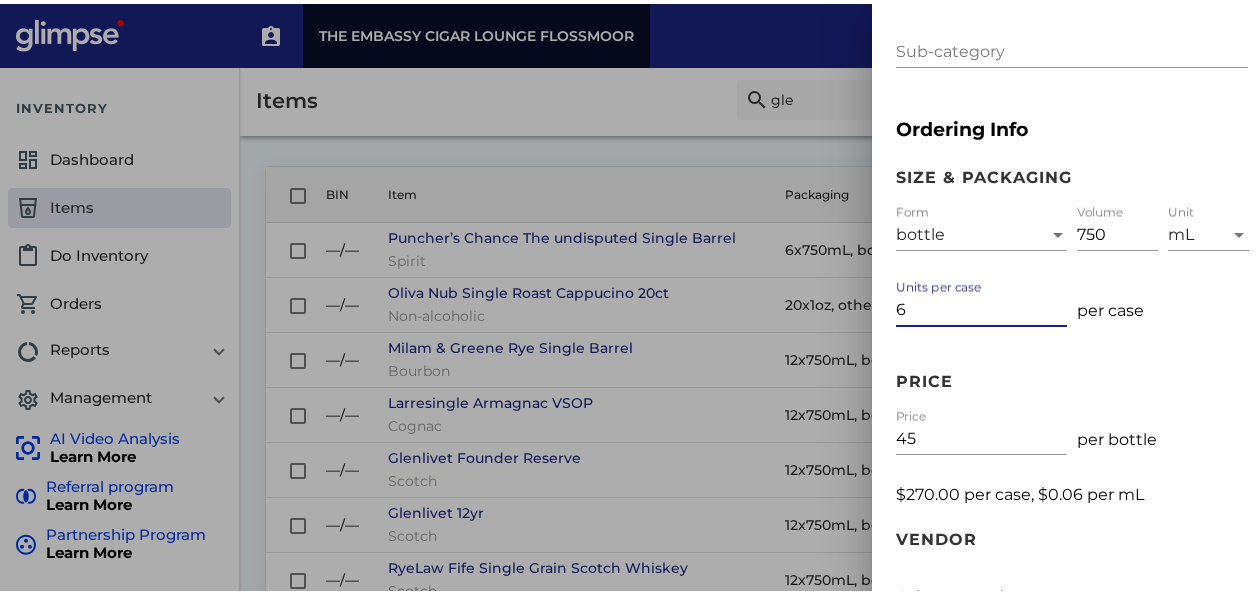 scroll, scrollTop: 221, scrollLeft: 0, axis: vertical 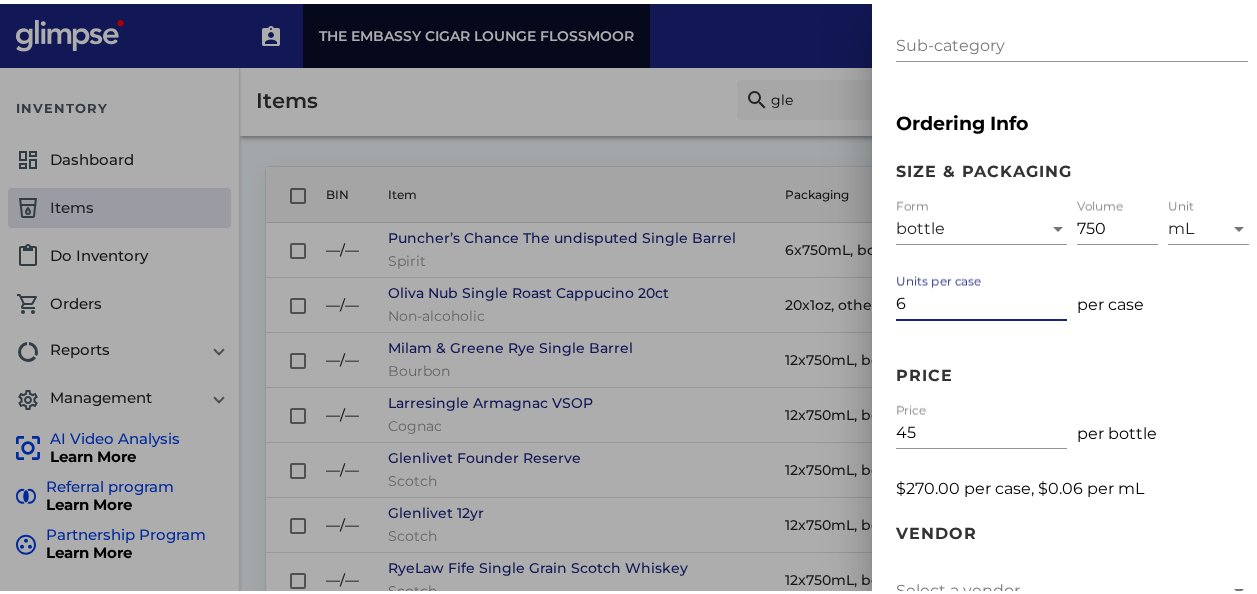 type on "6" 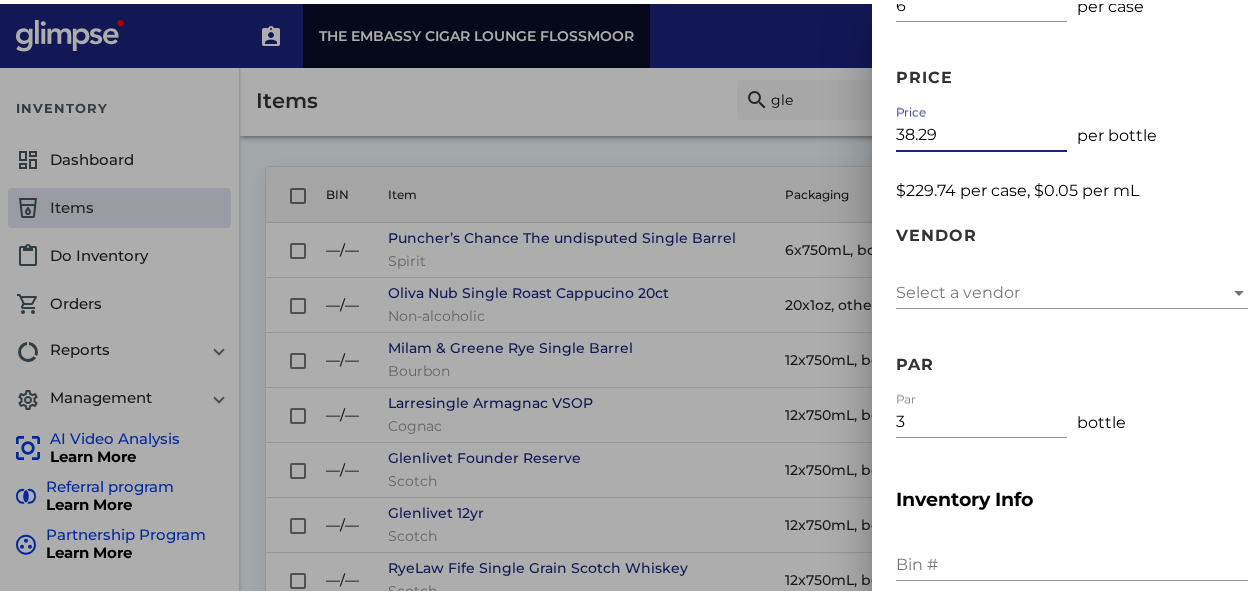 scroll, scrollTop: 663, scrollLeft: 0, axis: vertical 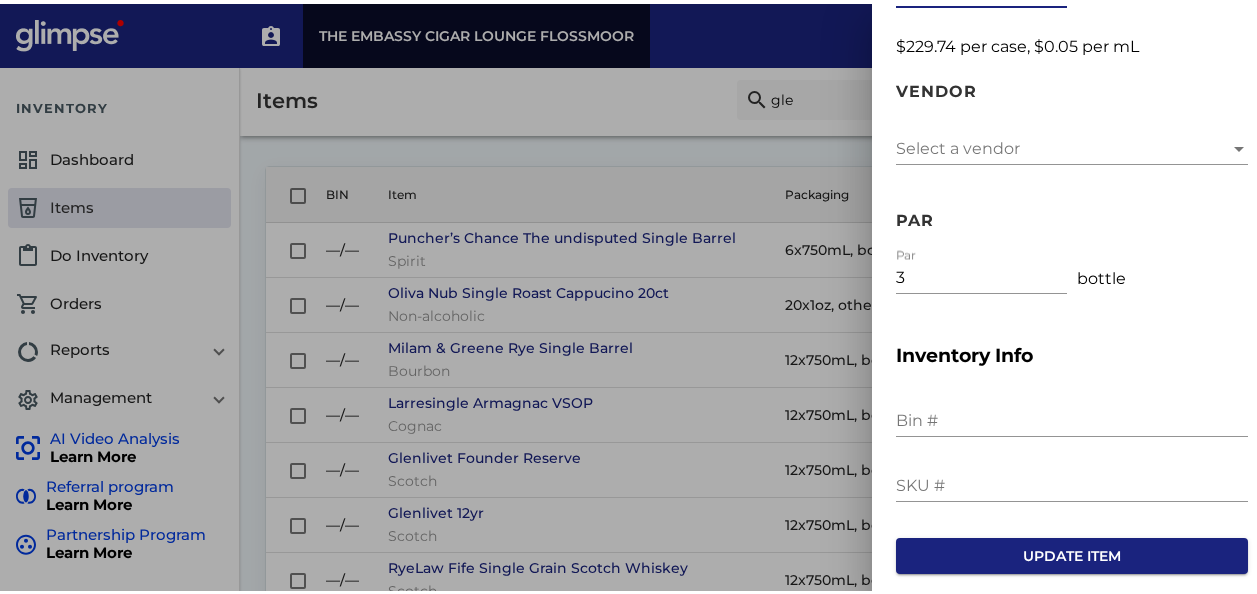 type on "38.29" 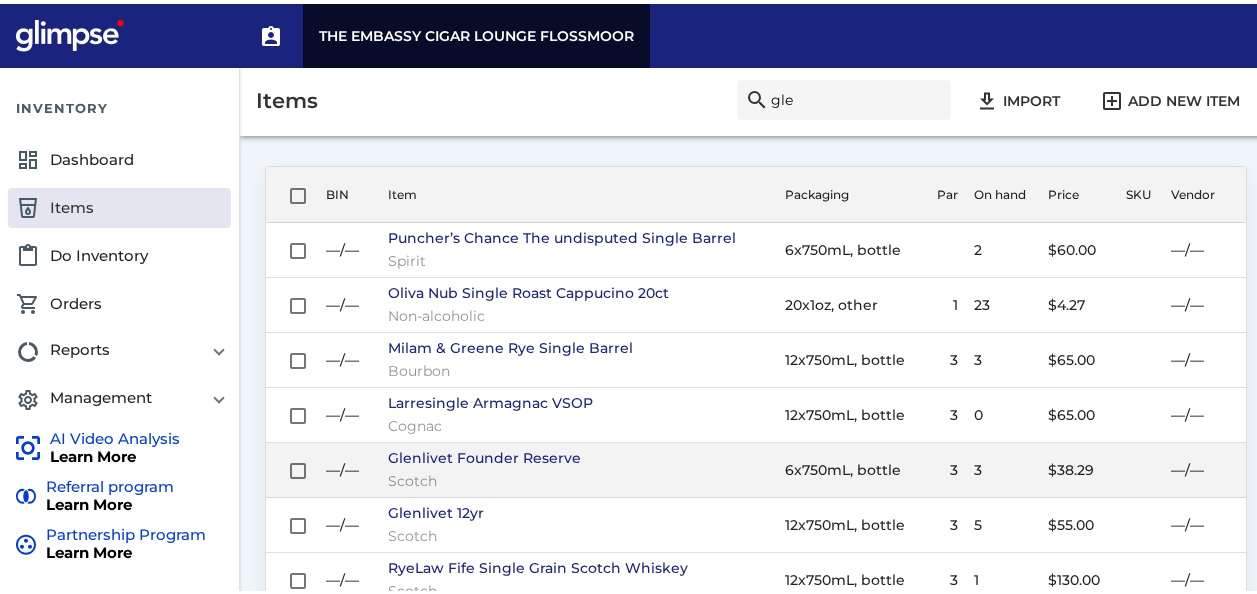 click on "Glenlivet Founder Reserve    Scotch" at bounding box center (578, 246) 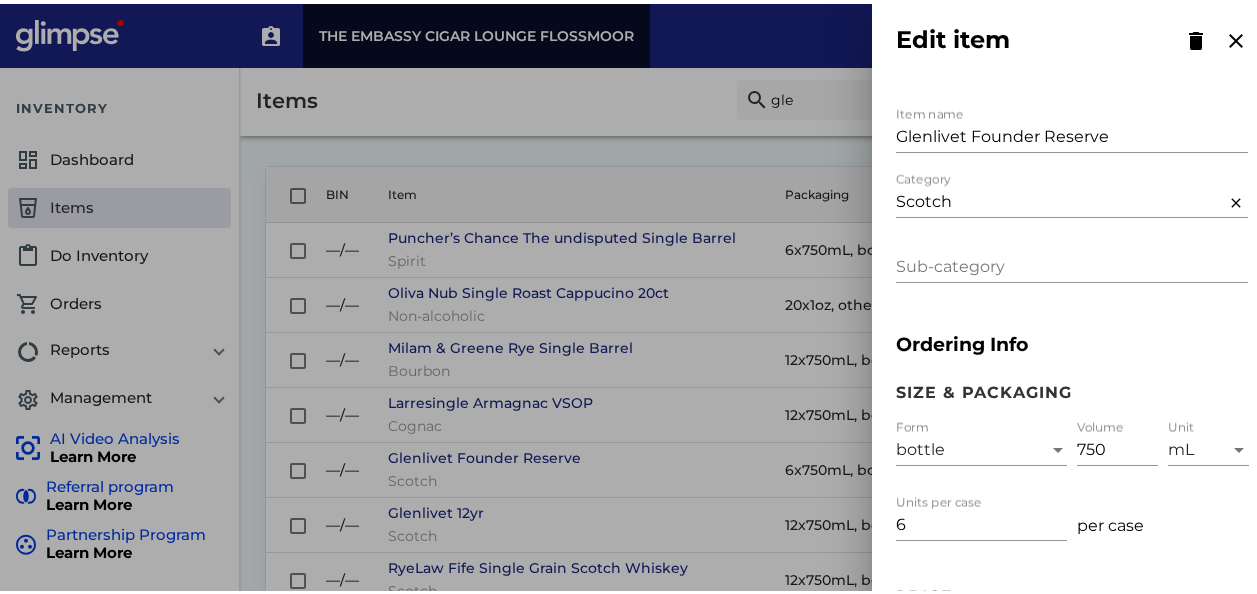drag, startPoint x: 966, startPoint y: 276, endPoint x: 1003, endPoint y: 256, distance: 42.059483 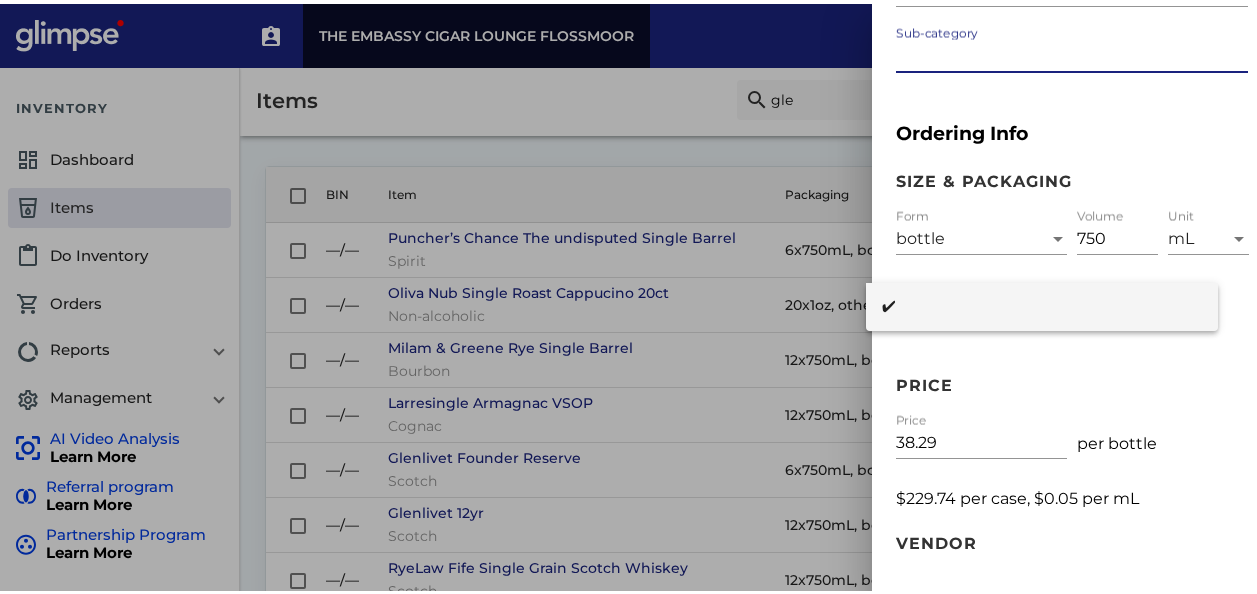 scroll, scrollTop: 212, scrollLeft: 0, axis: vertical 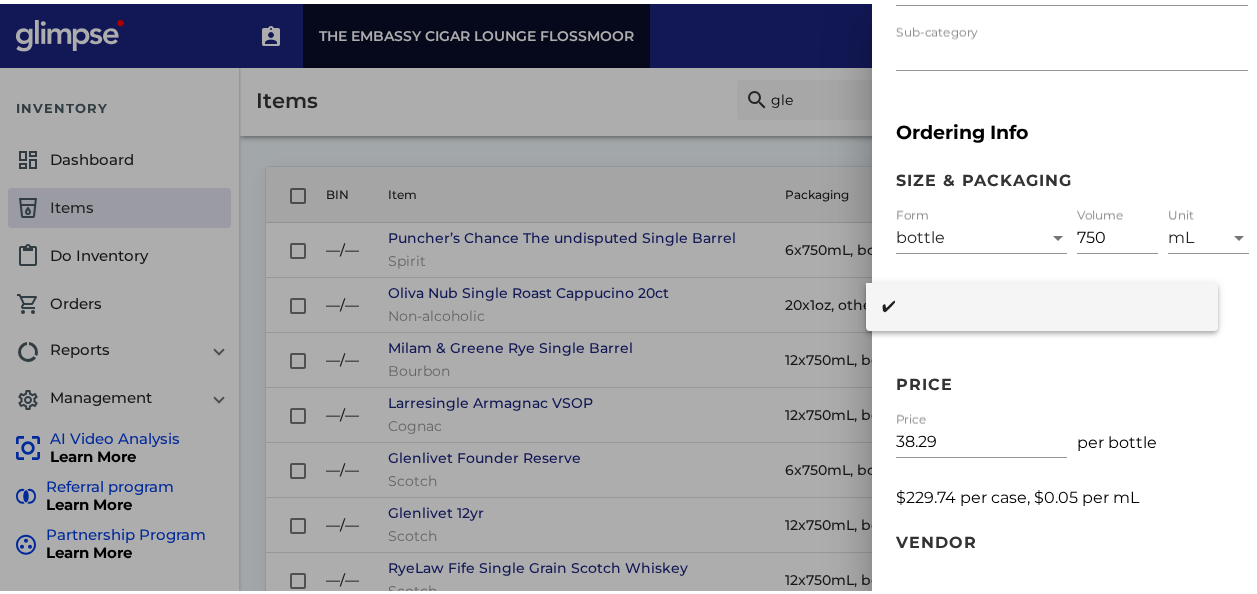 drag, startPoint x: 1008, startPoint y: 373, endPoint x: 1055, endPoint y: 382, distance: 47.853943 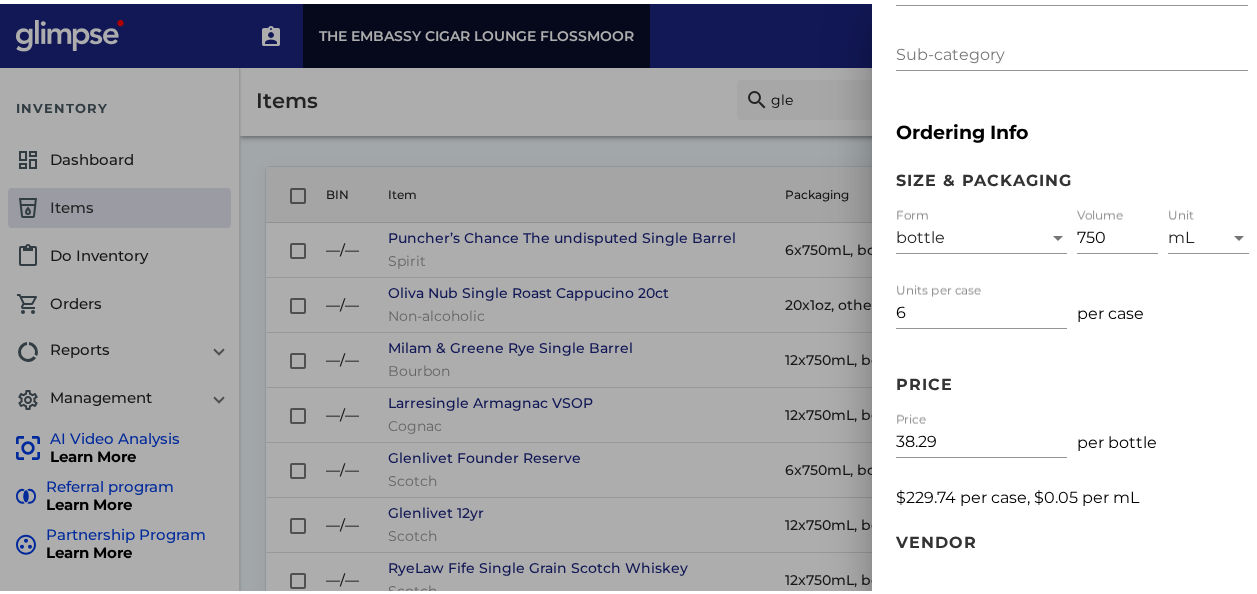click on "Price" at bounding box center [1072, 381] 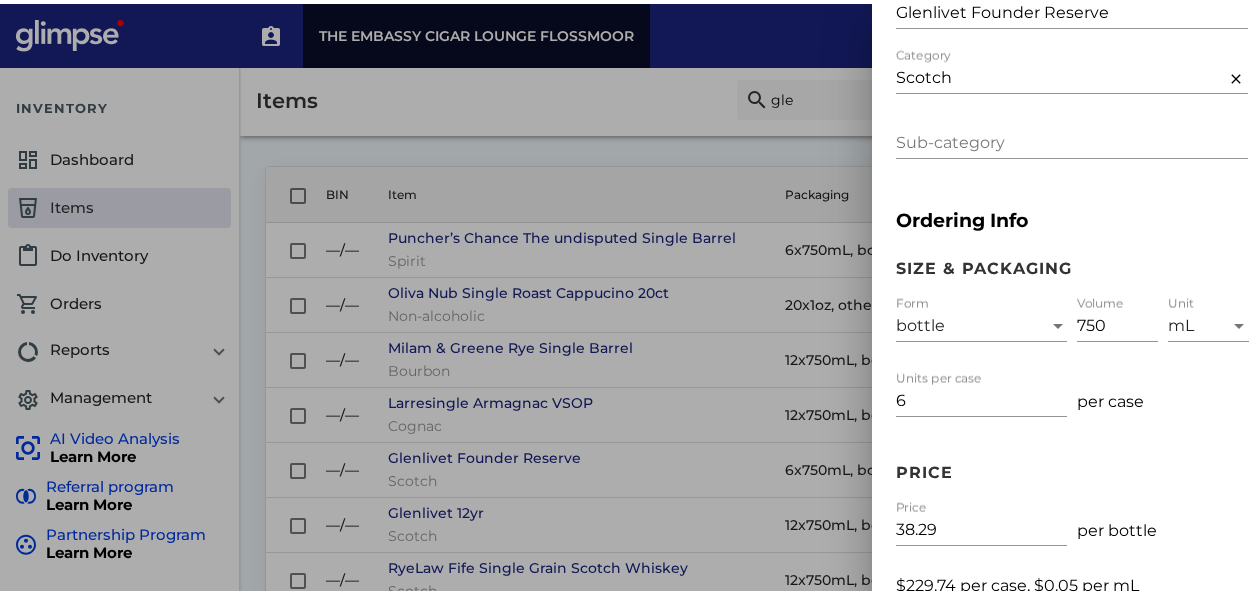 scroll, scrollTop: 123, scrollLeft: 0, axis: vertical 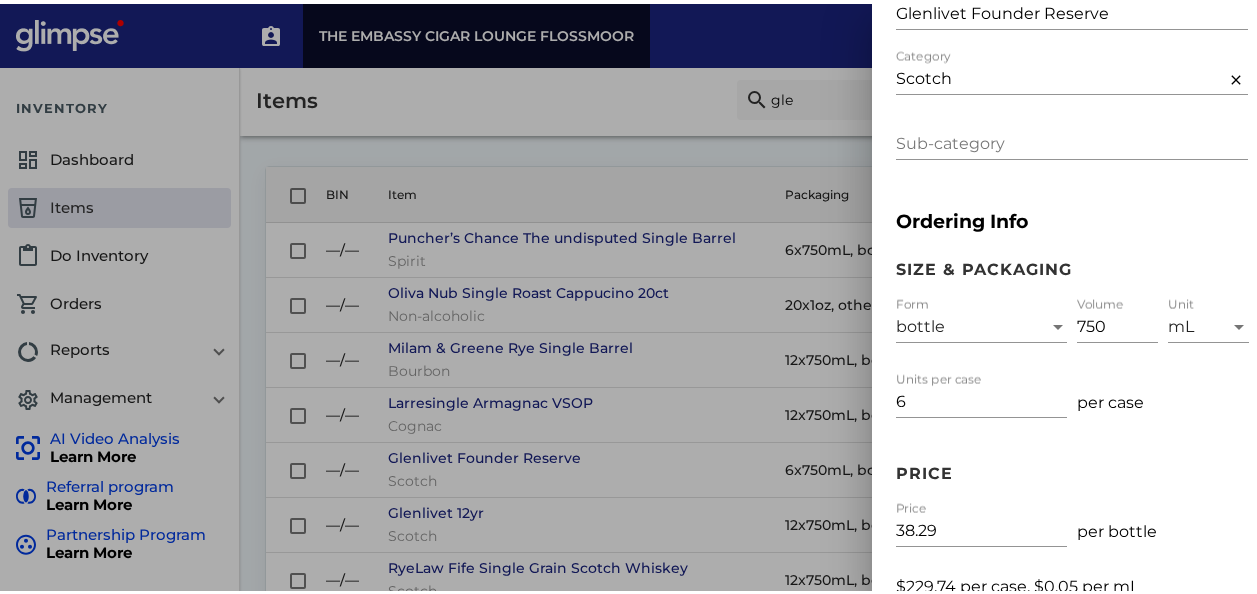 click on "38.29" at bounding box center (981, 527) 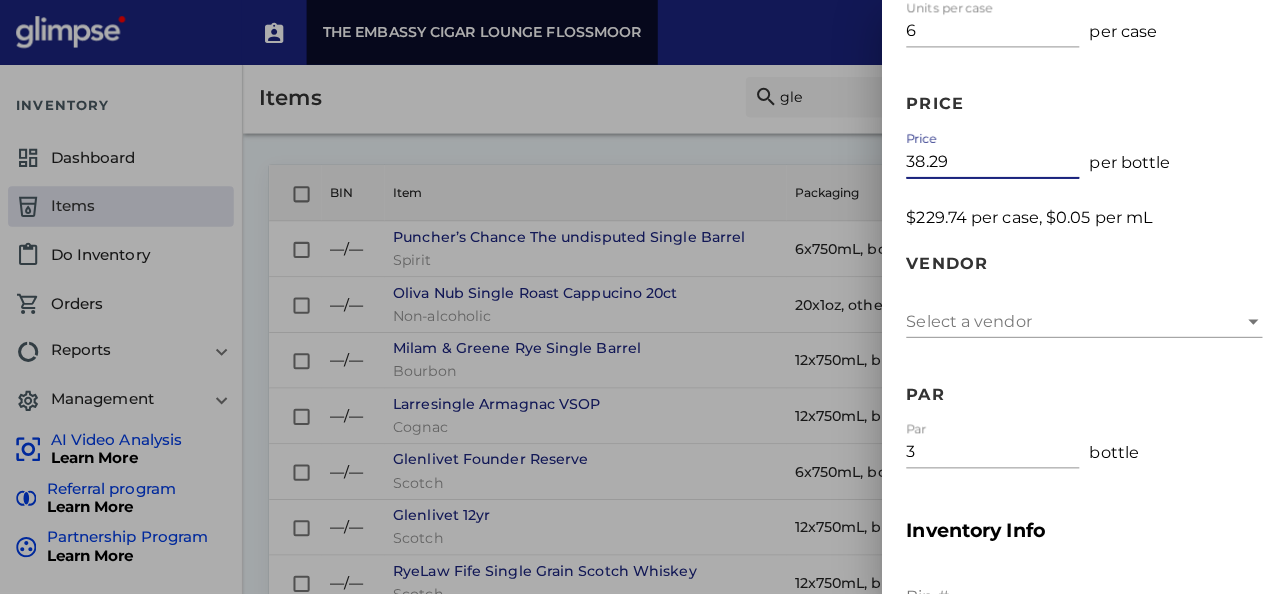 scroll, scrollTop: 663, scrollLeft: 0, axis: vertical 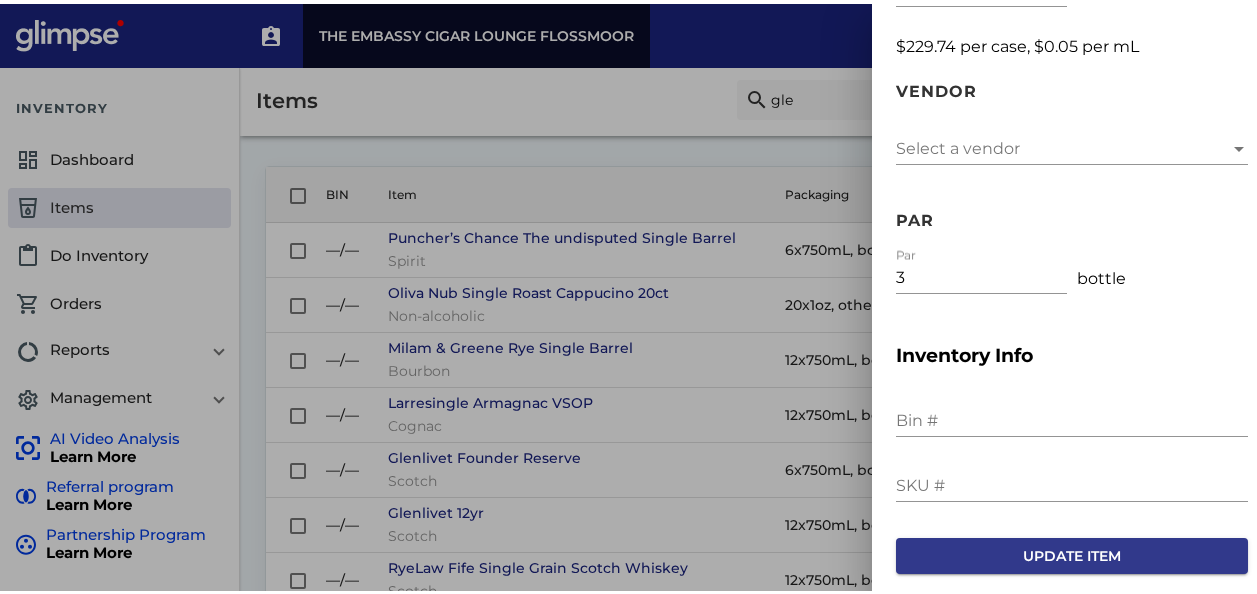 click on "Update item" at bounding box center (1072, 552) 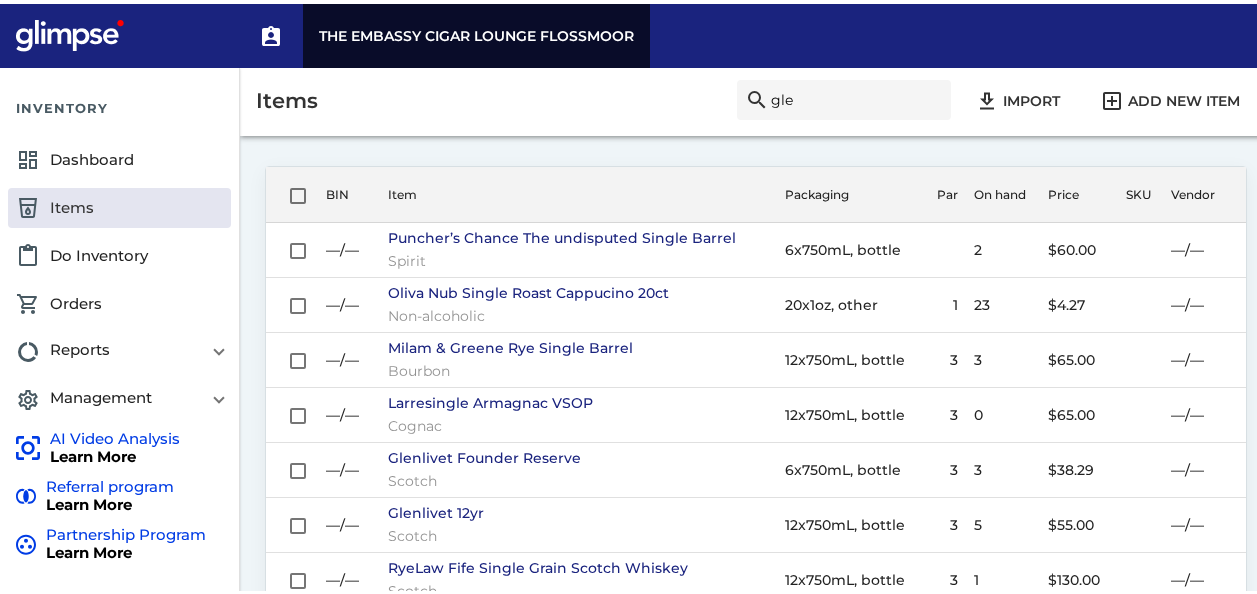 drag, startPoint x: 830, startPoint y: 89, endPoint x: 783, endPoint y: 97, distance: 47.67599 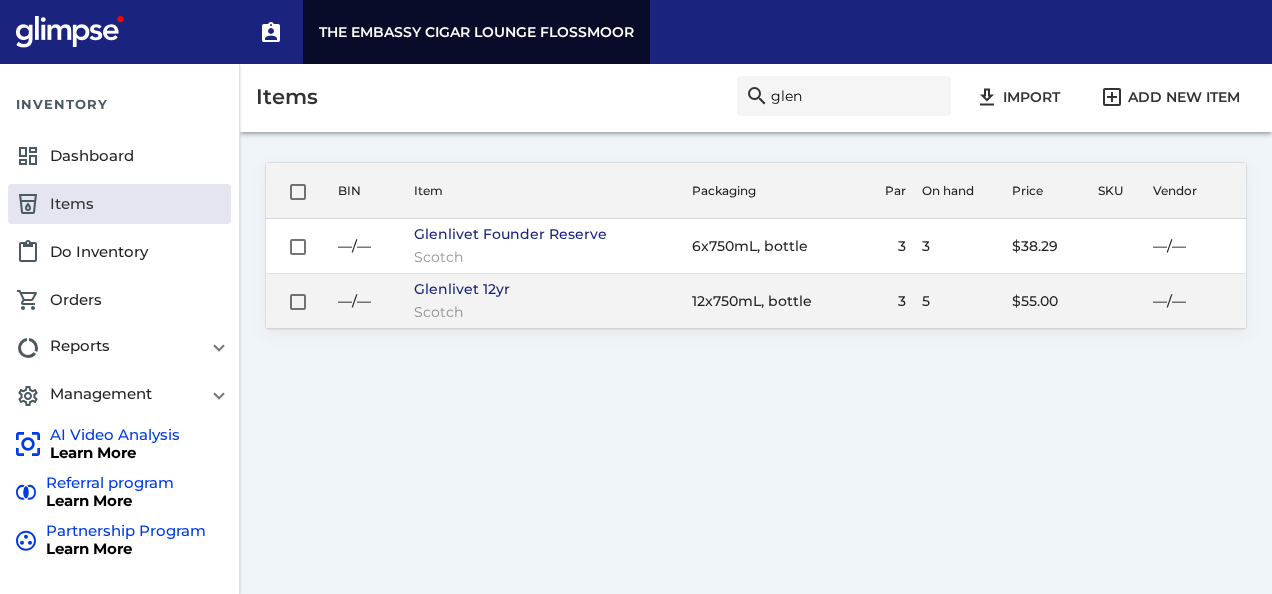 type on "glen" 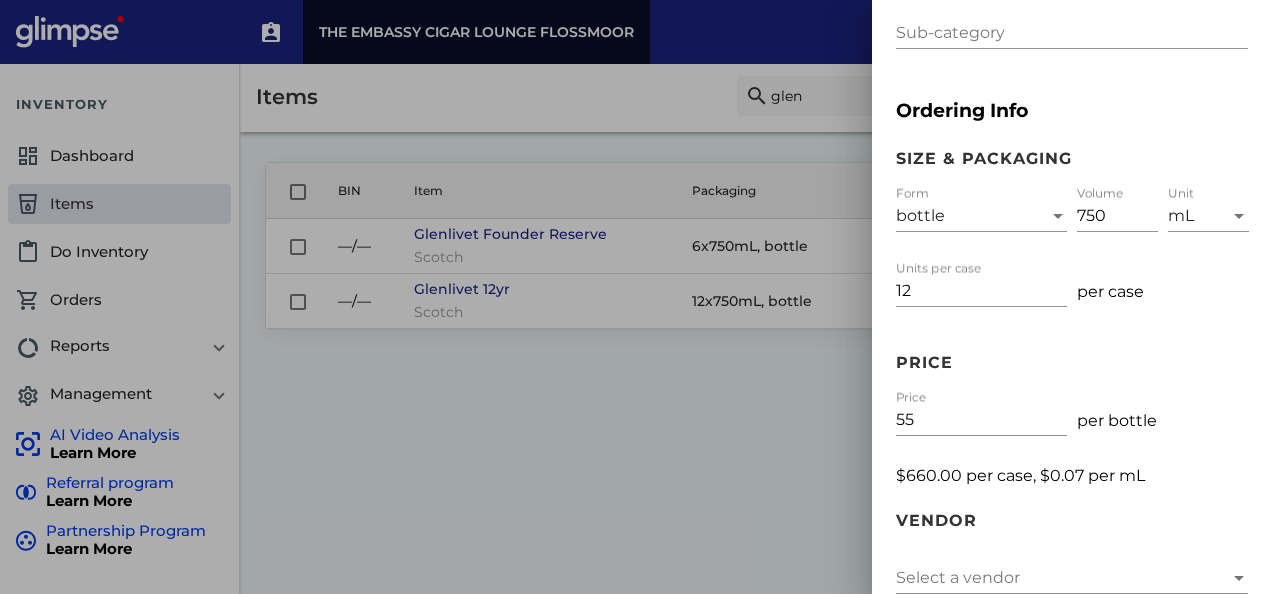scroll, scrollTop: 232, scrollLeft: 0, axis: vertical 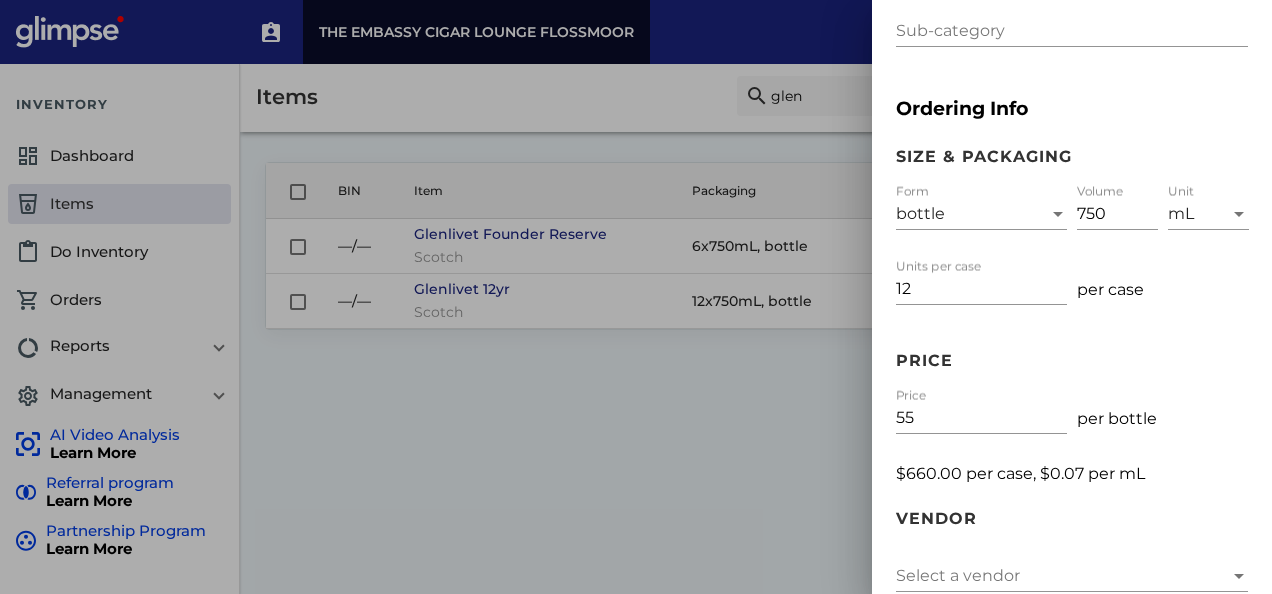 click on "55 Price" at bounding box center (981, 421) 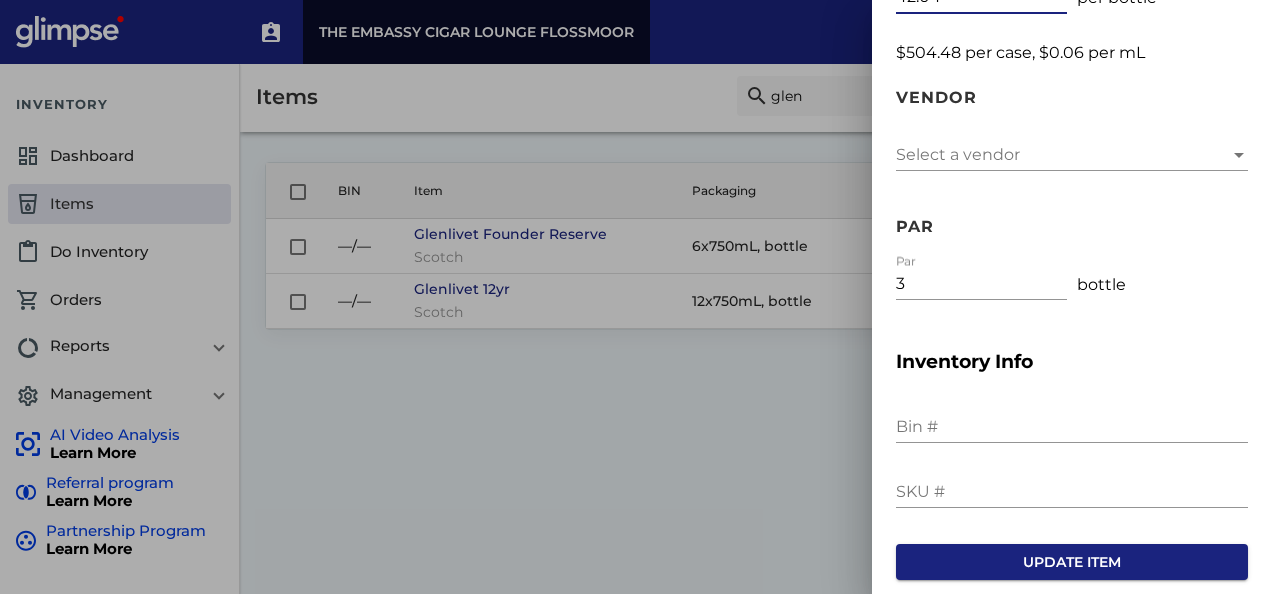 scroll, scrollTop: 663, scrollLeft: 0, axis: vertical 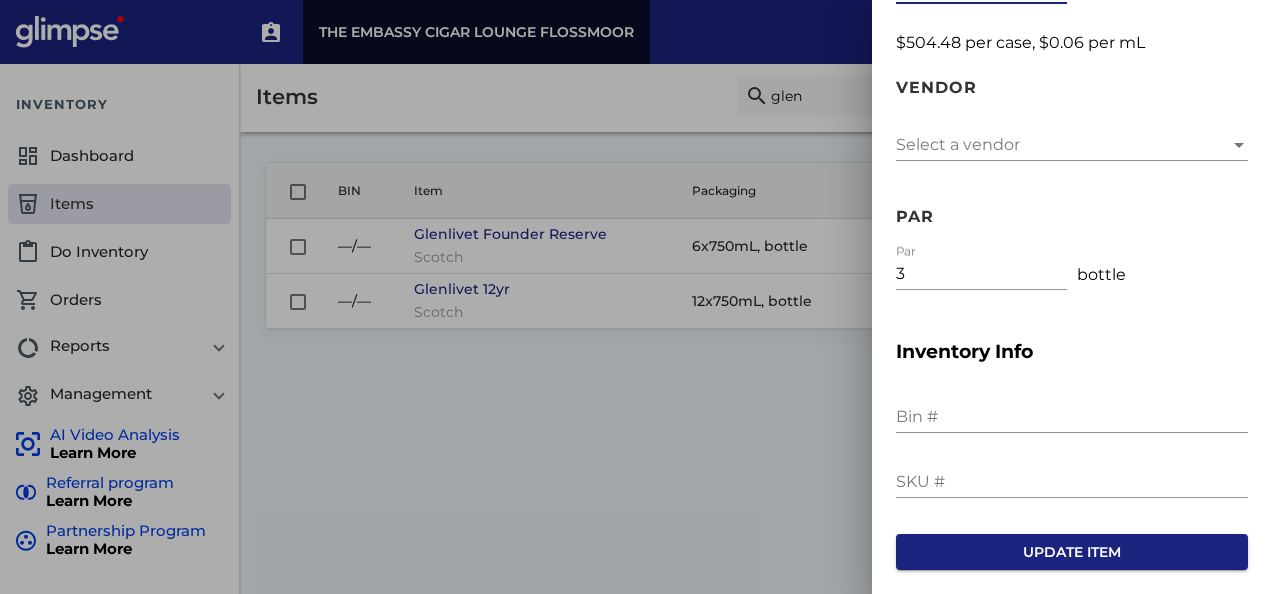 type on "42.04" 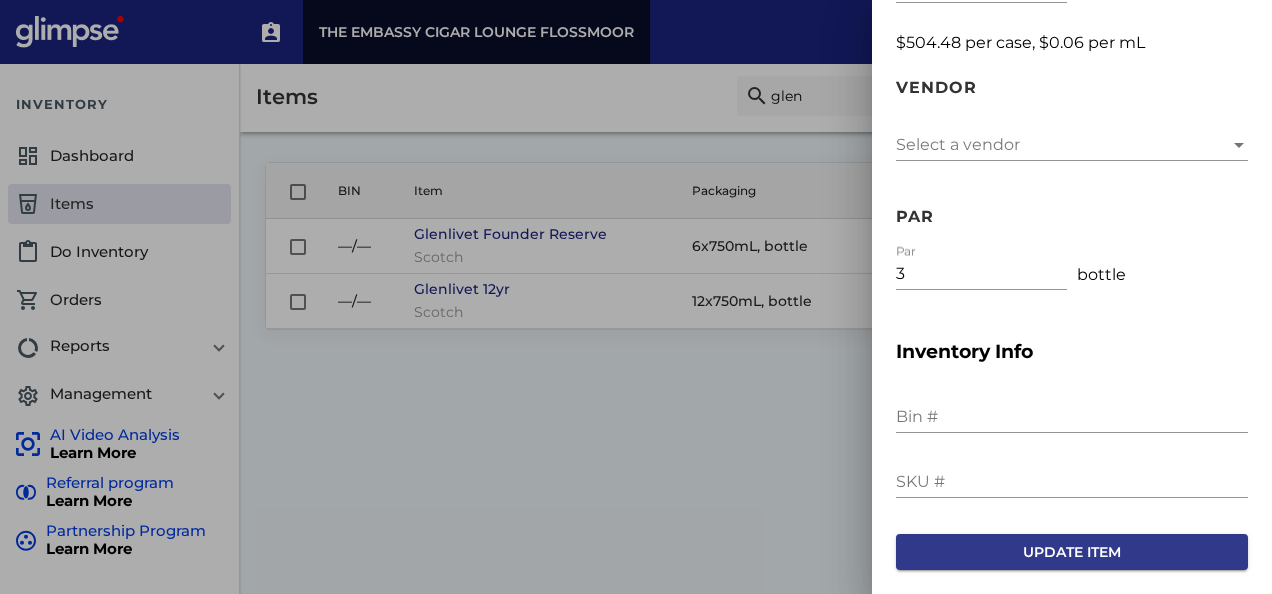 click on "Update item" at bounding box center [1072, 552] 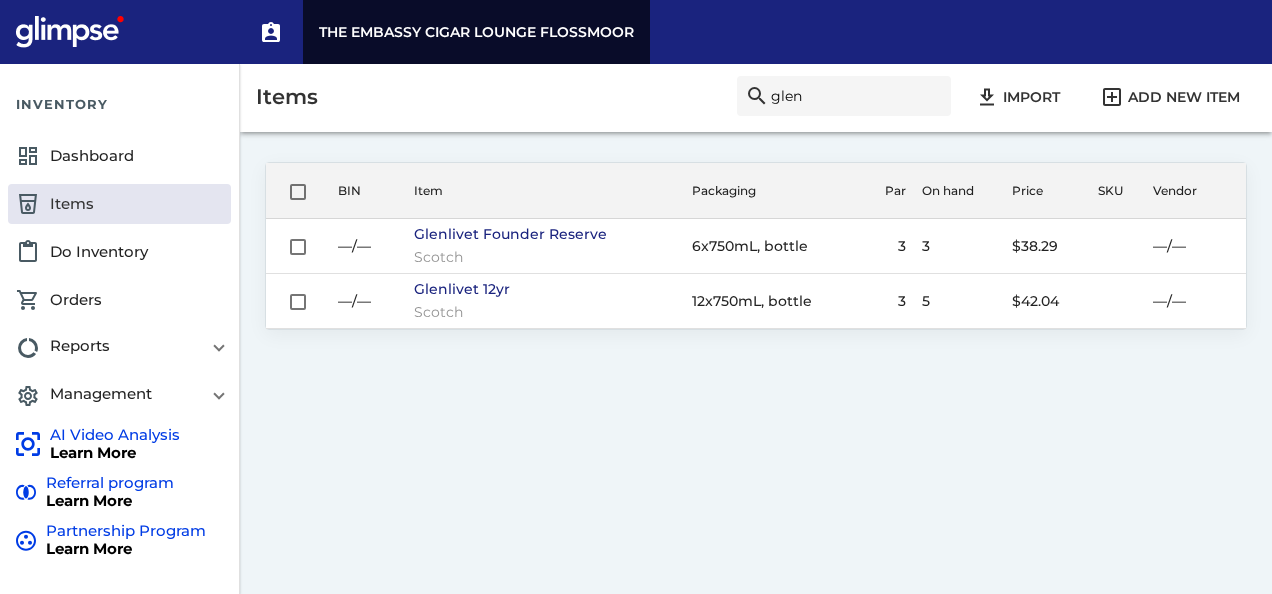 click on "glen" at bounding box center [856, 96] 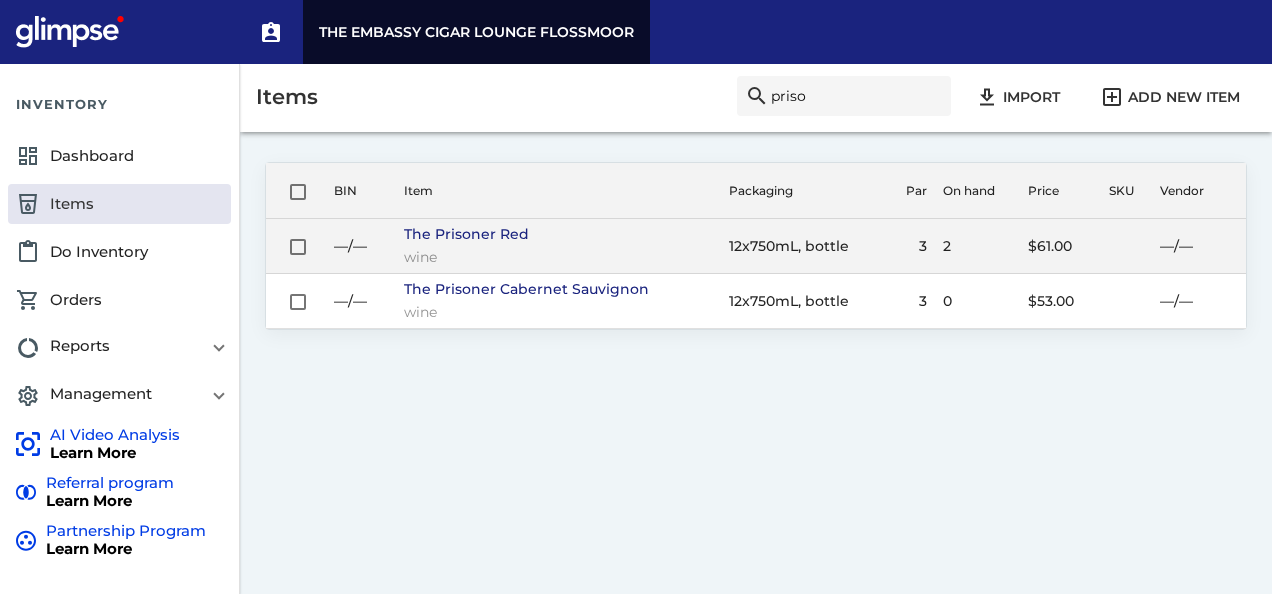 type on "priso" 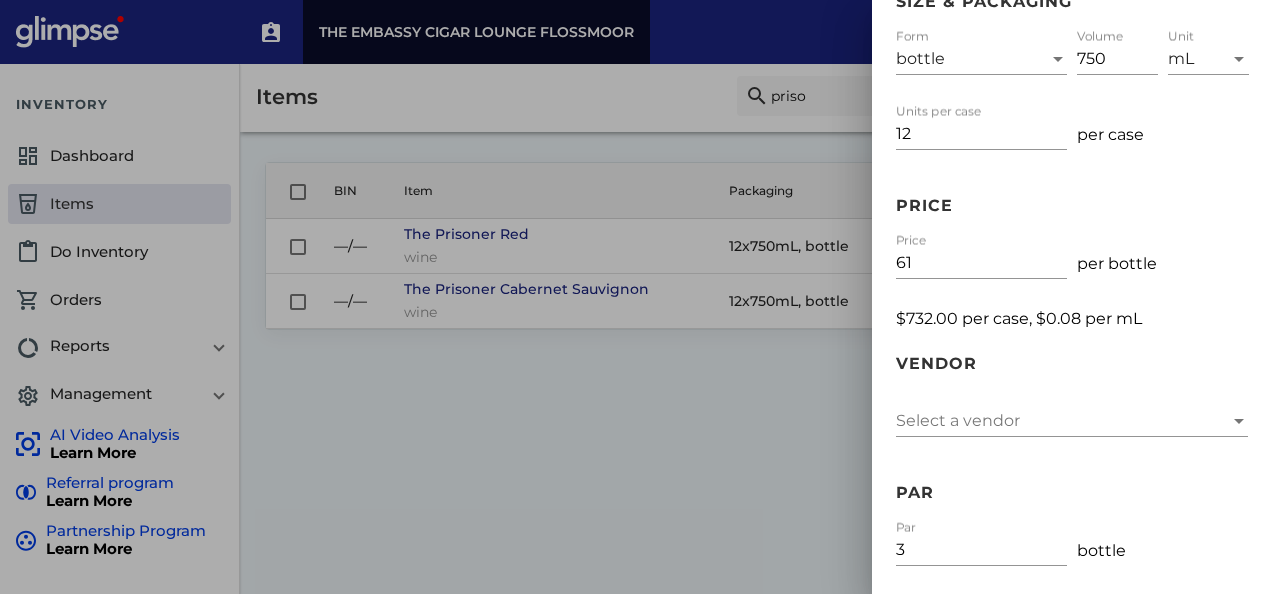scroll, scrollTop: 429, scrollLeft: 0, axis: vertical 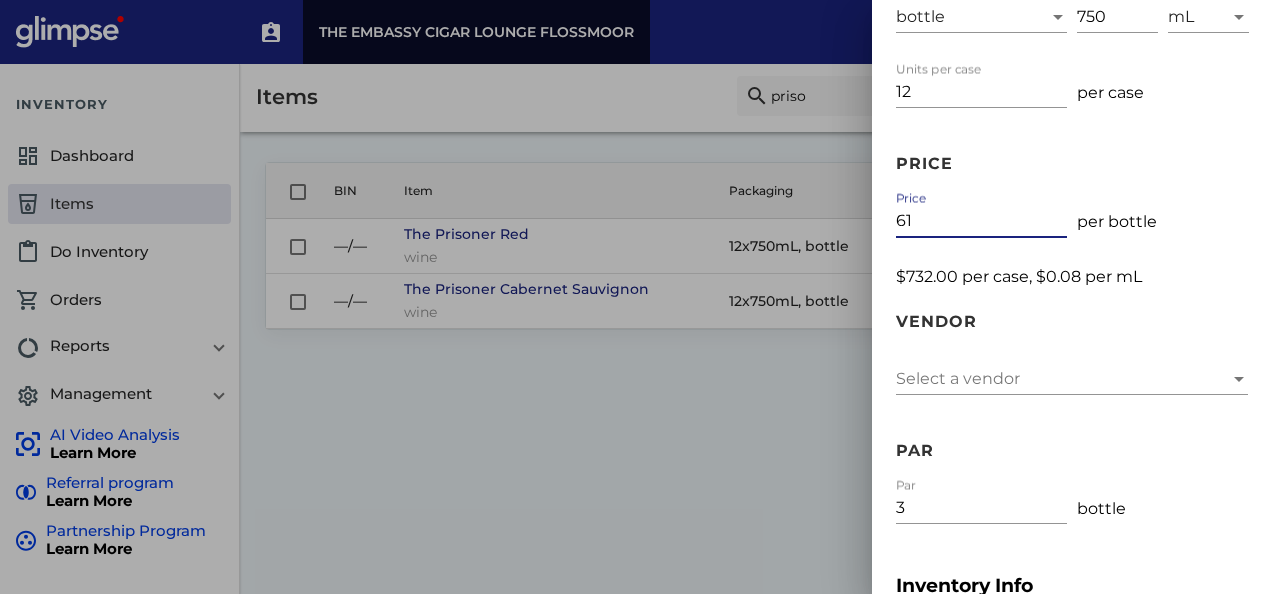 click on "61" at bounding box center (981, 221) 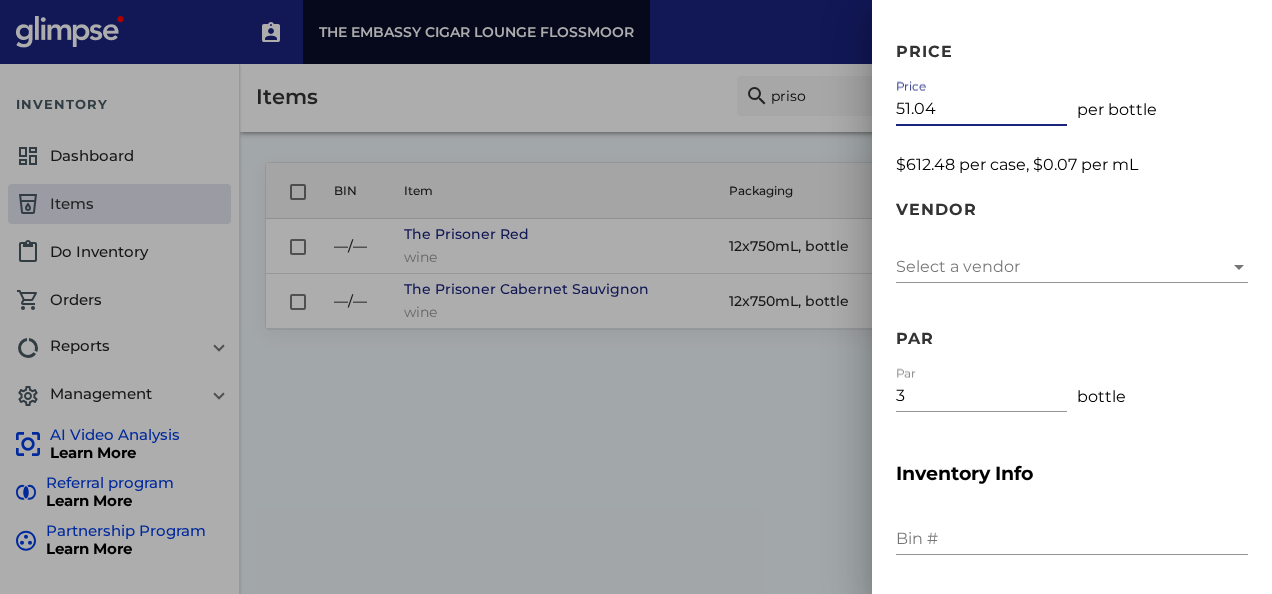 scroll, scrollTop: 663, scrollLeft: 0, axis: vertical 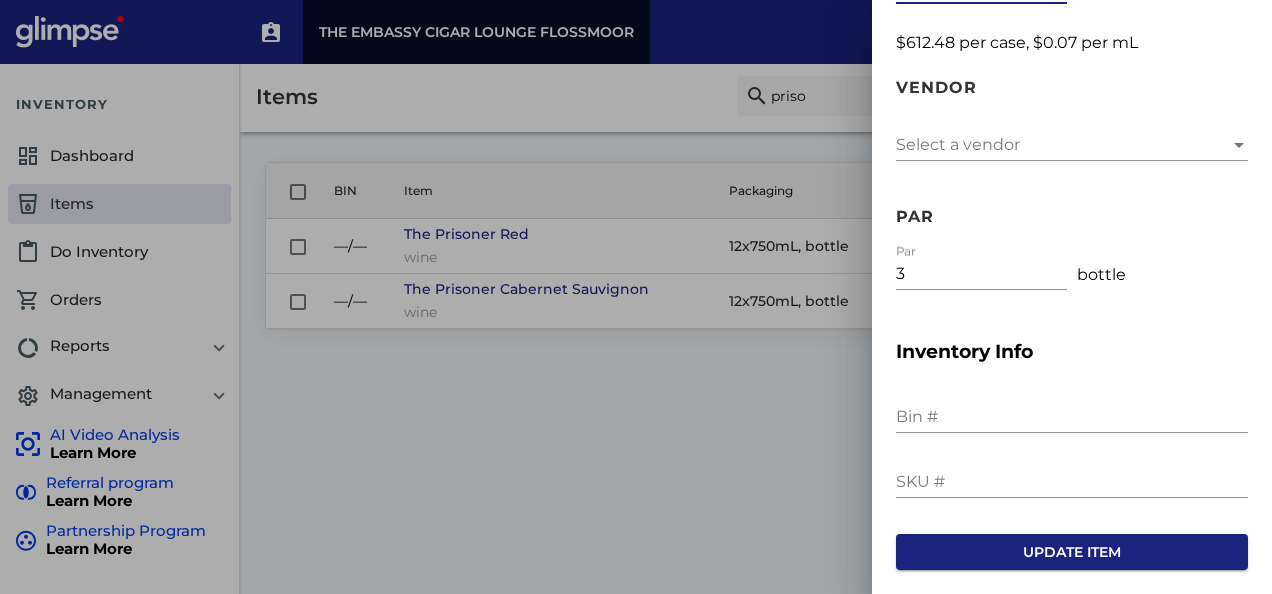 type on "51.04" 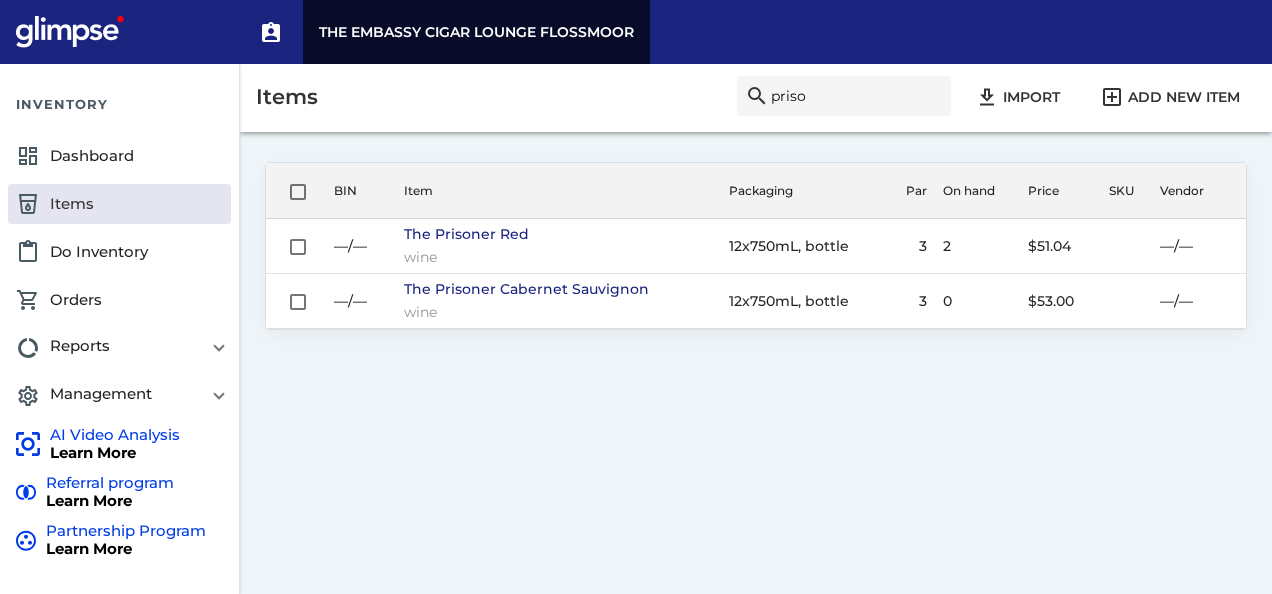 click on "priso" at bounding box center (856, 96) 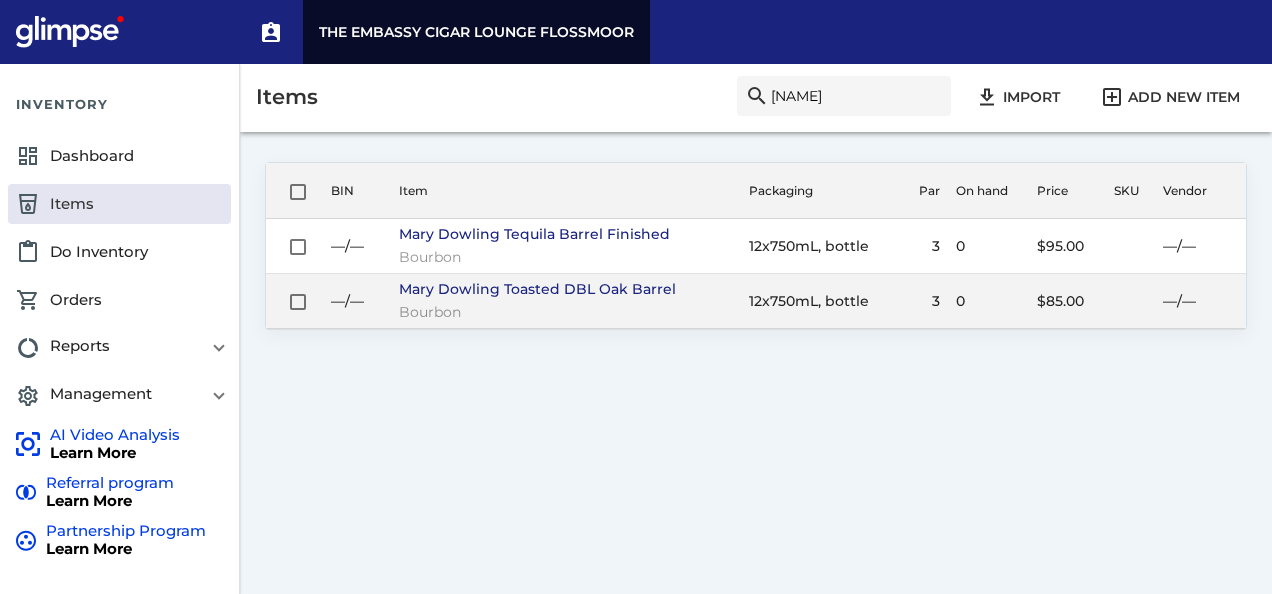 type on "[NAME]" 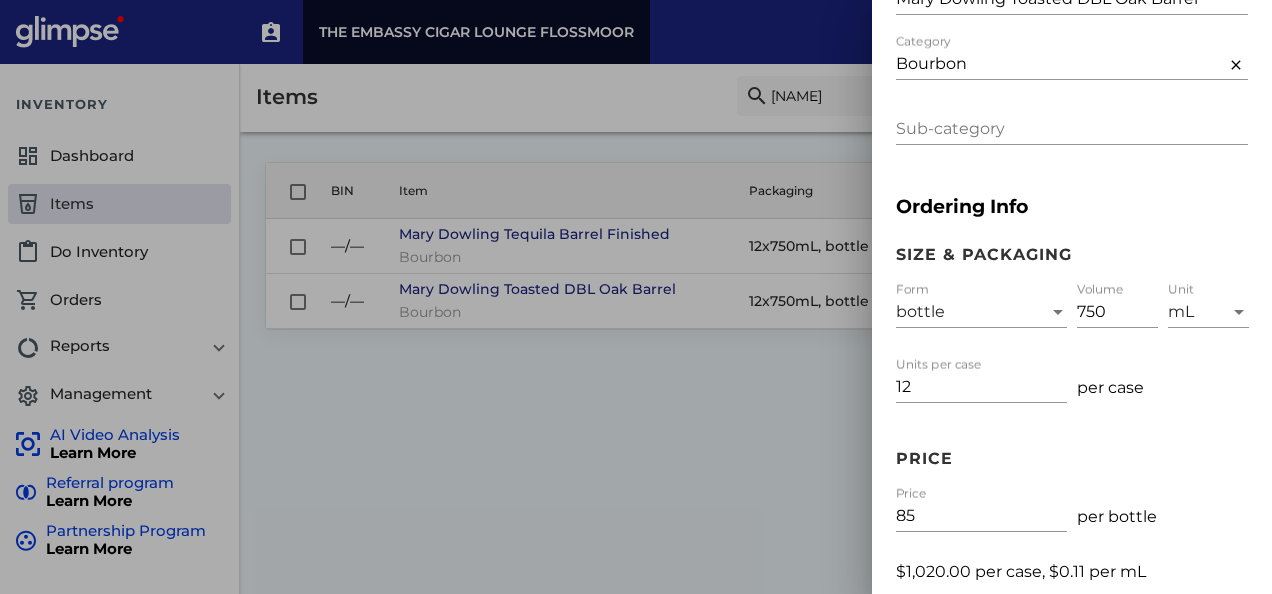 scroll, scrollTop: 135, scrollLeft: 0, axis: vertical 